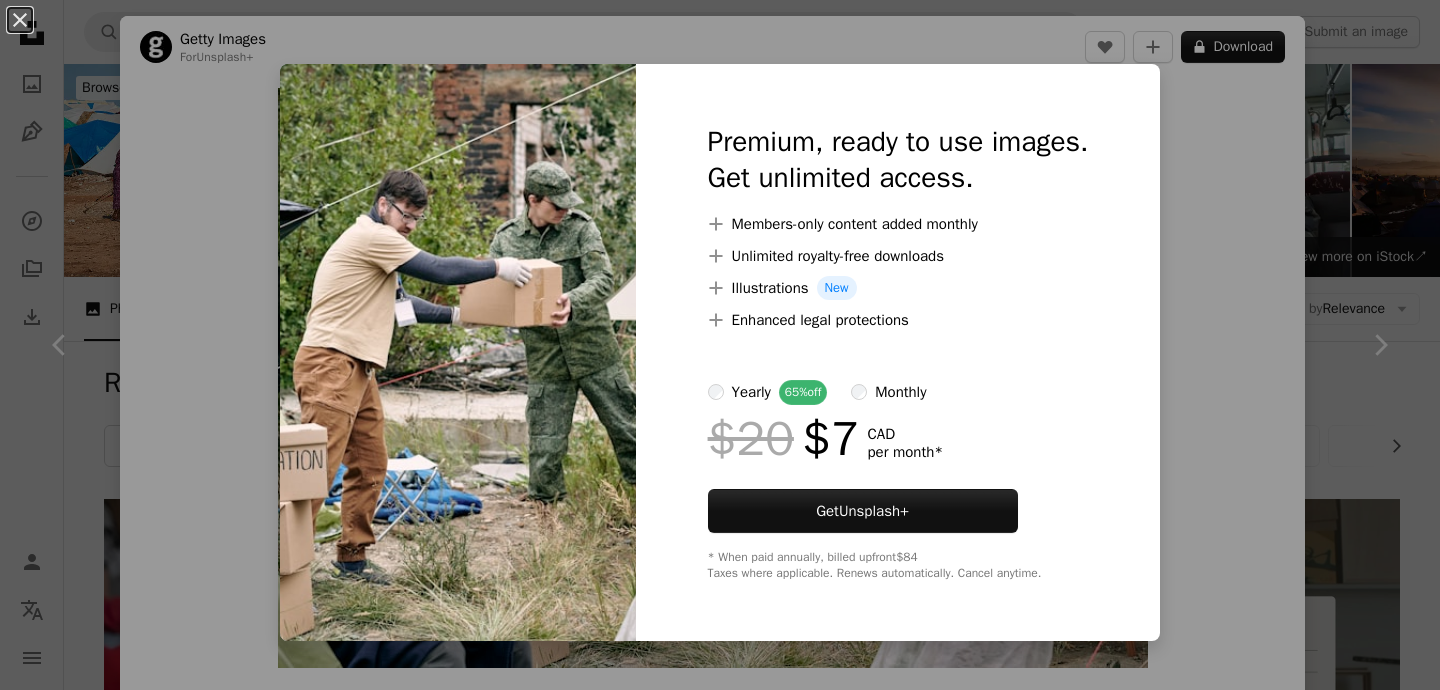 scroll, scrollTop: 469, scrollLeft: 0, axis: vertical 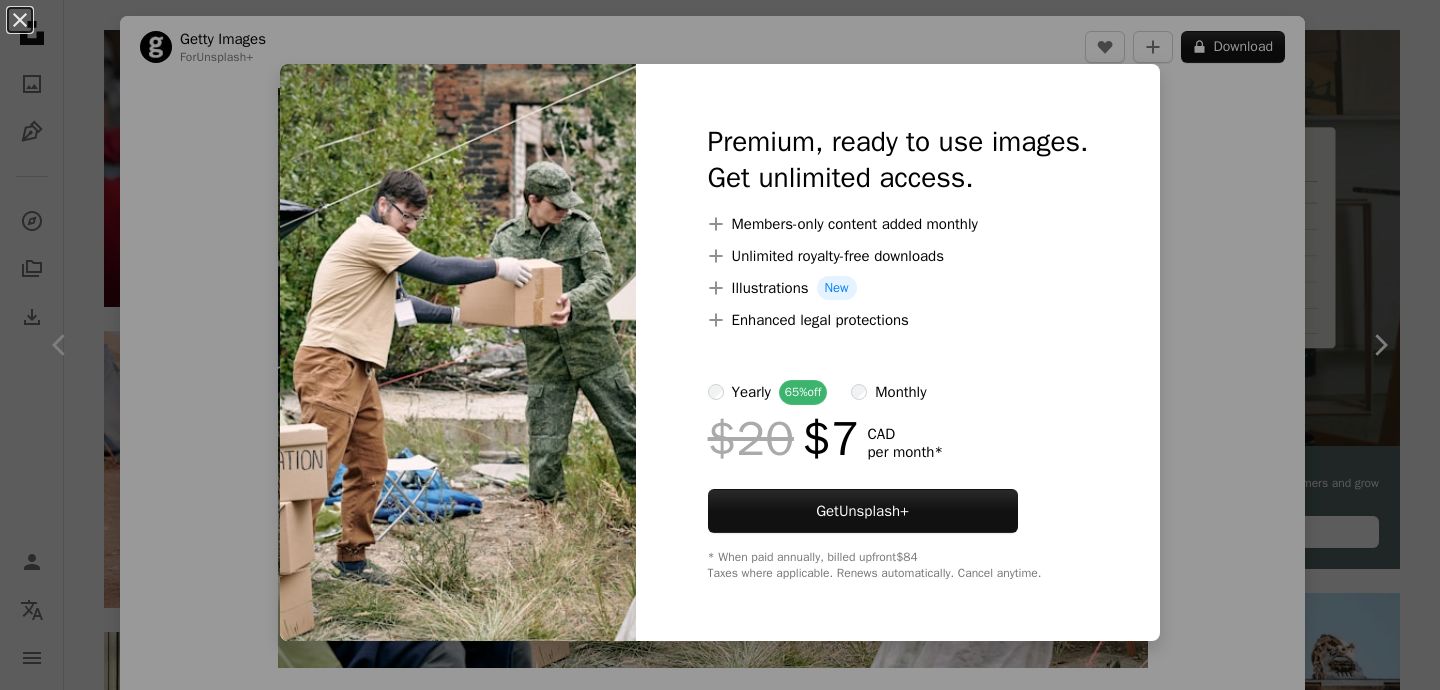 click on "An X shape Premium, ready to use images. Get unlimited access. A plus sign Members-only content added monthly A plus sign Unlimited royalty-free downloads A plus sign Illustrations  New A plus sign Enhanced legal protections yearly 65%  off monthly $20   $7 CAD per month * Get  Unsplash+ * When paid annually, billed upfront  $84 Taxes where applicable. Renews automatically. Cancel anytime." at bounding box center (720, 345) 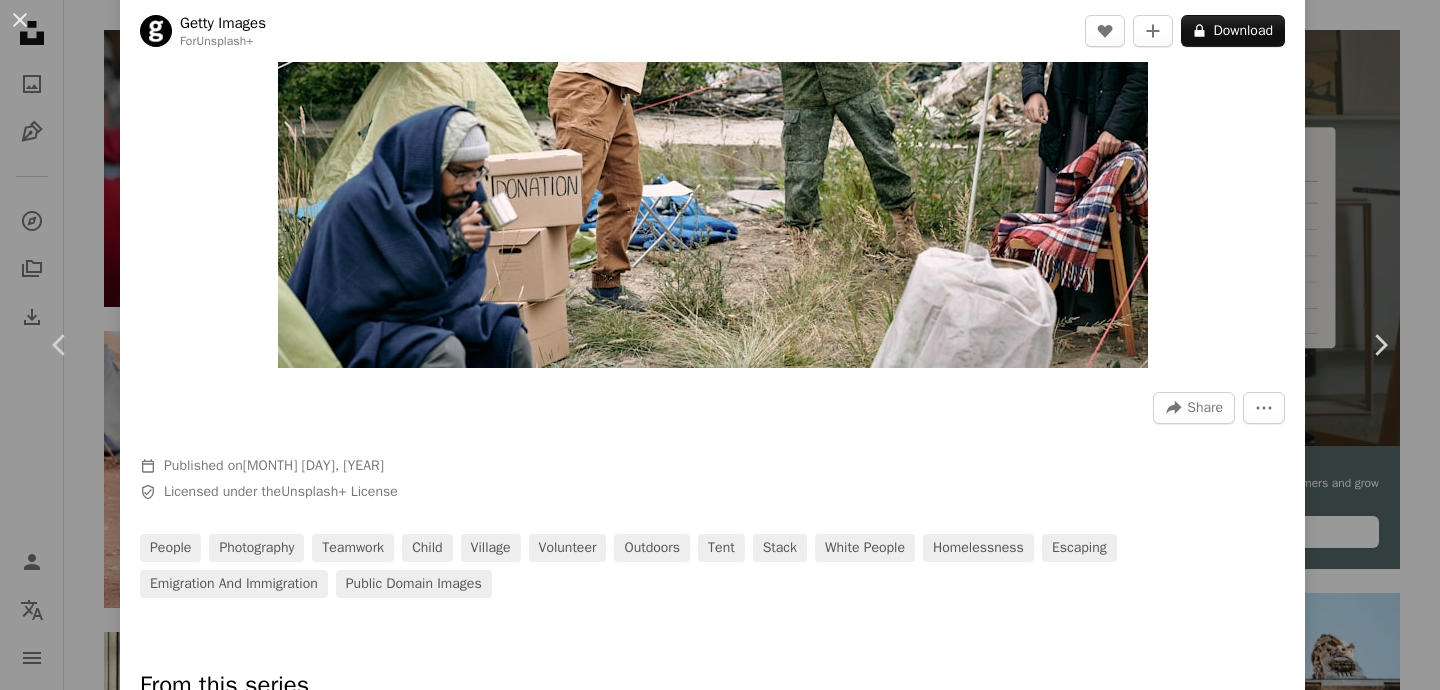 scroll, scrollTop: 307, scrollLeft: 0, axis: vertical 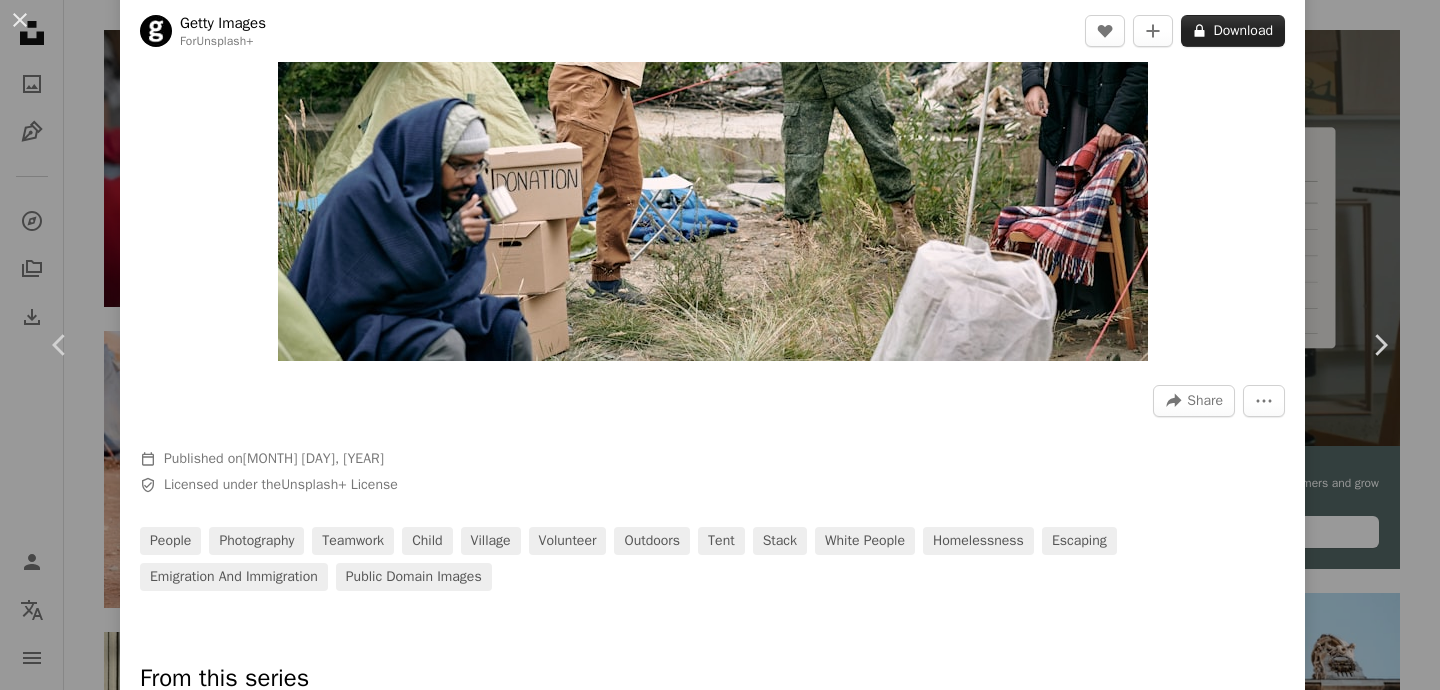 click on "A lock Download" at bounding box center (1233, 31) 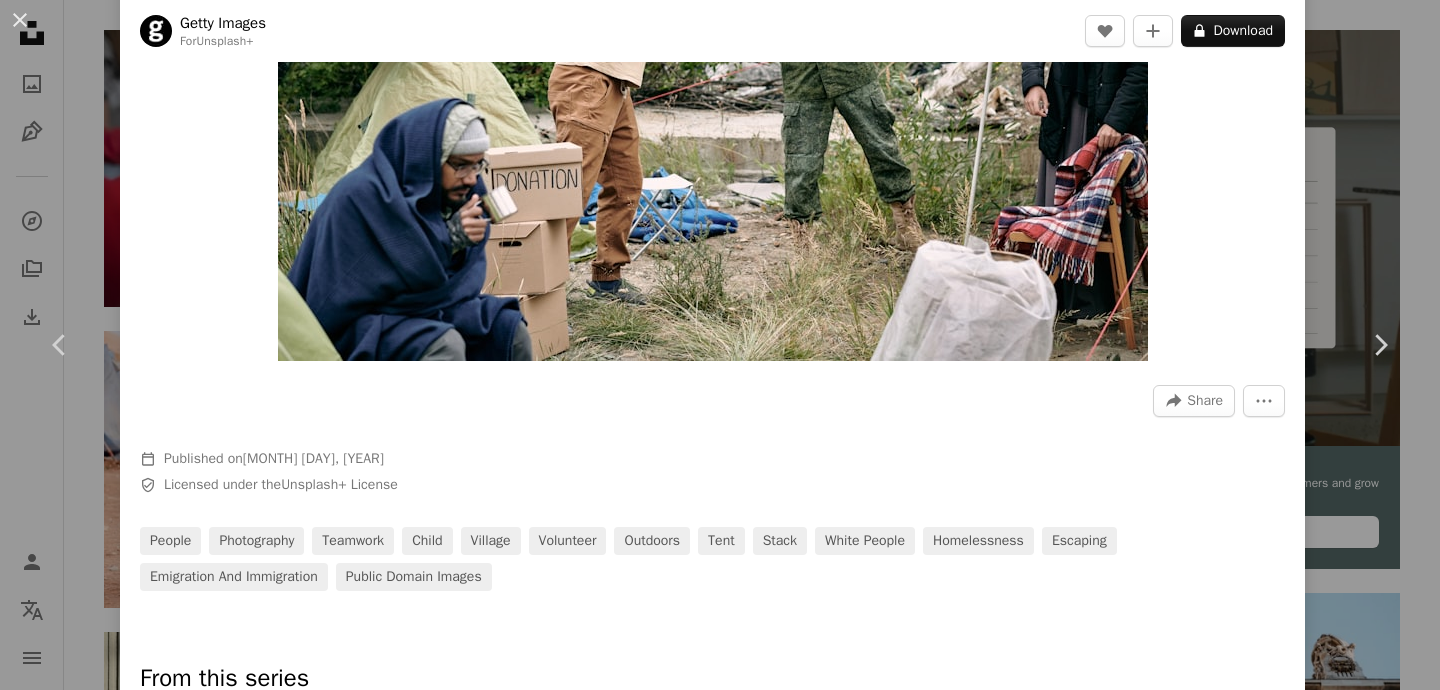 click on "An X shape Premium, ready to use images. Get unlimited access. A plus sign Members-only content added monthly A plus sign Unlimited royalty-free downloads A plus sign Illustrations  New A plus sign Enhanced legal protections yearly 65%  off monthly $20   $7 CAD per month * Get  Unsplash+ * When paid annually, billed upfront  $84 Taxes where applicable. Renews automatically. Cancel anytime." at bounding box center [720, 345] 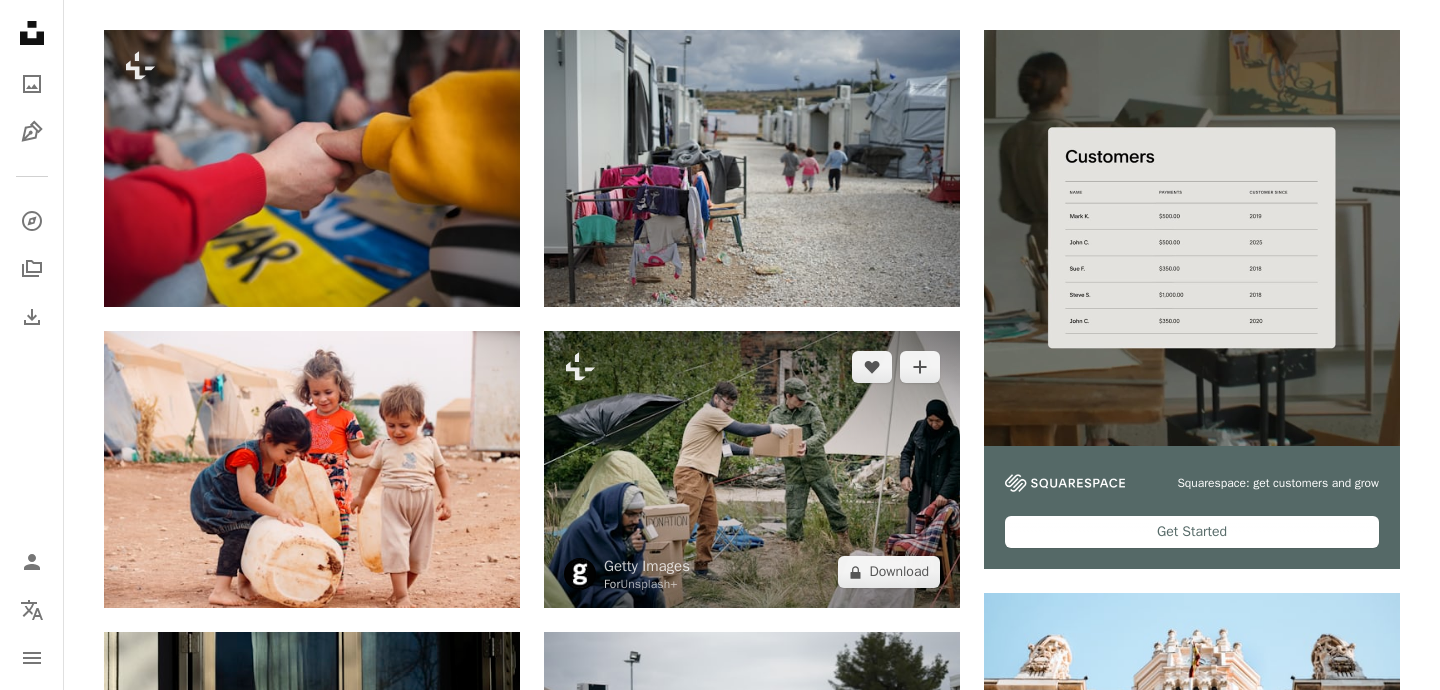 click at bounding box center [752, 469] 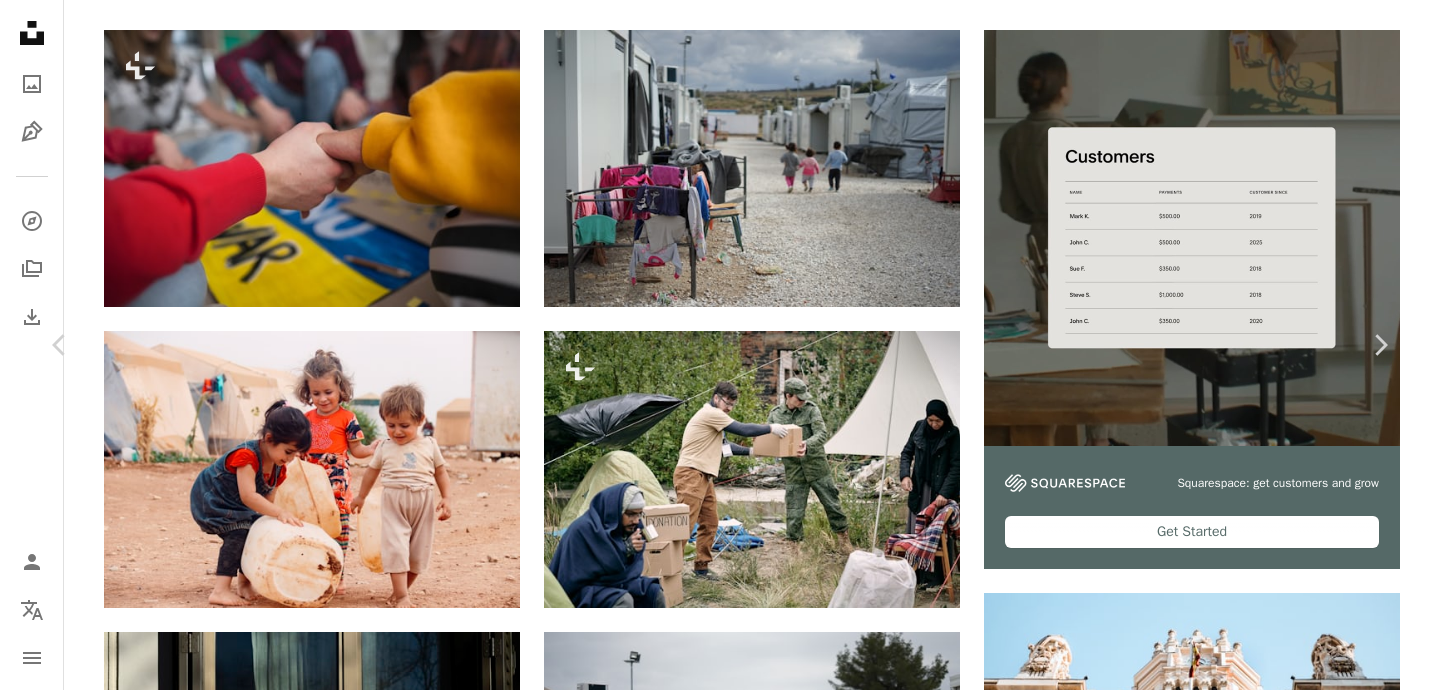 click on "A forward-right arrow Share More Actions Calendar outlined Published on  May 3, 2023 Safety Licensed under the  Unsplash+ License people photography teamwork child village volunteer outdoors tent stack white people homelessness escaping emigration and immigration Public domain images From this series Plus sign for Unsplash+ Related images Plus sign for Unsplash+ A heart A plus sign Anita Austvika For  Unsplash+ A lock Download Plus sign for Unsplash+ A heart A plus sign Getty Images For  Unsplash+ A lock Download Plus sign for Unsplash+ A heart A plus sign Getty Images For  Unsplash+ A lock Download Plus sign for Unsplash+ A heart A plus sign Curated Lifestyle For  Unsplash+ A lock Download Plus sign for Unsplash+ A heart A plus sign Pablo Merchán Montes For  Unsplash+ A lock Download Plus sign for Unsplash+ A heart A plus sign A. C. For  Unsplash+ A lock Download Plus sign for Unsplash+ A heart For" at bounding box center [720, 16636] 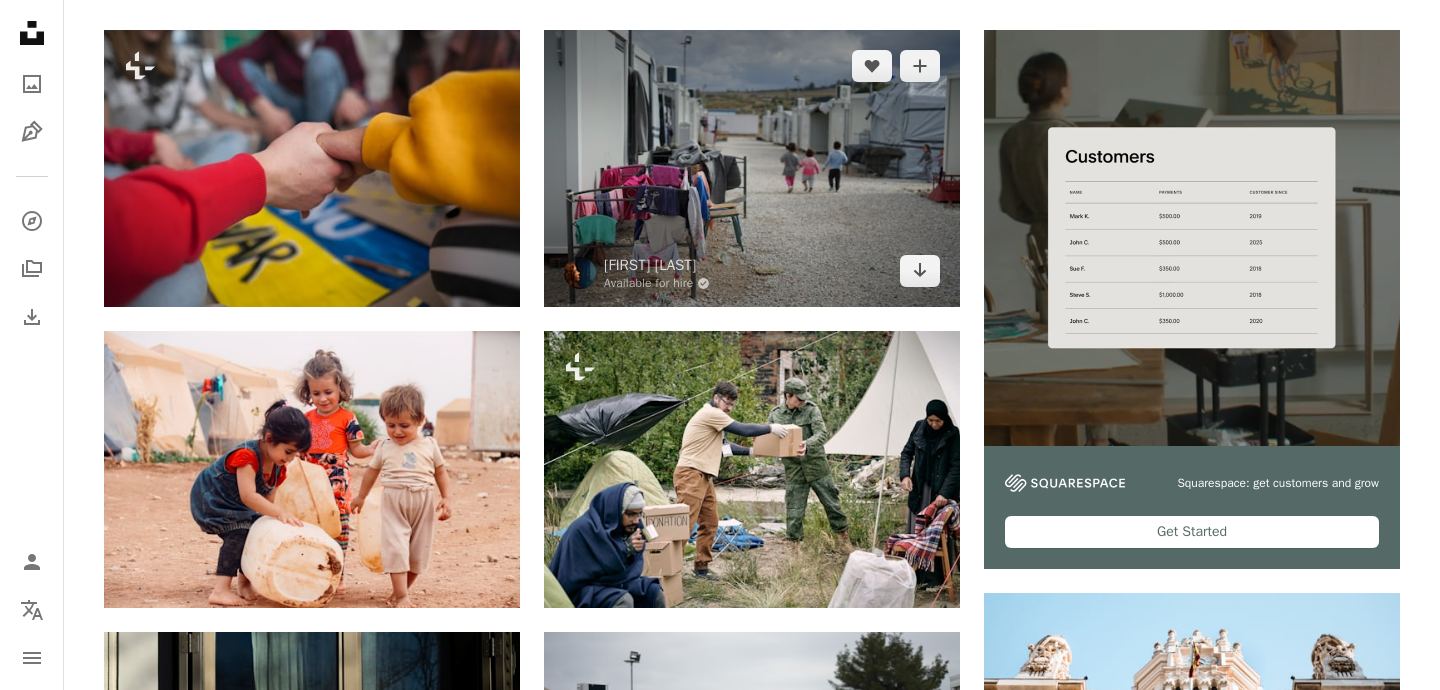 scroll, scrollTop: 444, scrollLeft: 0, axis: vertical 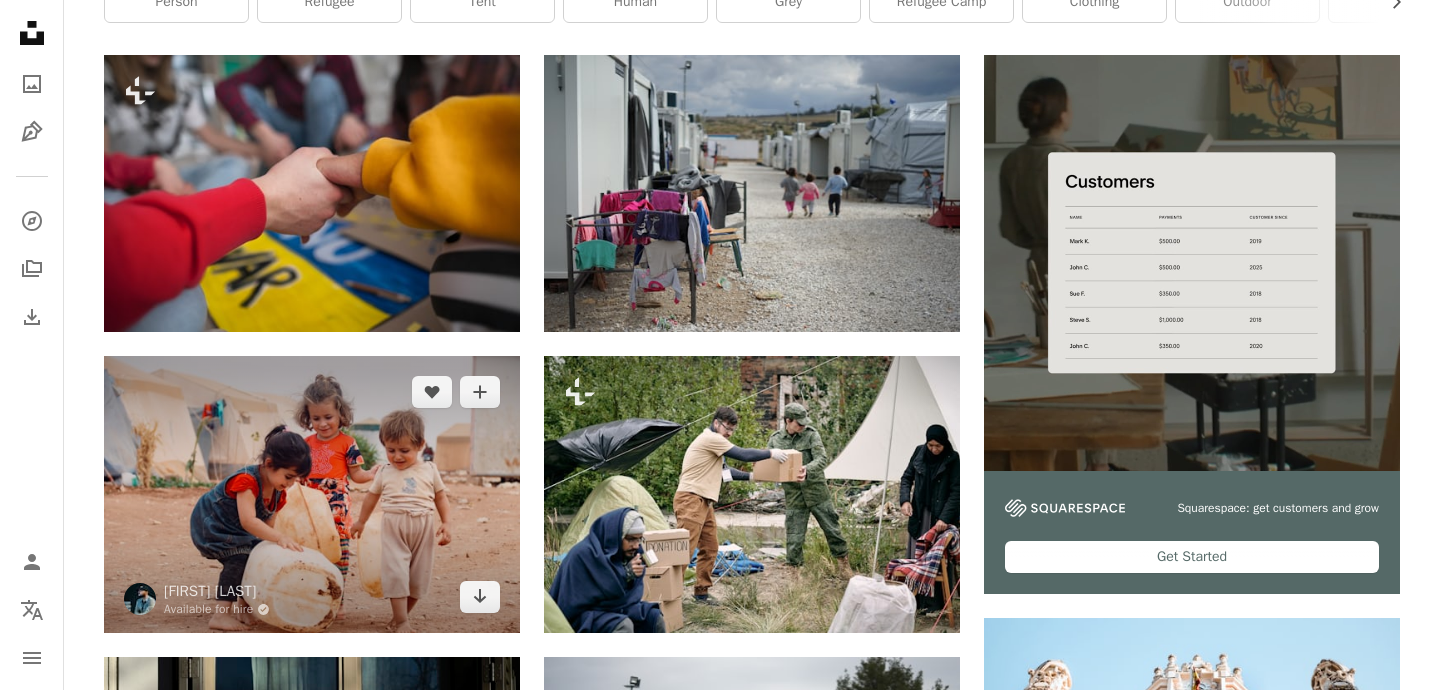 click at bounding box center (312, 494) 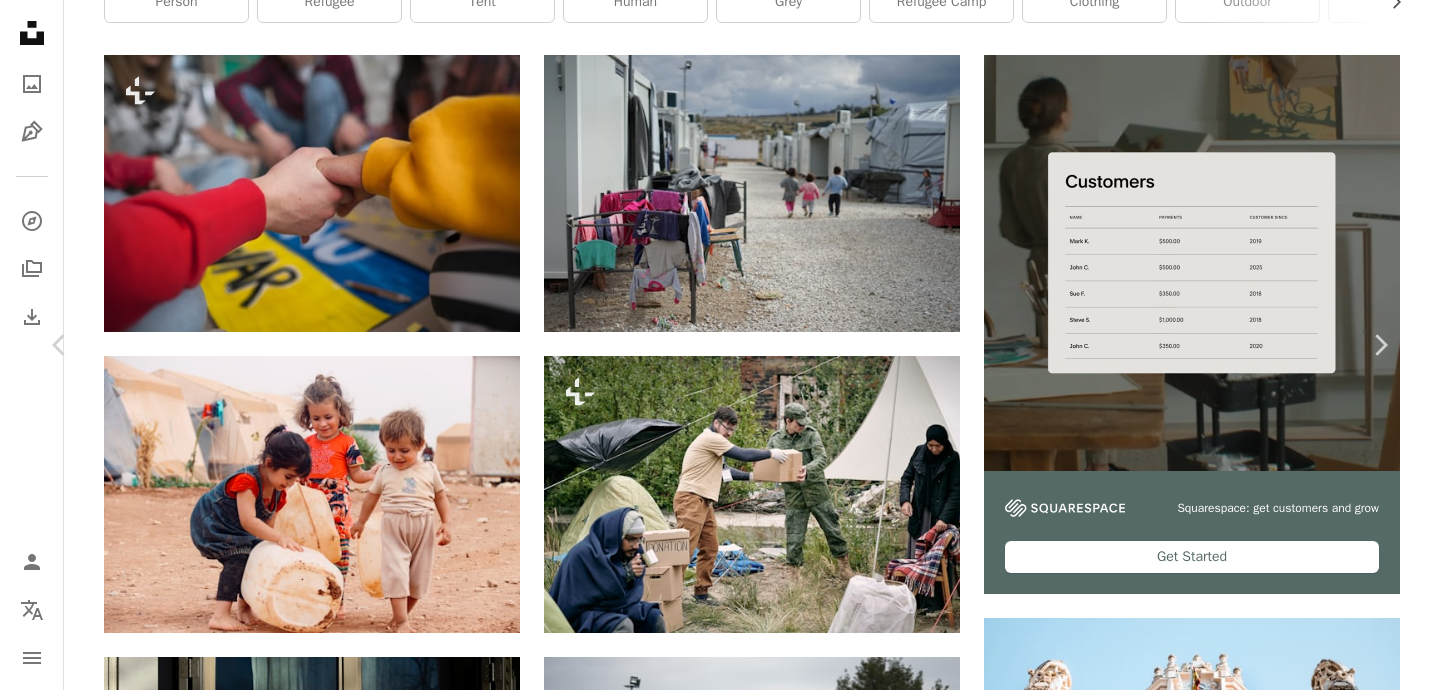 click on "[FIRST] [LAST] Available for hire A checkmark inside of a circle A heart A plus sign Download free Chevron down Zoom in Views 104,897 Downloads 1,044 A forward-right arrow Share Info icon Info More Actions Calendar outlined Published on August [MONTH], [YEAR] Camera Canon, EOS 80D Safety Free to use under the Unsplash License smile peace child war smiley face tent syria united nations refugee smiley looking look refugees refugee camp smile happy syrian syrian refugees syrian war girl human Public domain images Browse premium related images on iStock | Save 20% with code UNSPLASH20 View more on iStock ↗ Related images A heart A plus sign [FIRST] [LAST] Available for hire A checkmark inside of a circle Arrow pointing down Plus sign for Unsplash+ A heart A plus sign [FIRST] [LAST] For Unsplash+ A lock Download A heart A plus sign [FIRST] [LAST] Available for hire A checkmark inside of a circle Arrow pointing down A heart A plus sign [FIRST] [LAST] Available for hire" at bounding box center (720, 16661) 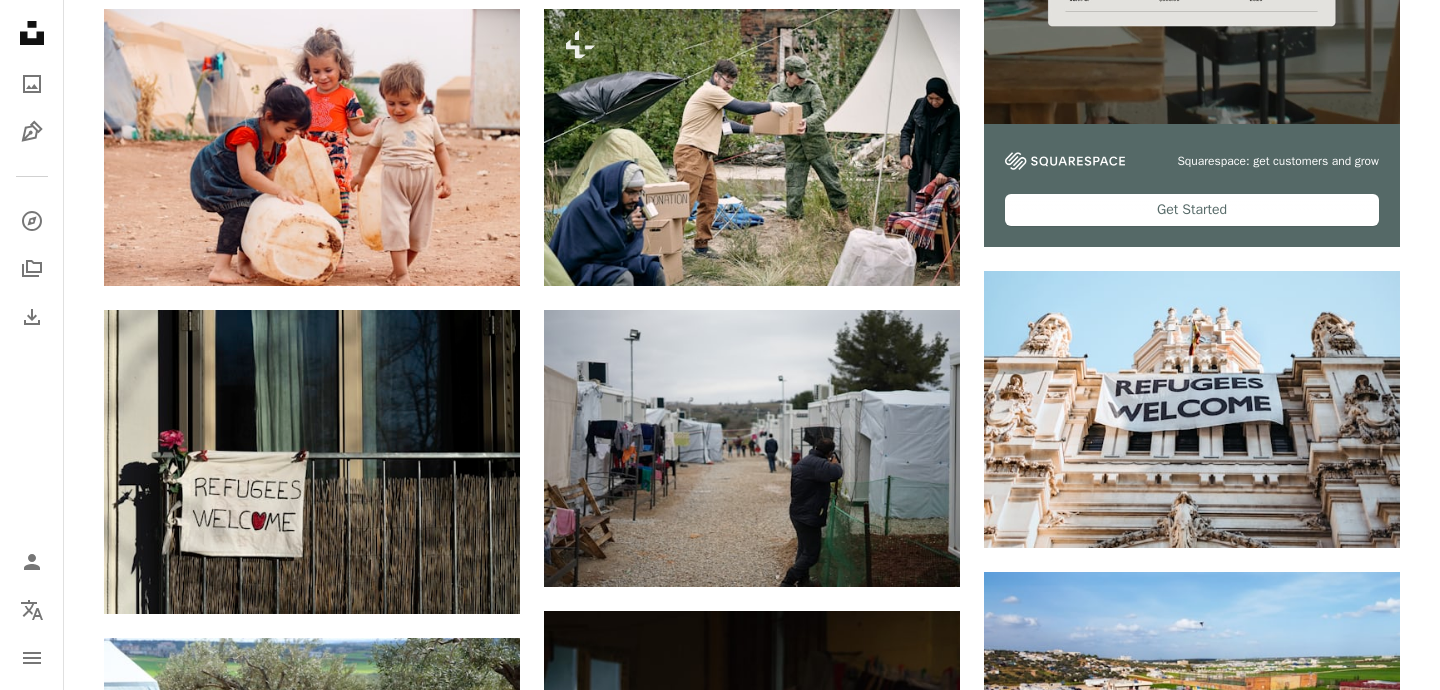 scroll, scrollTop: 916, scrollLeft: 0, axis: vertical 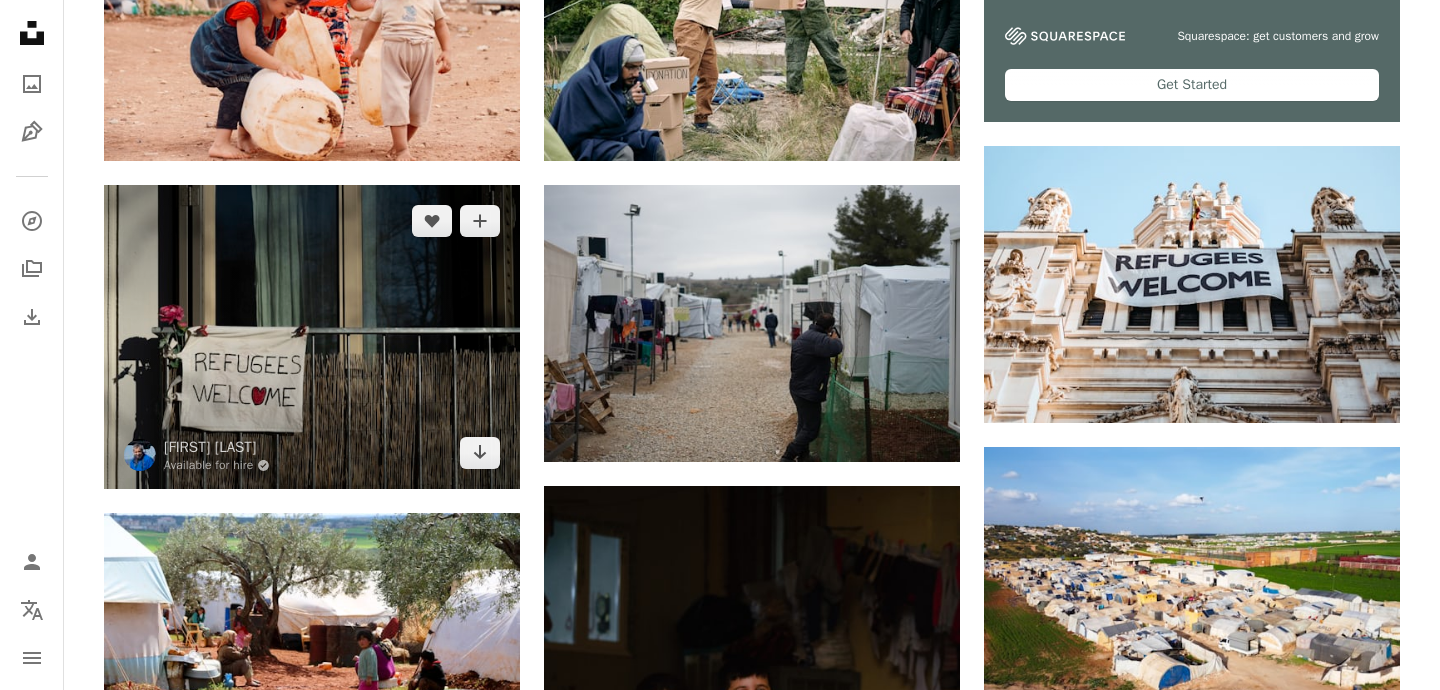 click at bounding box center (312, 337) 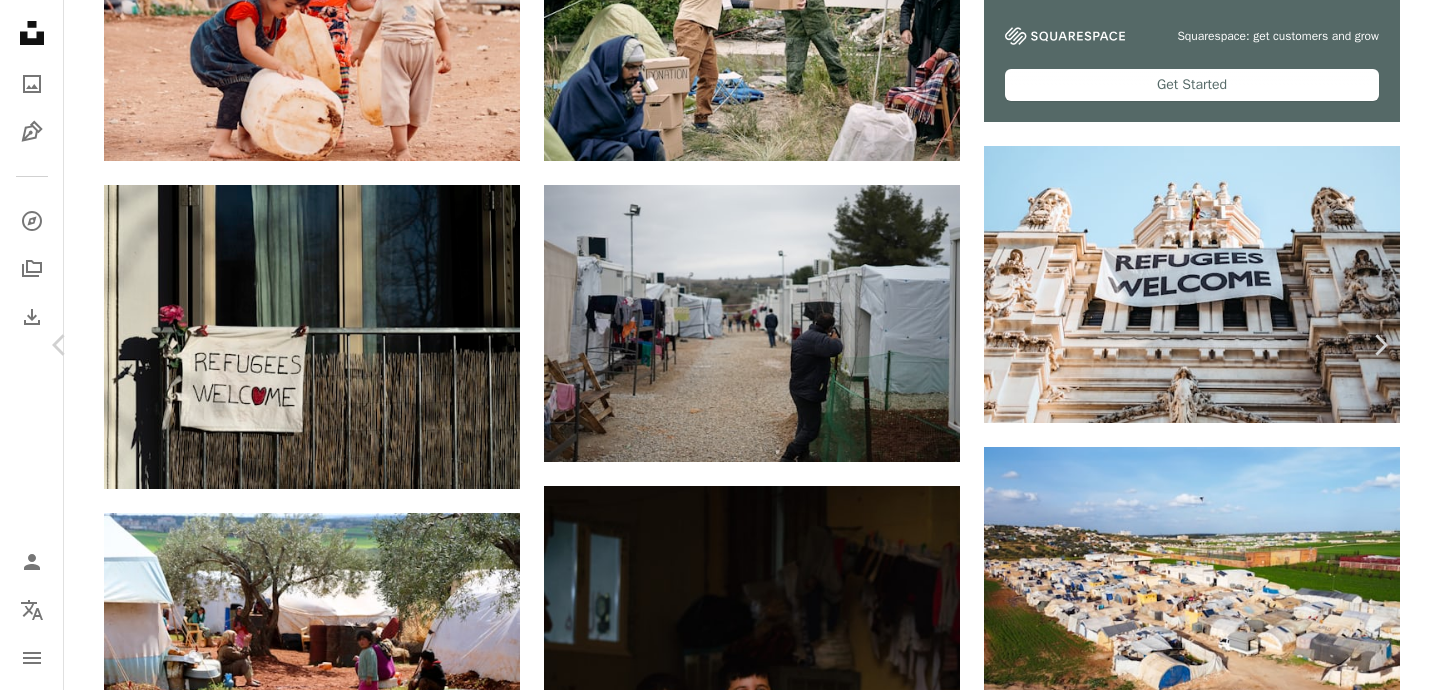 click on "Download free" at bounding box center (1195, 15891) 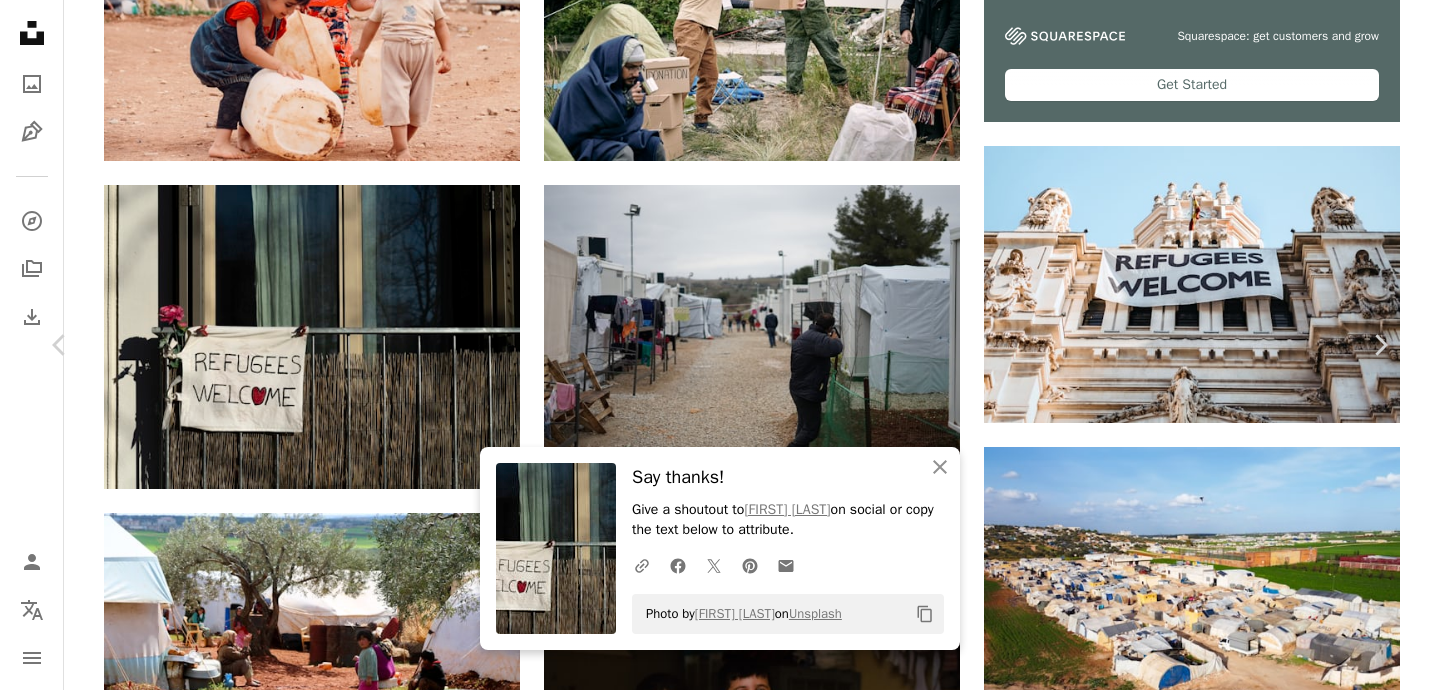 click on "An X shape Chevron left Chevron right [FIRST] [LAST] Available for hire A checkmark inside of a circle A heart A plus sign Download free Chevron down Zoom in Views 720,538 Downloads 5,529 Featured in Photos , Current Events A forward-right arrow Share Info icon Info More Actions Welcome A map marker [CITY], [COUNTRY] Calendar outlined Published on [MONTH] [DAY], [YEAR] Camera SONY, ILCE-7RM4 Safety Free to use under the Unsplash License flower rose window glass help sign balcony refugees good vibes current events plant grey text home decor blossom [COUNTRY] Free pictures Browse premium related images on iStock | Save 20% with code UNSPLASH20 View more on iStock ↗ Related images A heart A plus sign [FIRST] [LAST] Available for hire For" at bounding box center (720, 16189) 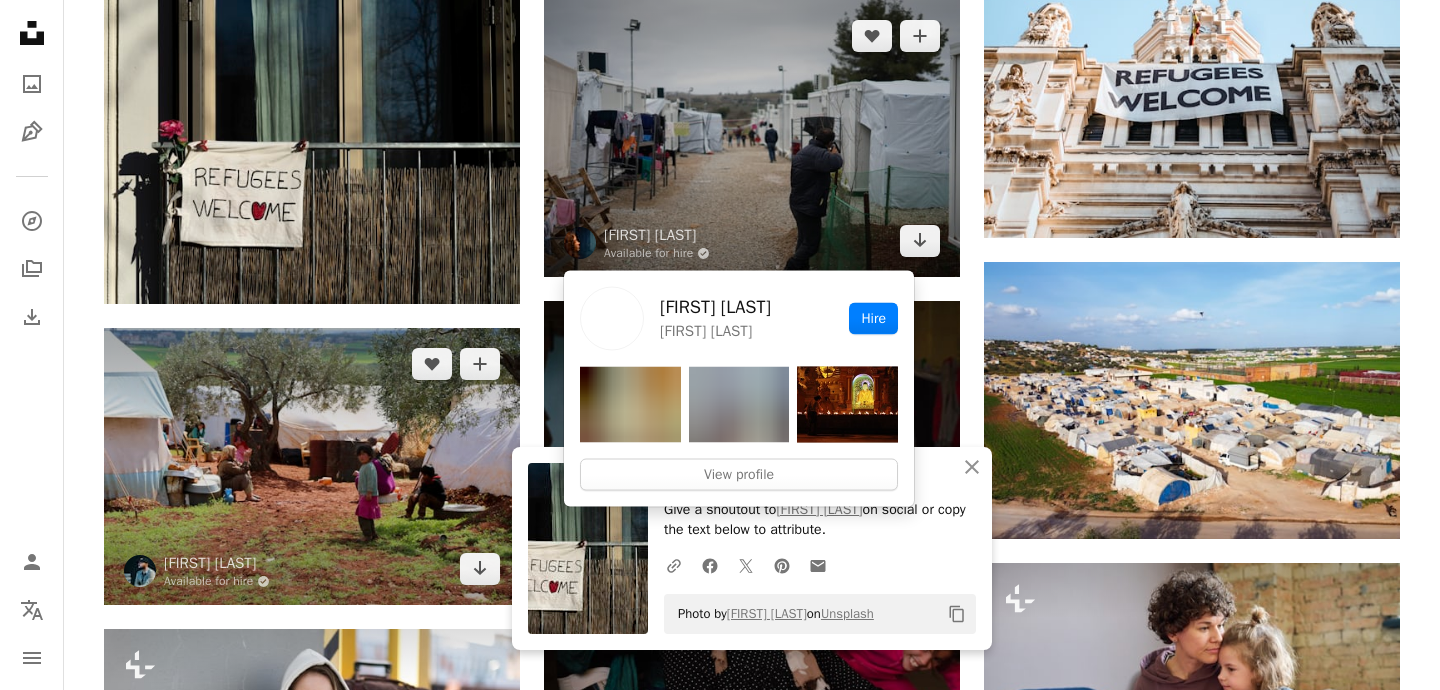 scroll, scrollTop: 1127, scrollLeft: 0, axis: vertical 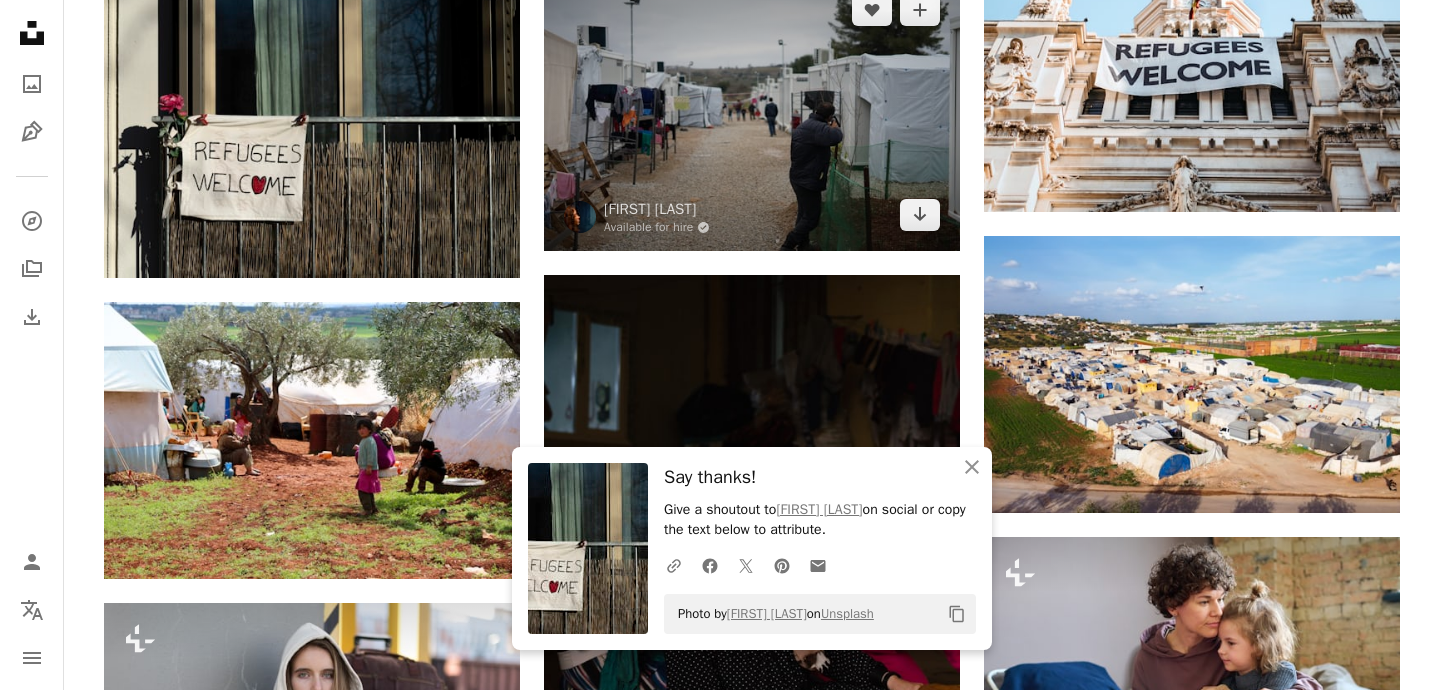 click at bounding box center [752, 112] 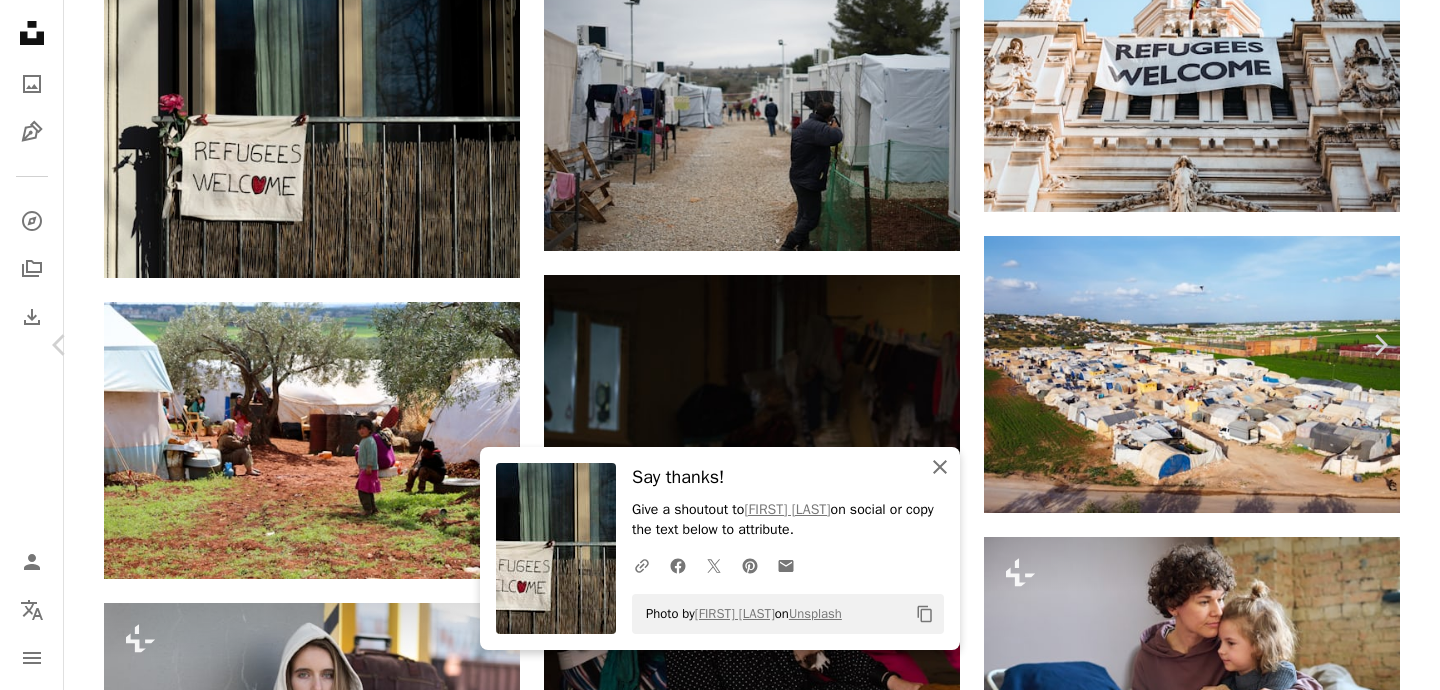 click on "An X shape" at bounding box center [940, 467] 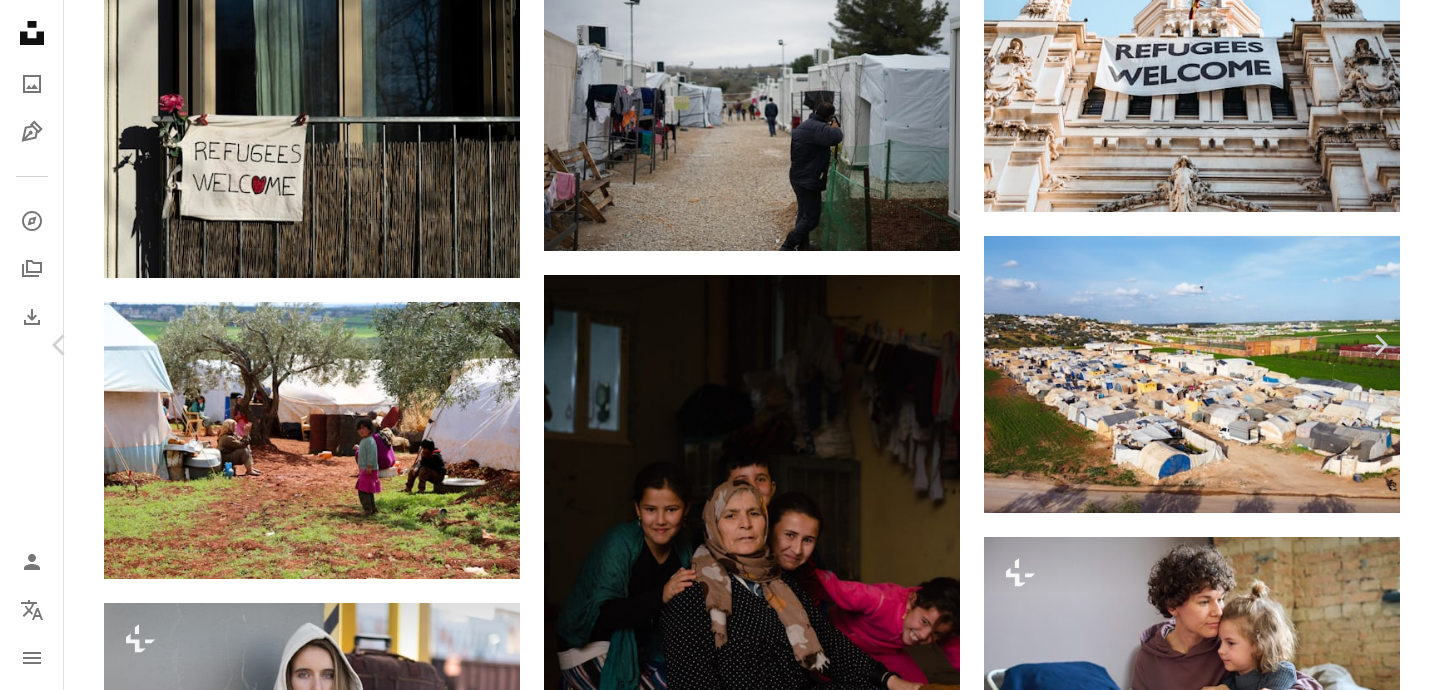 click on "A map marker Greece Calendar outlined Published on  July 15, 2020 Camera SONY, ILCE-7M2 Safety Free to use under the  Unsplash License phone refugee migration refugees refugee camp migrant human people road grey clothing greece apparel tent gravel dirt road pedestrian Free pictures Browse premium related images on iStock  |  Save 20% with code UNSPLASH20 View more on iStock  ↗ Related images A heart A plus sign [FIRST] [LAST] Available for hire A checkmark inside of a circle Arrow pointing down A heart A plus sign ‪[FIRST] [LAST] Available for hire A checkmark inside of a circle Arrow pointing down A heart A plus sign [FIRST] [LAST] Available for hire A checkmark inside of a circle" at bounding box center (720, 15978) 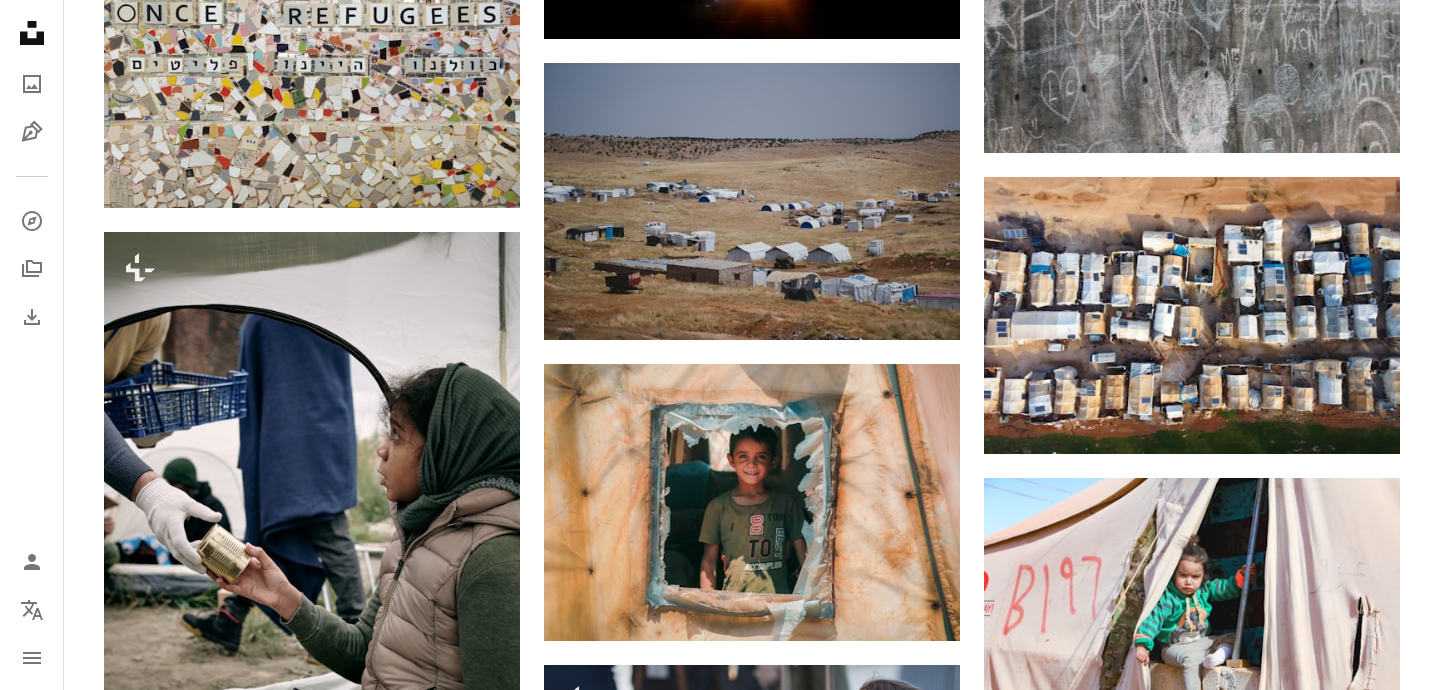 scroll, scrollTop: 2710, scrollLeft: 0, axis: vertical 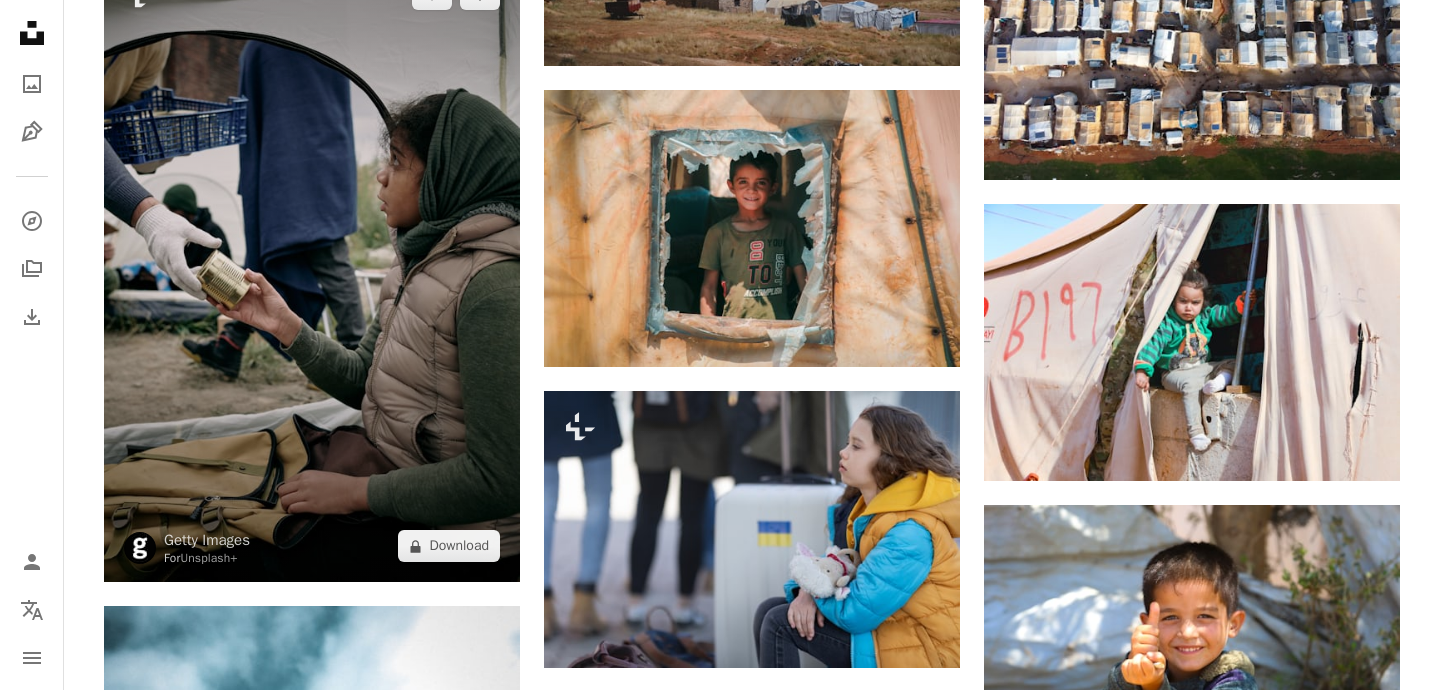 click at bounding box center (312, 270) 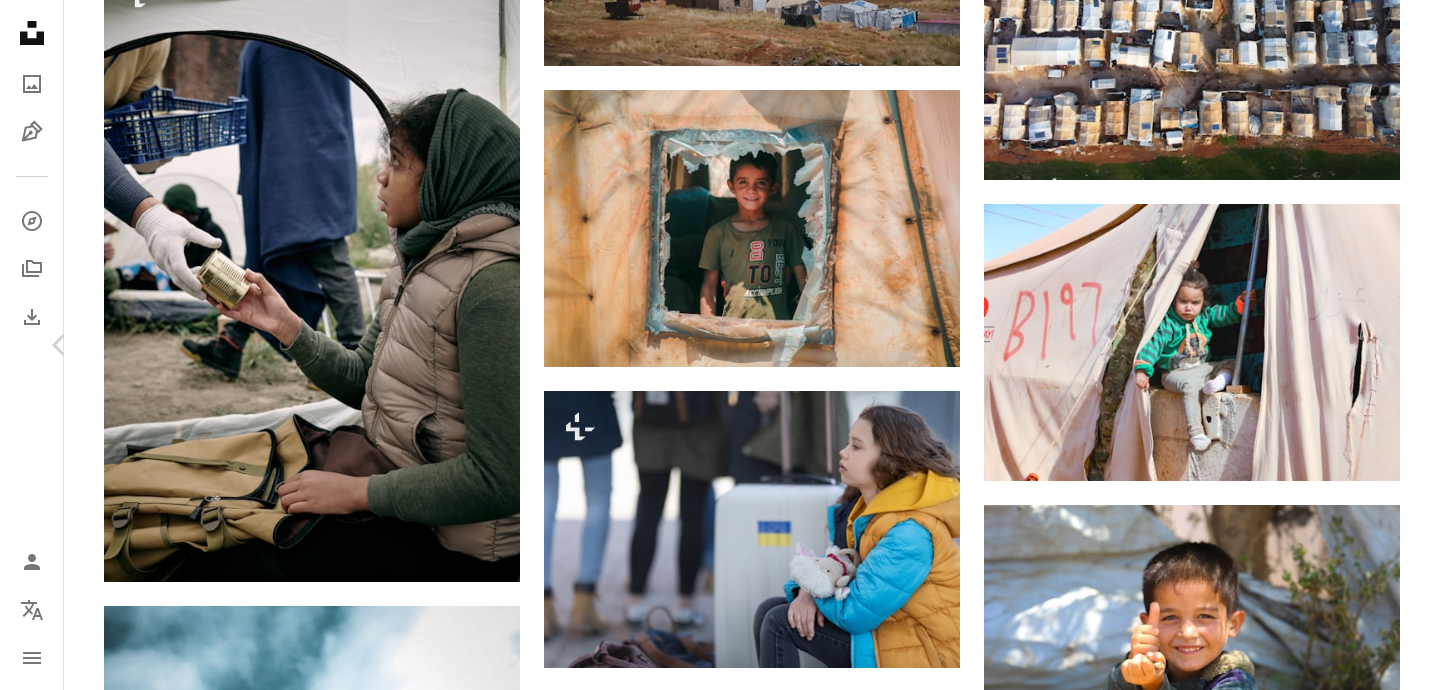 click on "A lock Download" at bounding box center (1233, 14097) 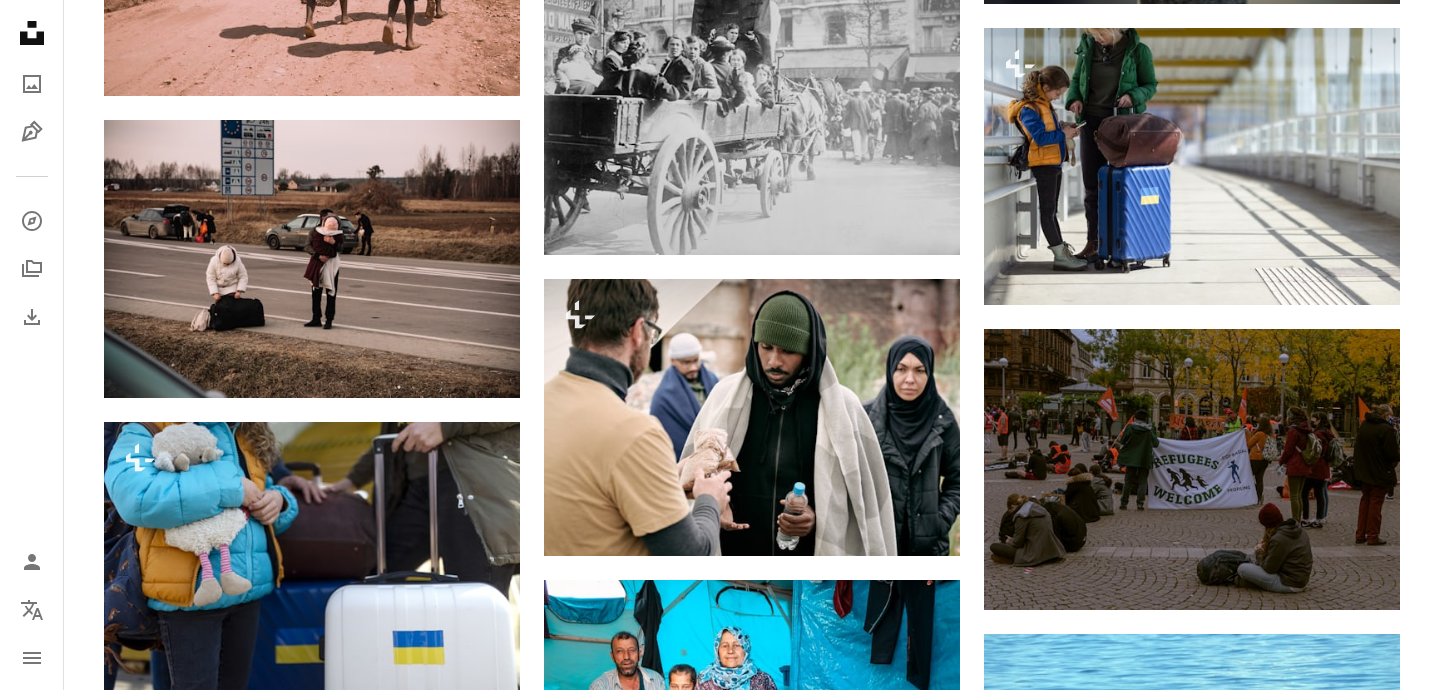 scroll, scrollTop: 5793, scrollLeft: 0, axis: vertical 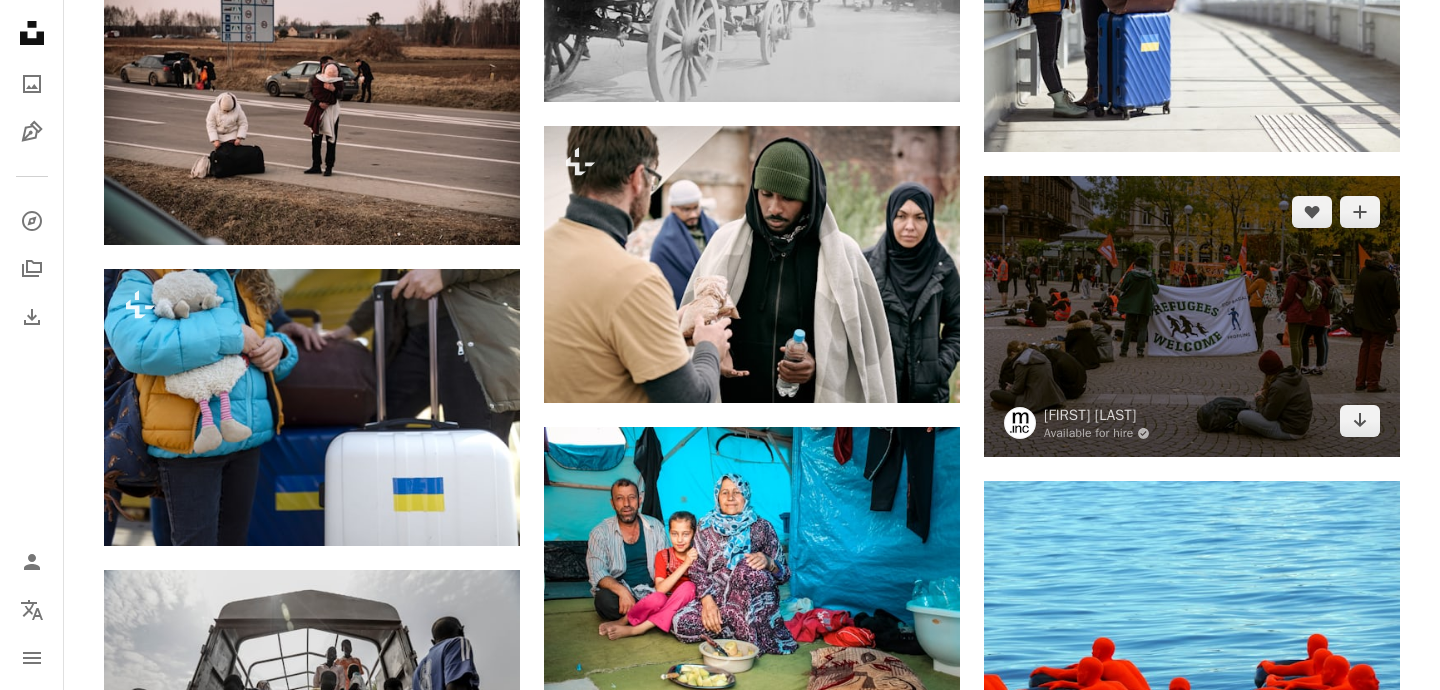 click at bounding box center (1192, 316) 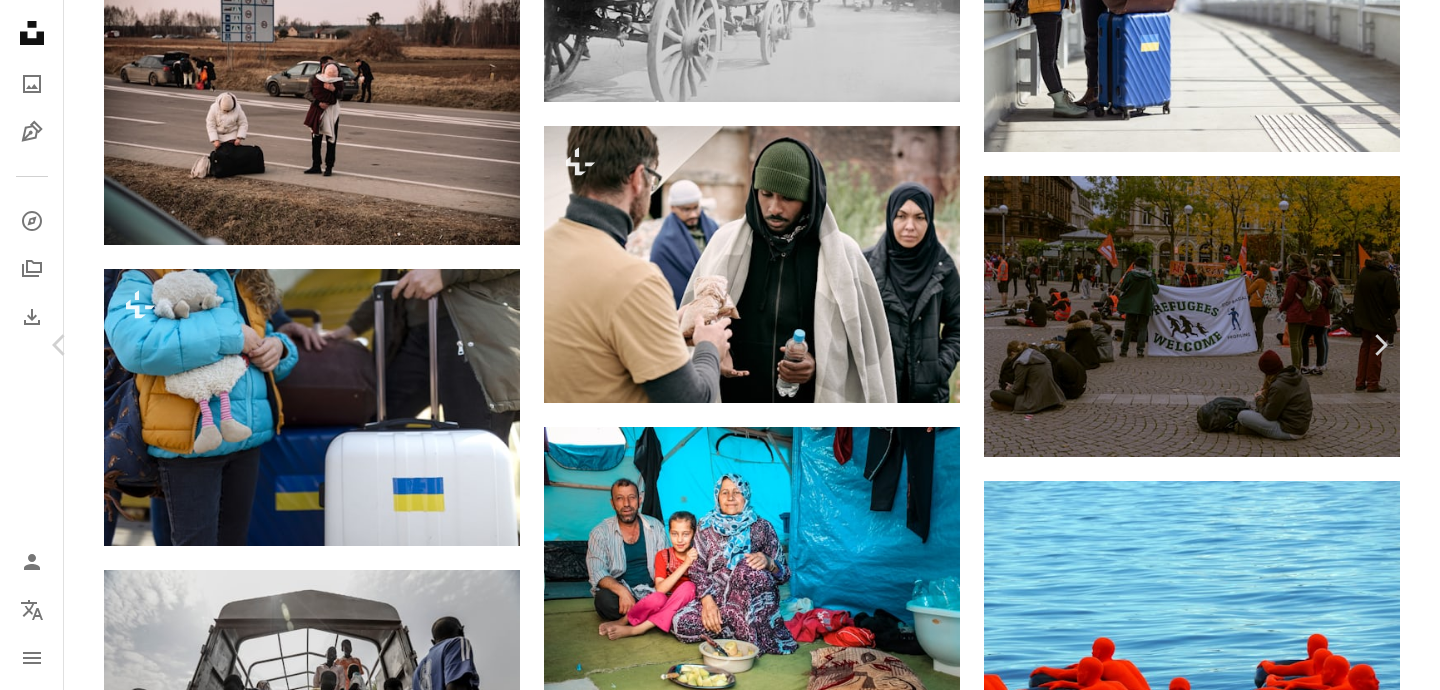 click on "Download free" at bounding box center [1195, 11014] 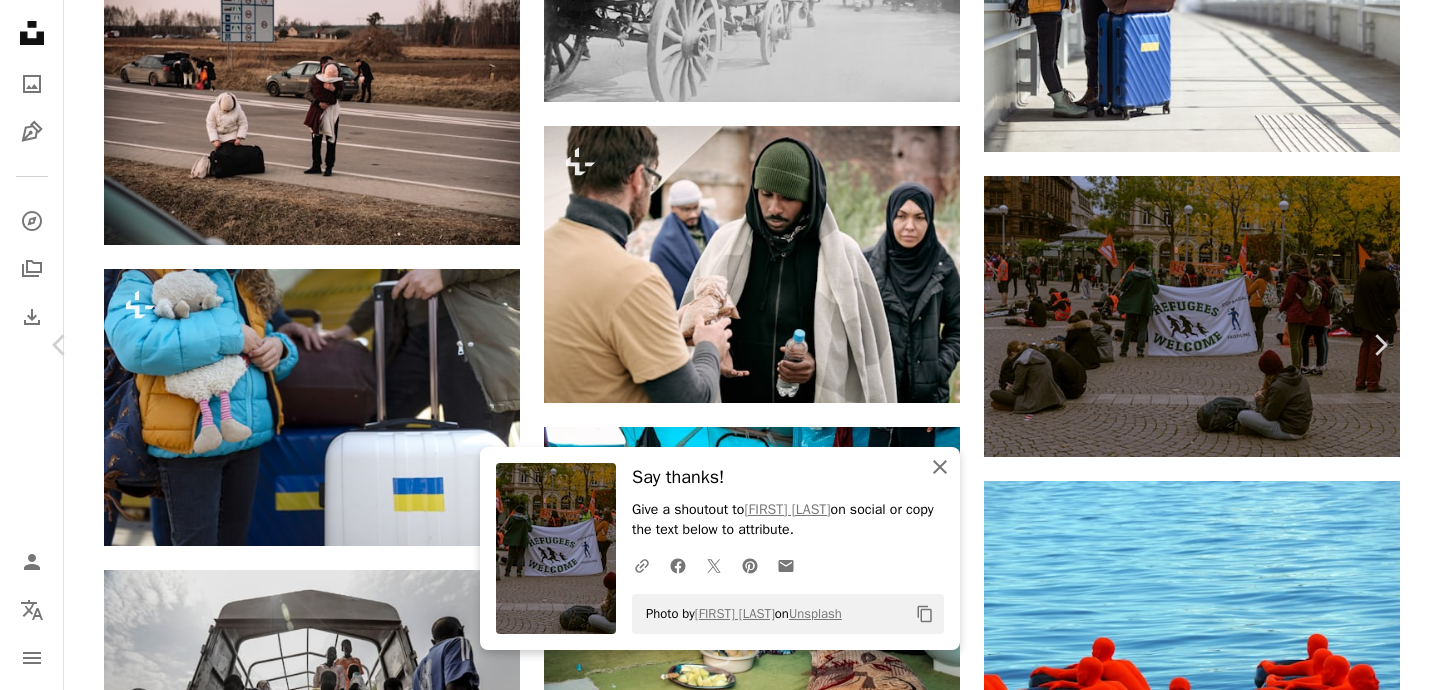 click on "An X shape" at bounding box center [940, 467] 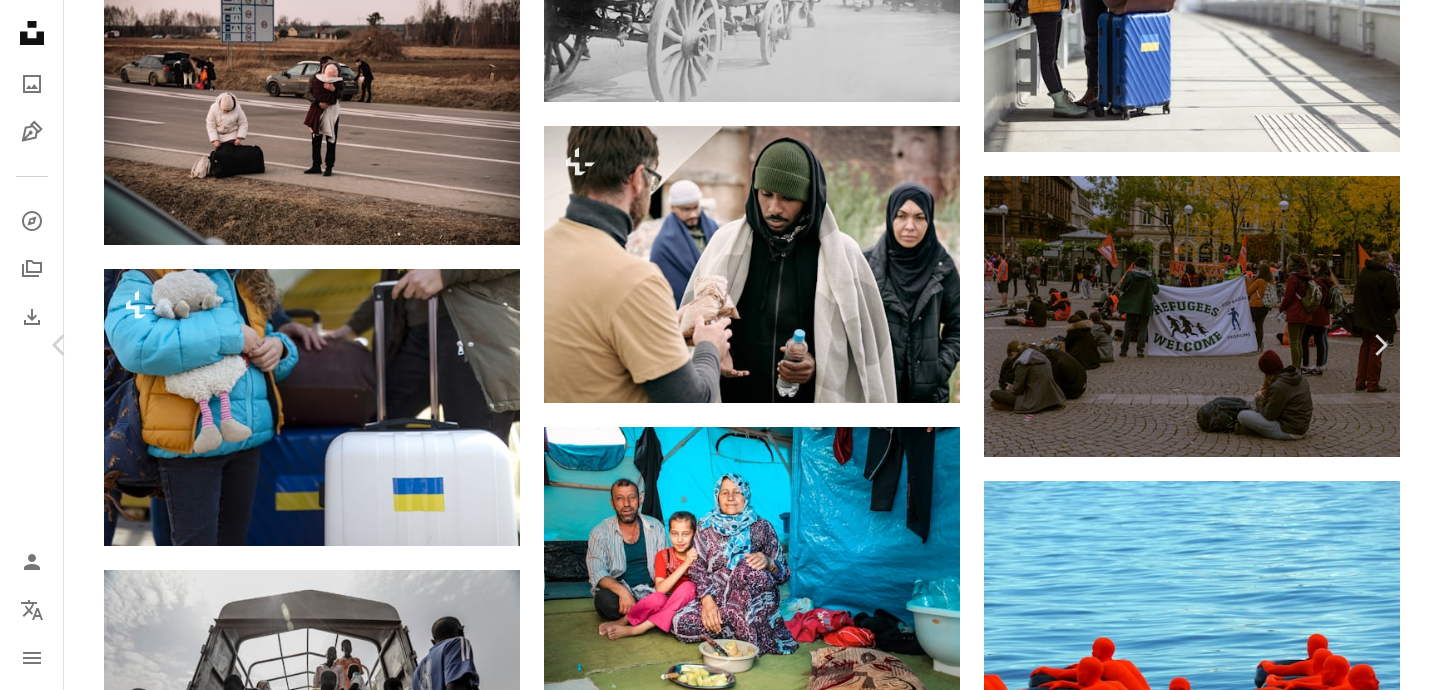 click on "Zoom in" at bounding box center [712, 11345] 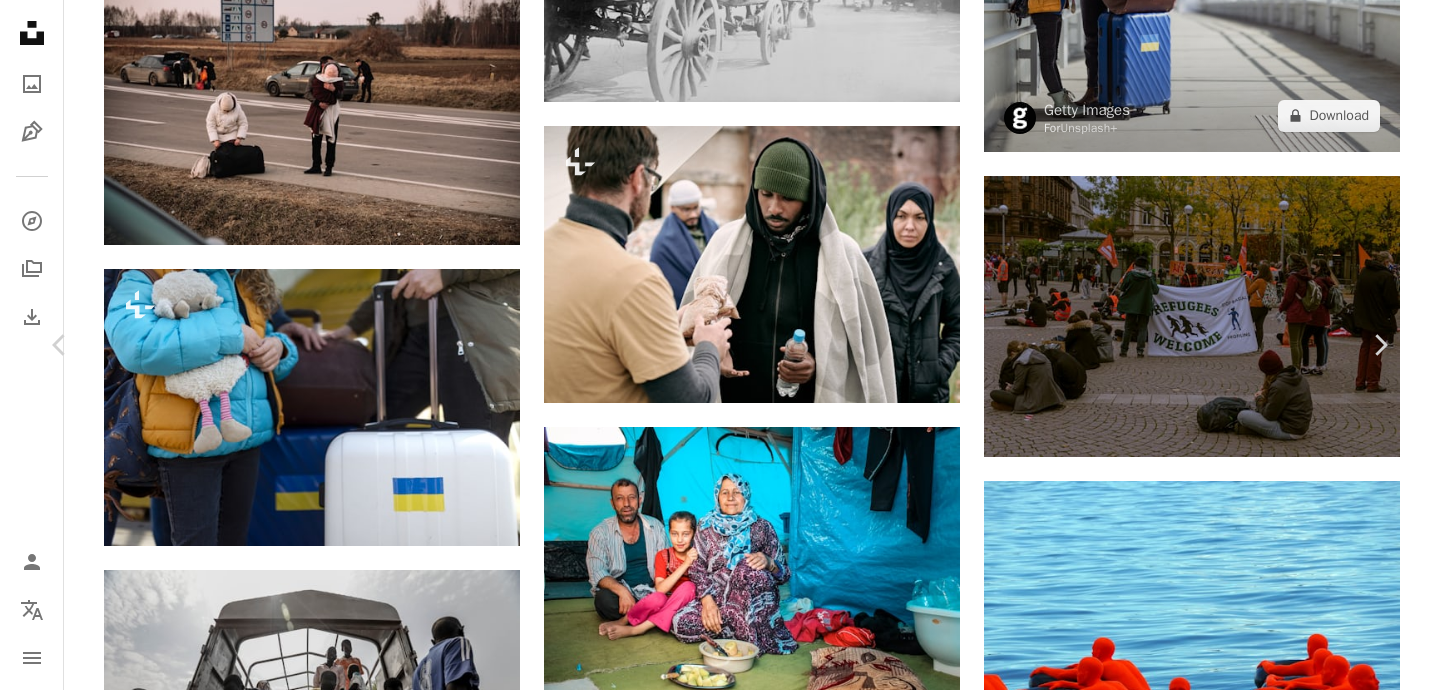 click on "An X shape Chevron left Chevron right [FIRST] [LAST] Available for hire A checkmark inside of a circle A heart A plus sign Download free Chevron down Zoom in Views 191,461 Downloads 1,380 A forward-right arrow Share Info icon Info More Actions Another image I took on the protest against racism in police on the 24th of October A map marker [CITY], [COUNTRY] Calendar outlined Published on [MONTH] [DAY], [YEAR] Camera SONY, ILCE-6500 Safety Free to use under the Unsplash License [COUNTRY] police protest racism refugees welcome [CITY] building human people architecture grey clothing crowd text banner military apparel military uniform pedestrian [COUNTRY] Creative Commons images Browse premium related images on iStock | Save 20% with code UNSPLASH20 View more on iStock ↗ Related images A heart A plus sign [FIRST] [LAST] Available for hire A checkmark inside of a circle Arrow pointing down Plus sign for Unsplash+ A heart A plus sign Getty Images For Unsplash+ A lock Download A heart A plus sign [FIRST] A heart" at bounding box center [720, 11312] 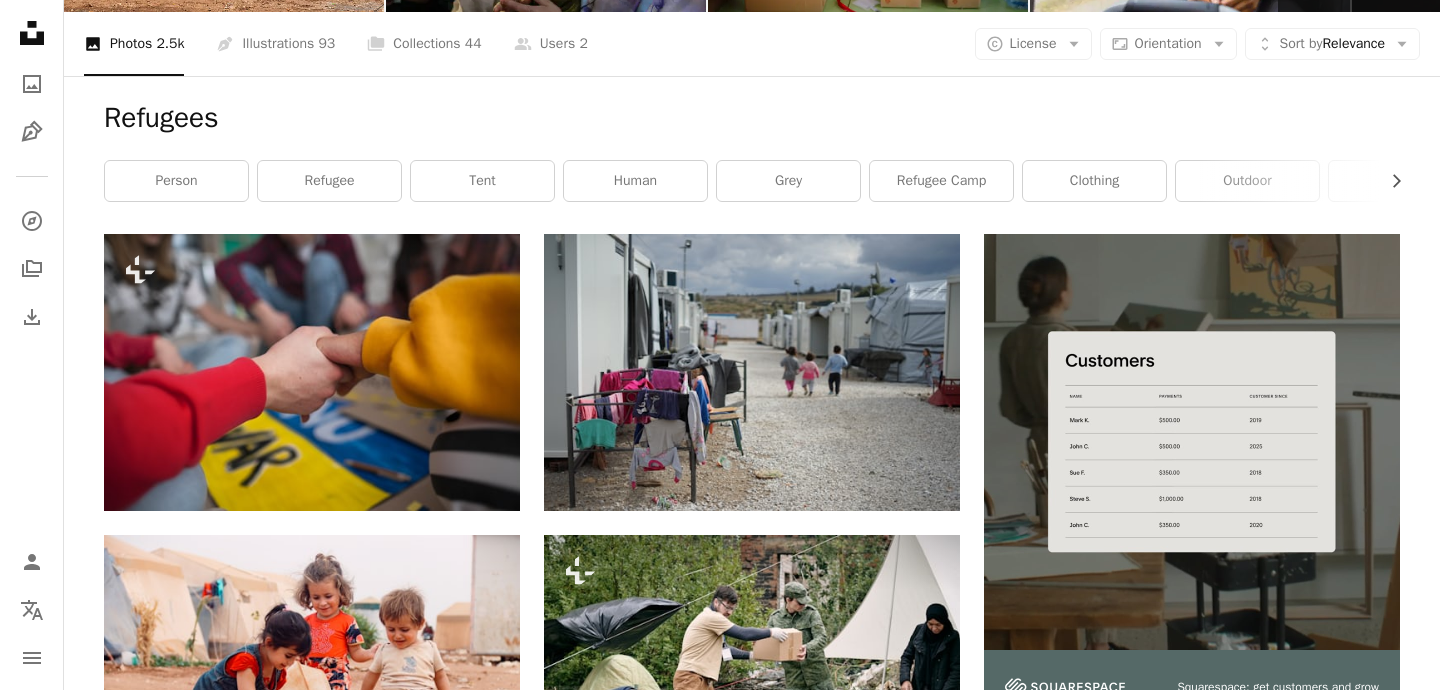 scroll, scrollTop: 0, scrollLeft: 0, axis: both 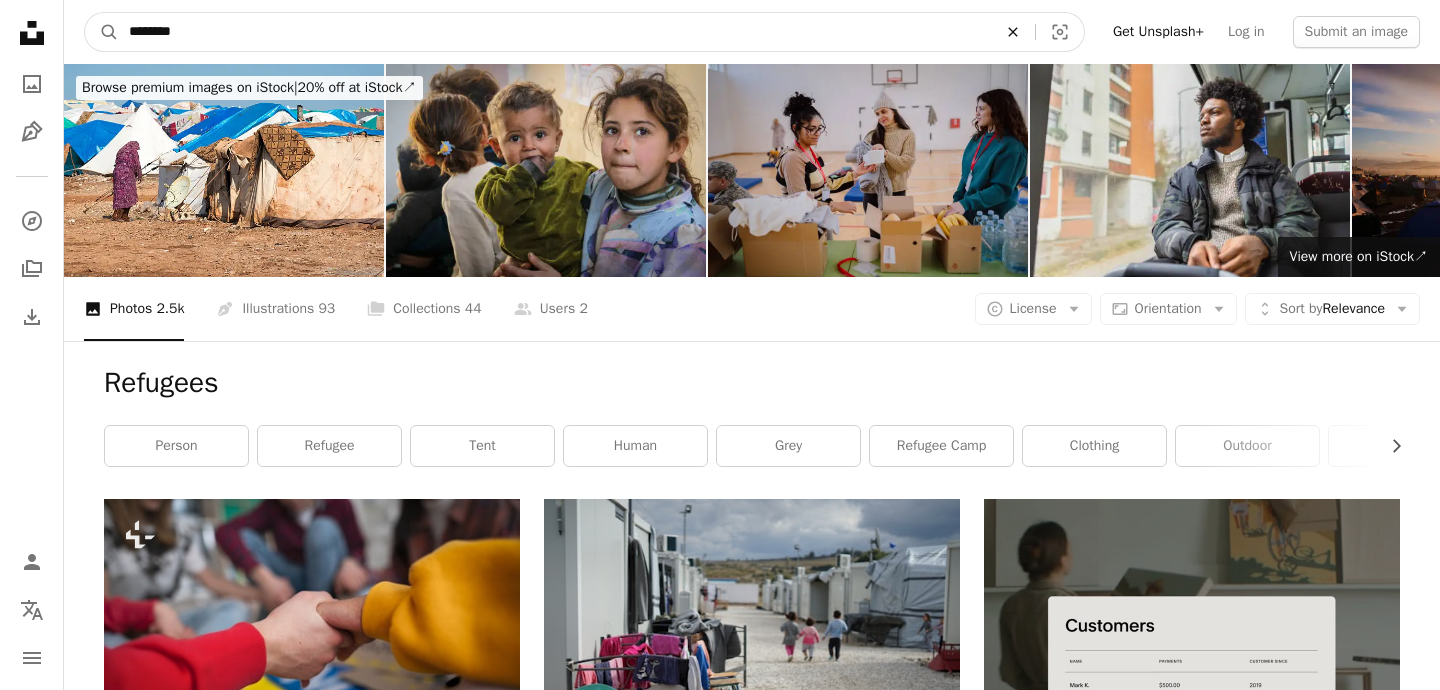 click on "An X shape" at bounding box center (1013, 32) 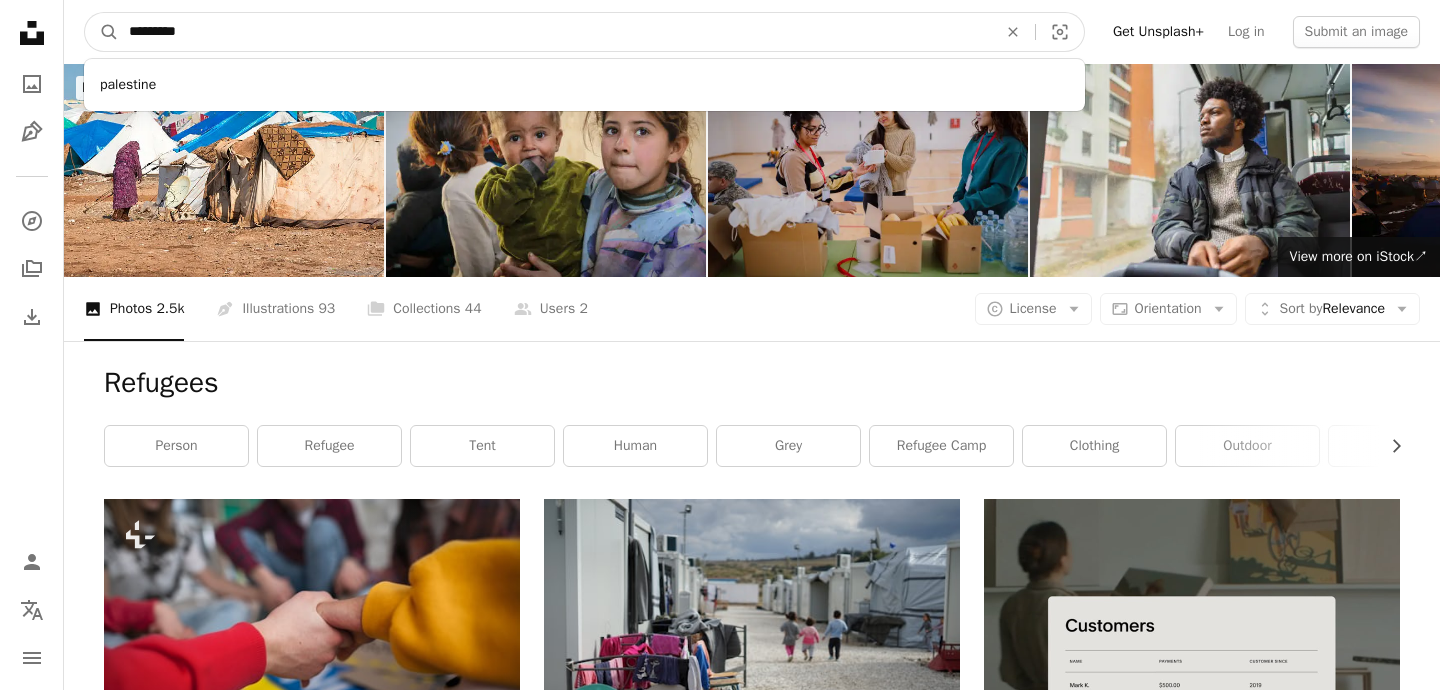 click on "A magnifying glass" at bounding box center [102, 32] 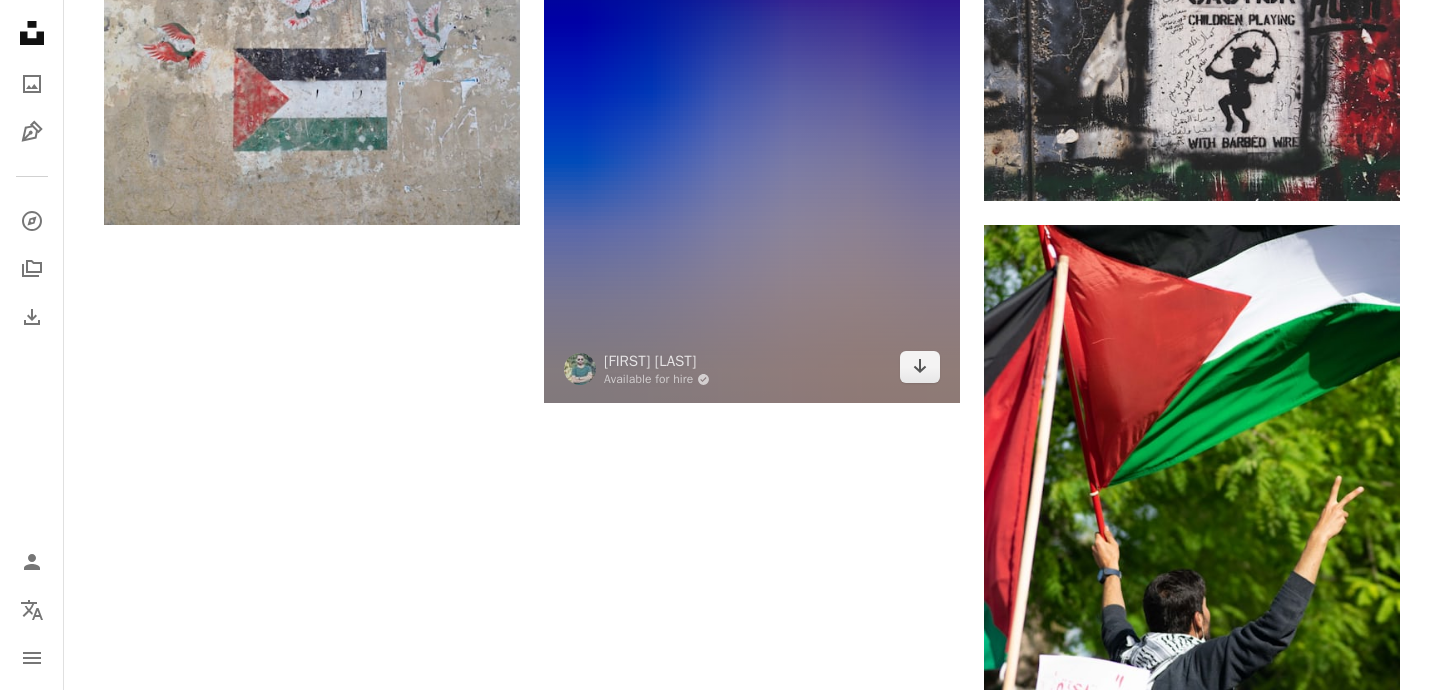 scroll, scrollTop: 3436, scrollLeft: 0, axis: vertical 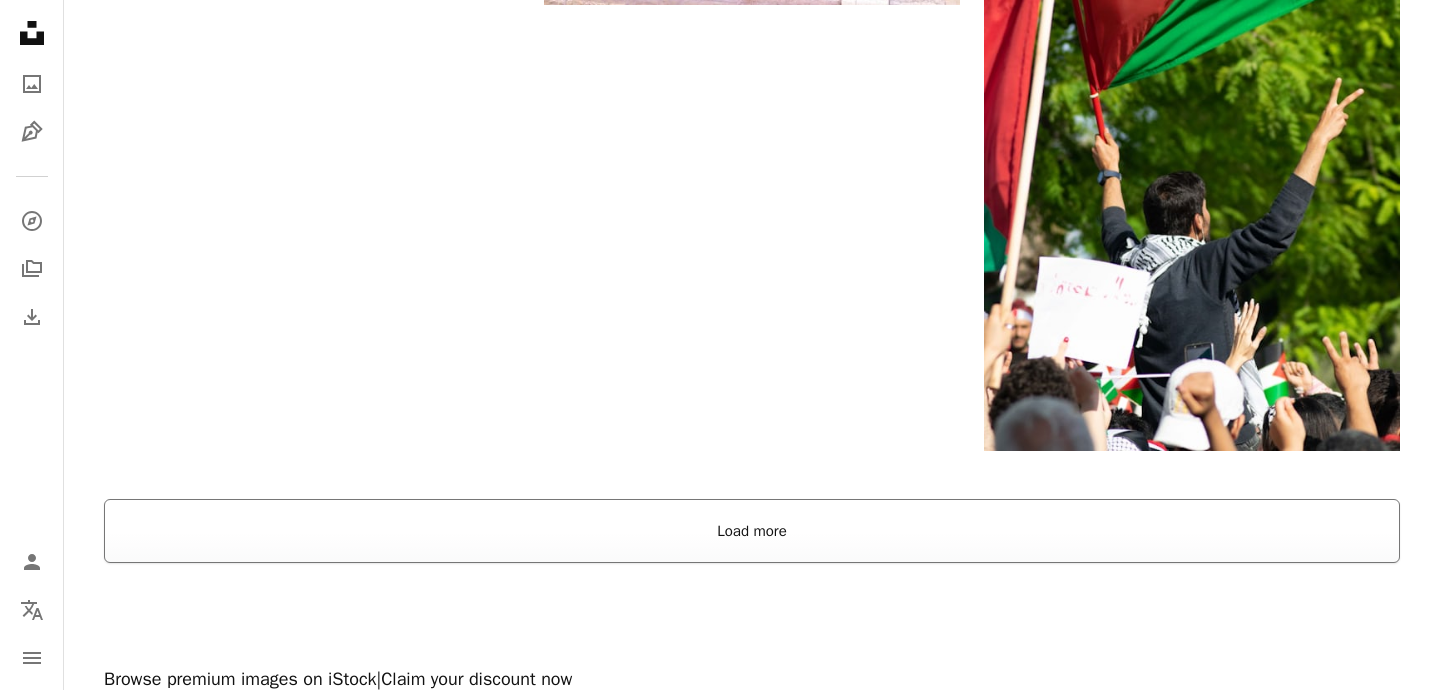 click on "Load more" at bounding box center (752, 531) 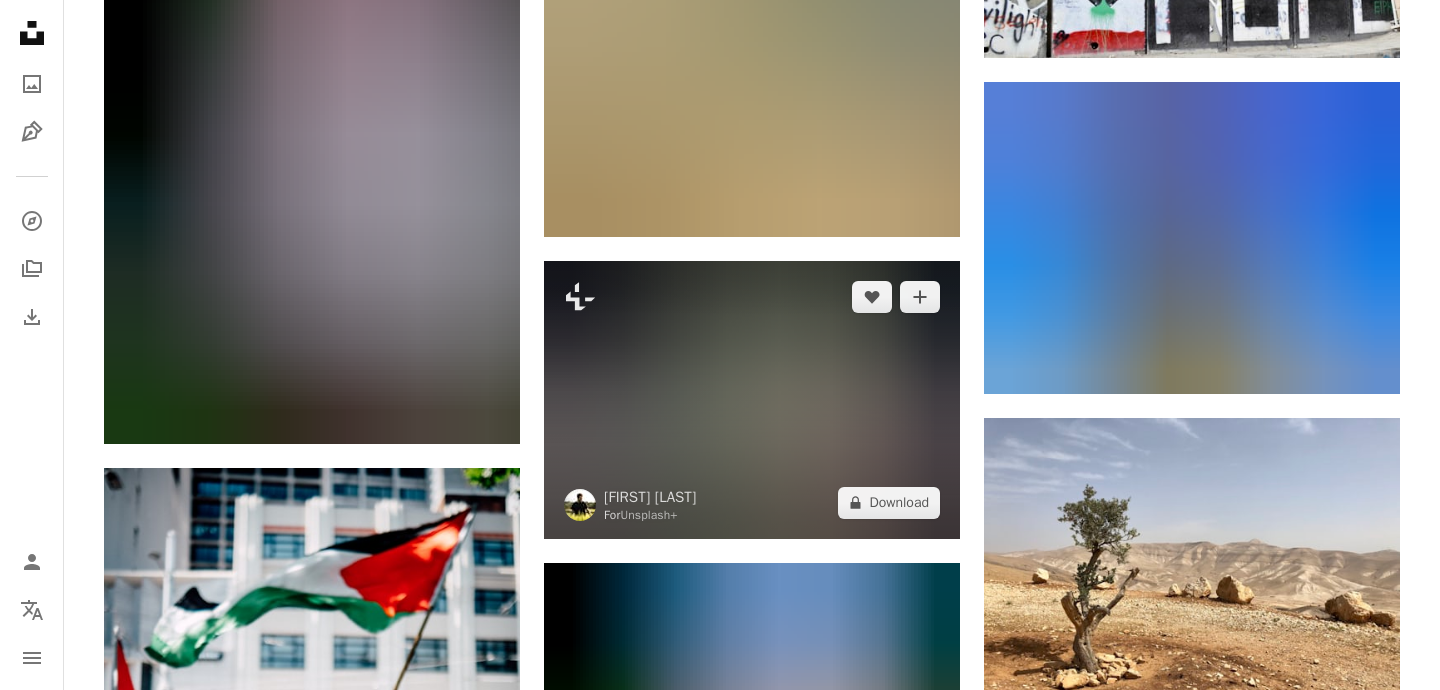 scroll, scrollTop: 5609, scrollLeft: 0, axis: vertical 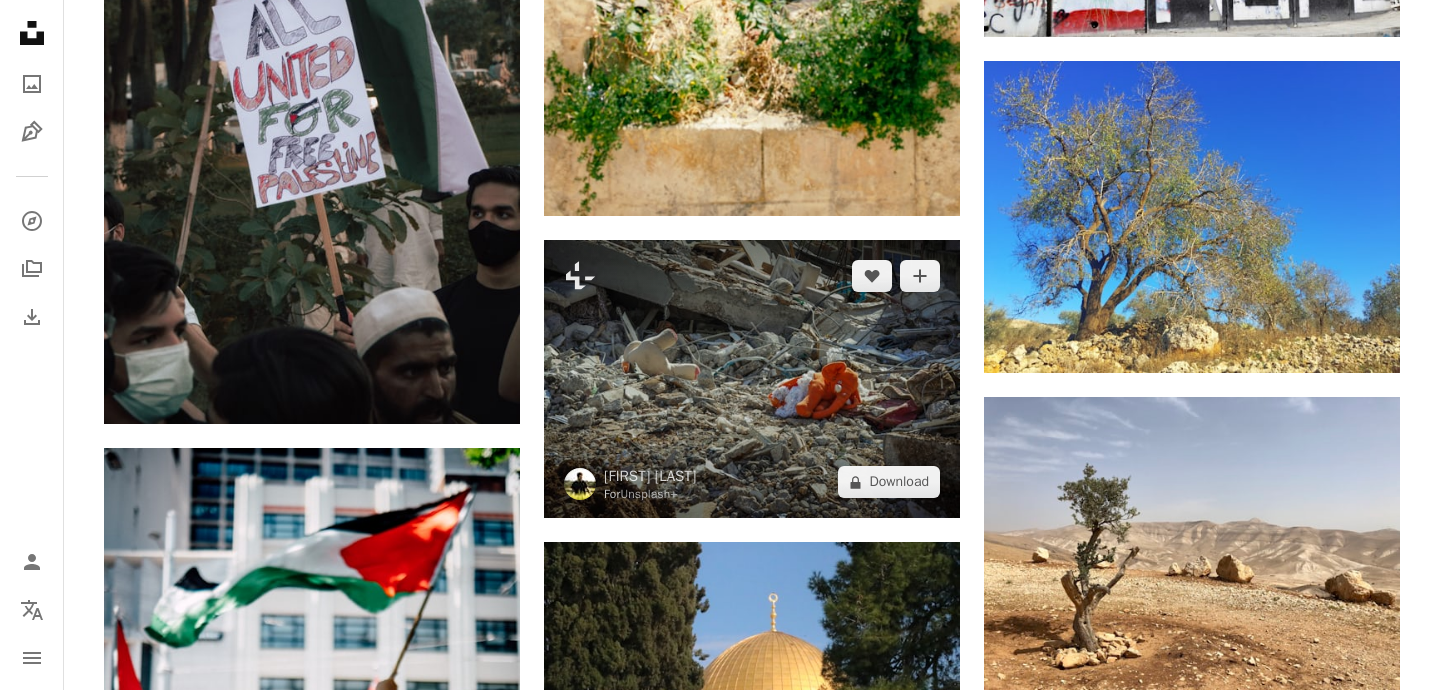 click at bounding box center (752, 379) 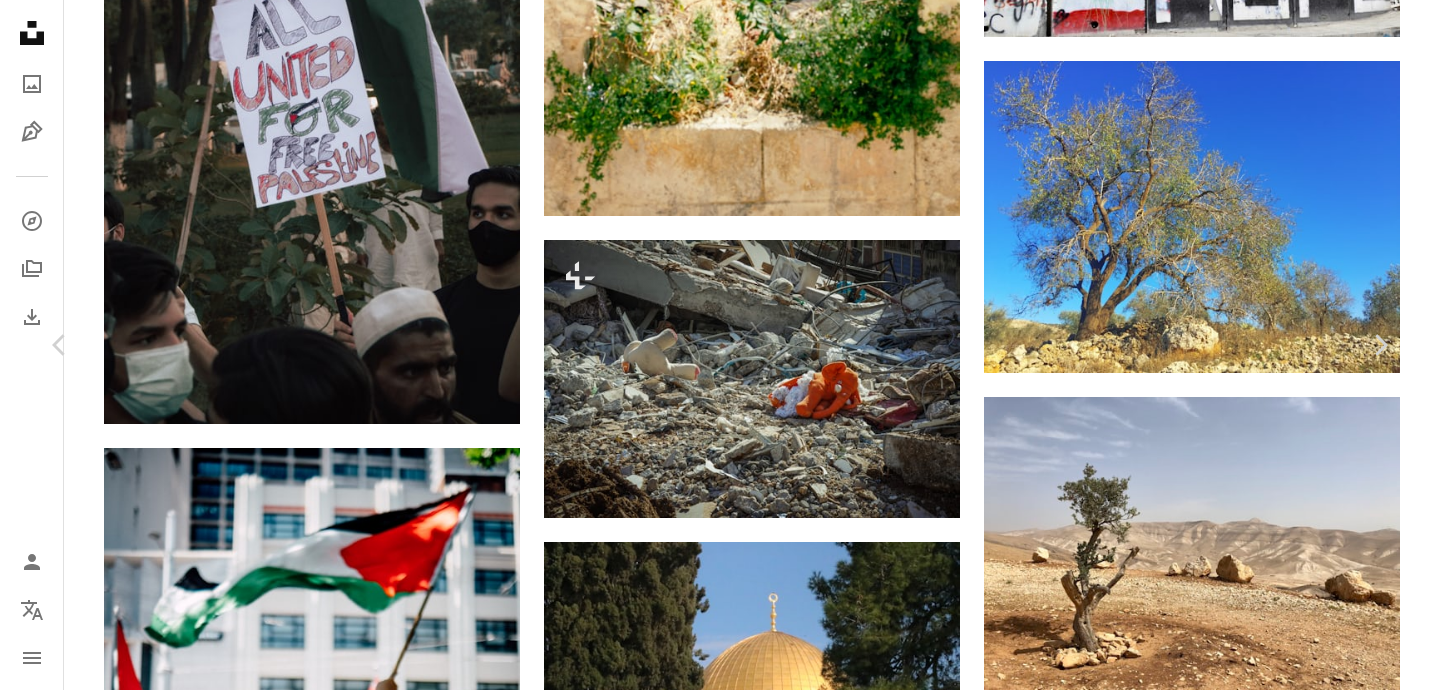 click on "A lock Download" at bounding box center [1233, 4657] 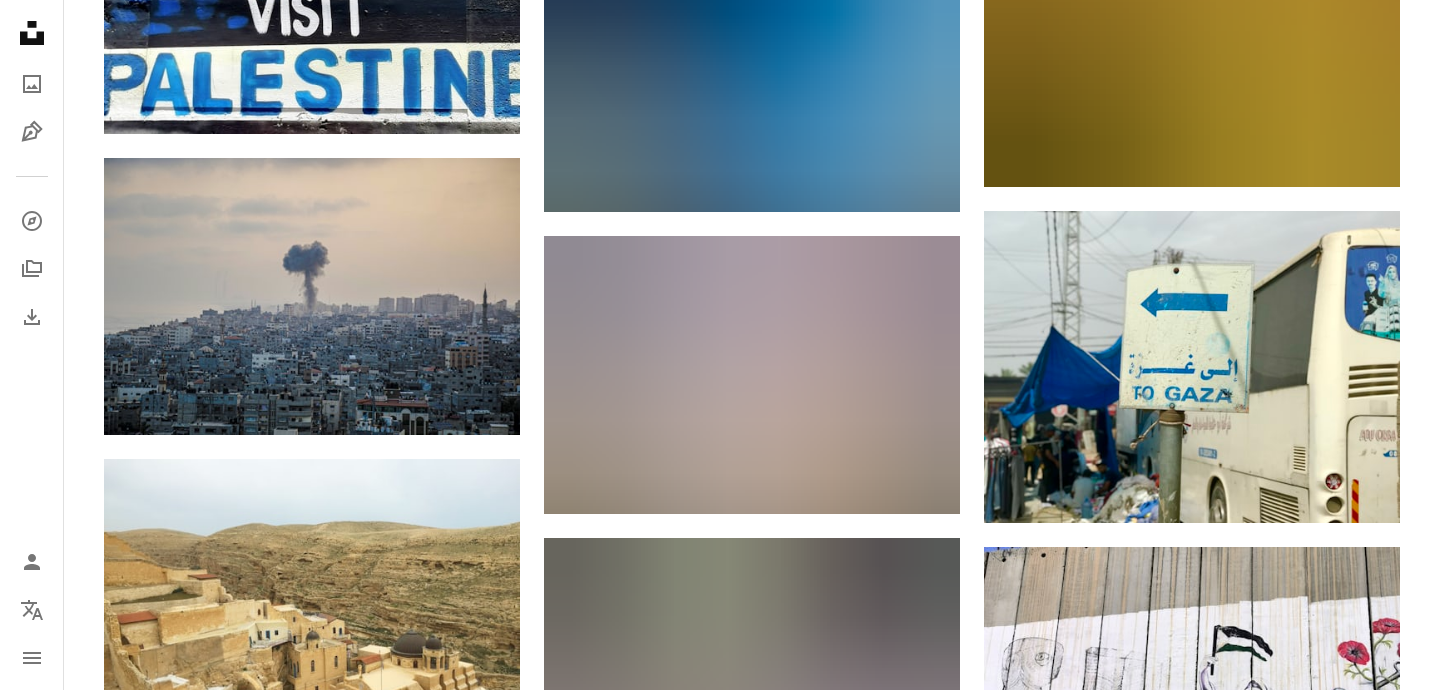 scroll, scrollTop: 13898, scrollLeft: 0, axis: vertical 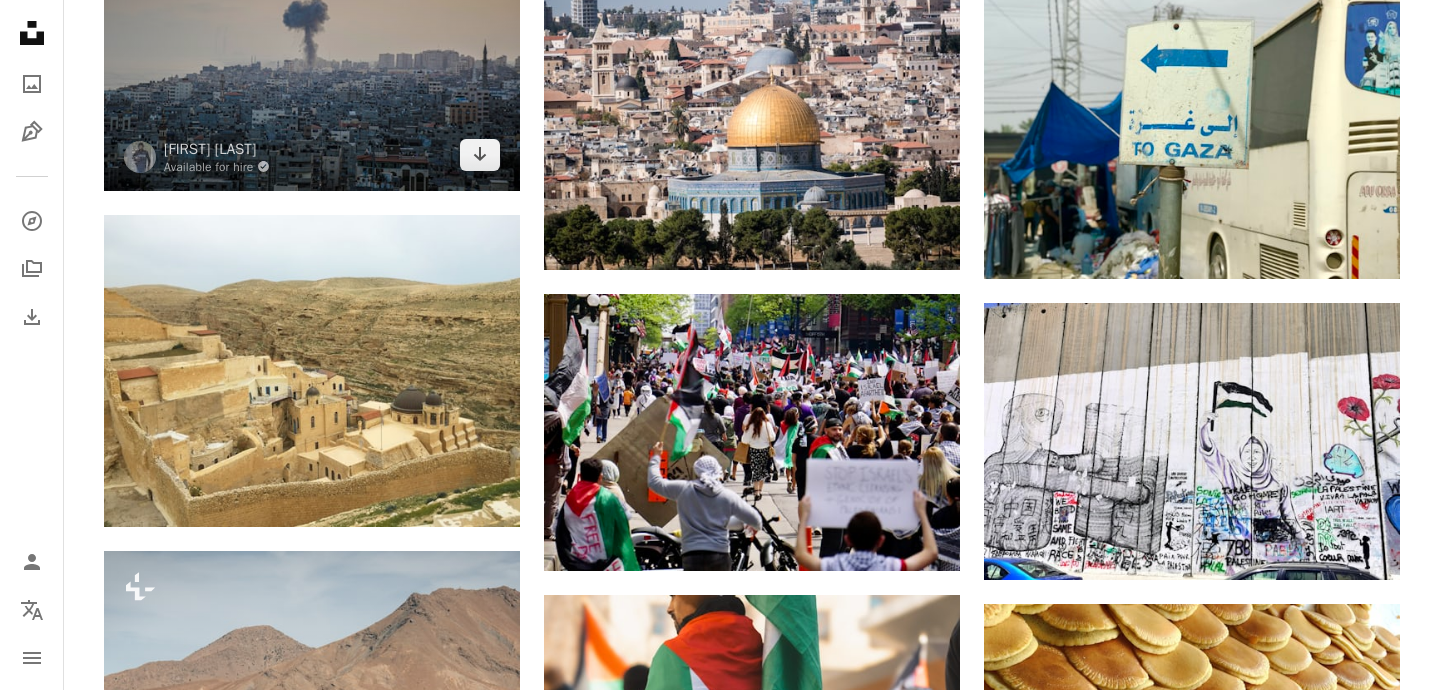 click at bounding box center (312, 52) 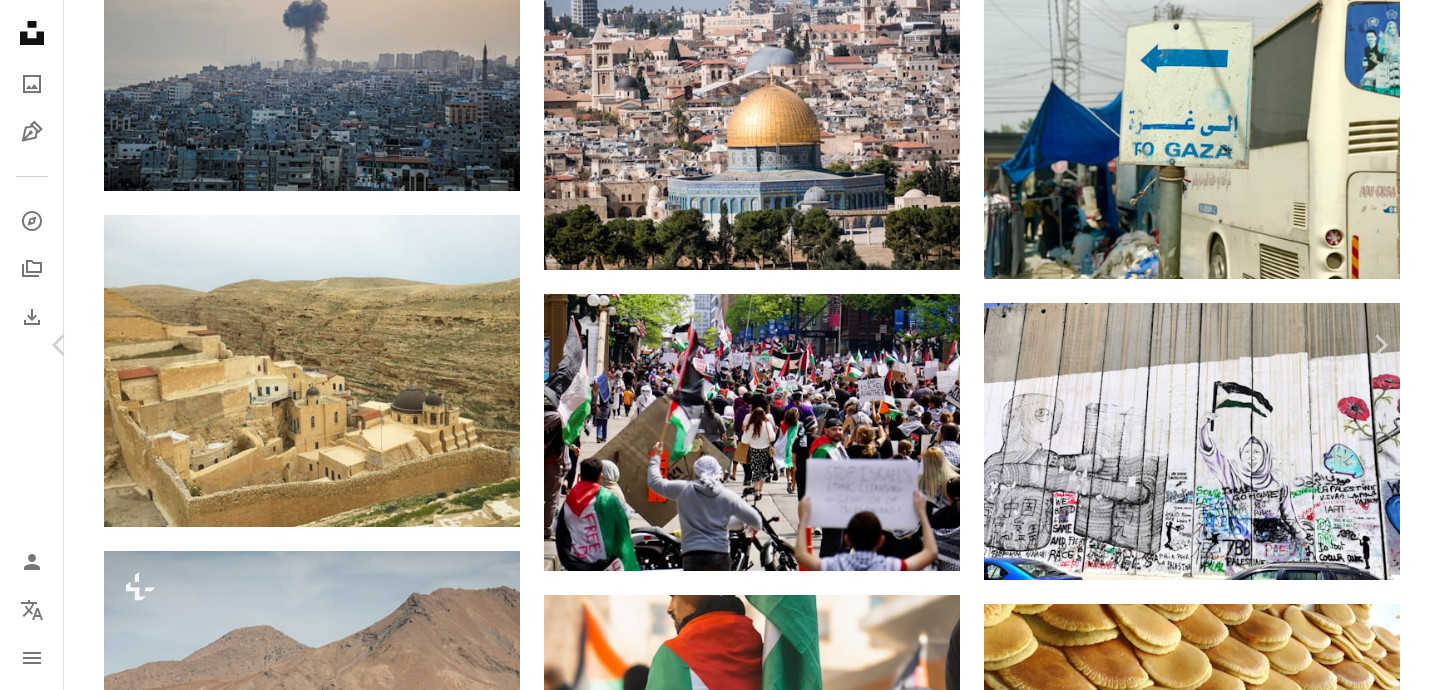 click on "Download free" at bounding box center (1195, 4981) 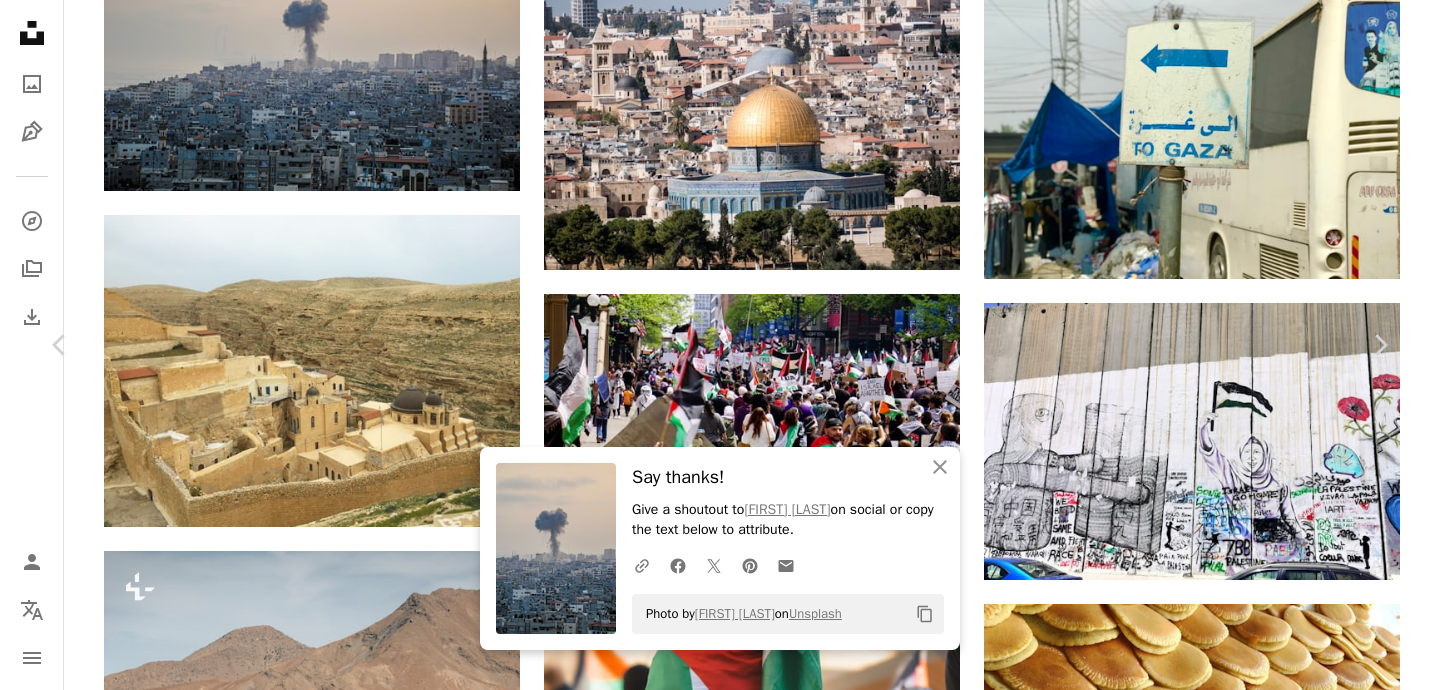click on "A URL sharing icon (chains) Facebook icon X (formerly Twitter) icon Pinterest icon An envelope Photo by  [FIRST] [LAST]  on  Unsplash
Copy content [FIRST] [LAST] Available for hire A checkmark inside of a circle A heart A plus sign Download free Chevron down Zoom in Views 511,278 Downloads 6,863 A forward-right arrow Share Info icon Info More Actions A column of smoke resulting from the Israeli bombing of the Gaza Strip Calendar outlined Published on  March 5, 2023 Safety Free to use under the  Unsplash License gaza gaza war gaza strip gaza palestine gazania city urban war cityscape Free stock photos Browse premium related images on iStock  |  Save 20% with code UNSPLASH20 View more on iStock  ↗ Related images A heart A plus sign [FIRST] [LAST] Available for hire A checkmark inside of a circle" at bounding box center (720, 5279) 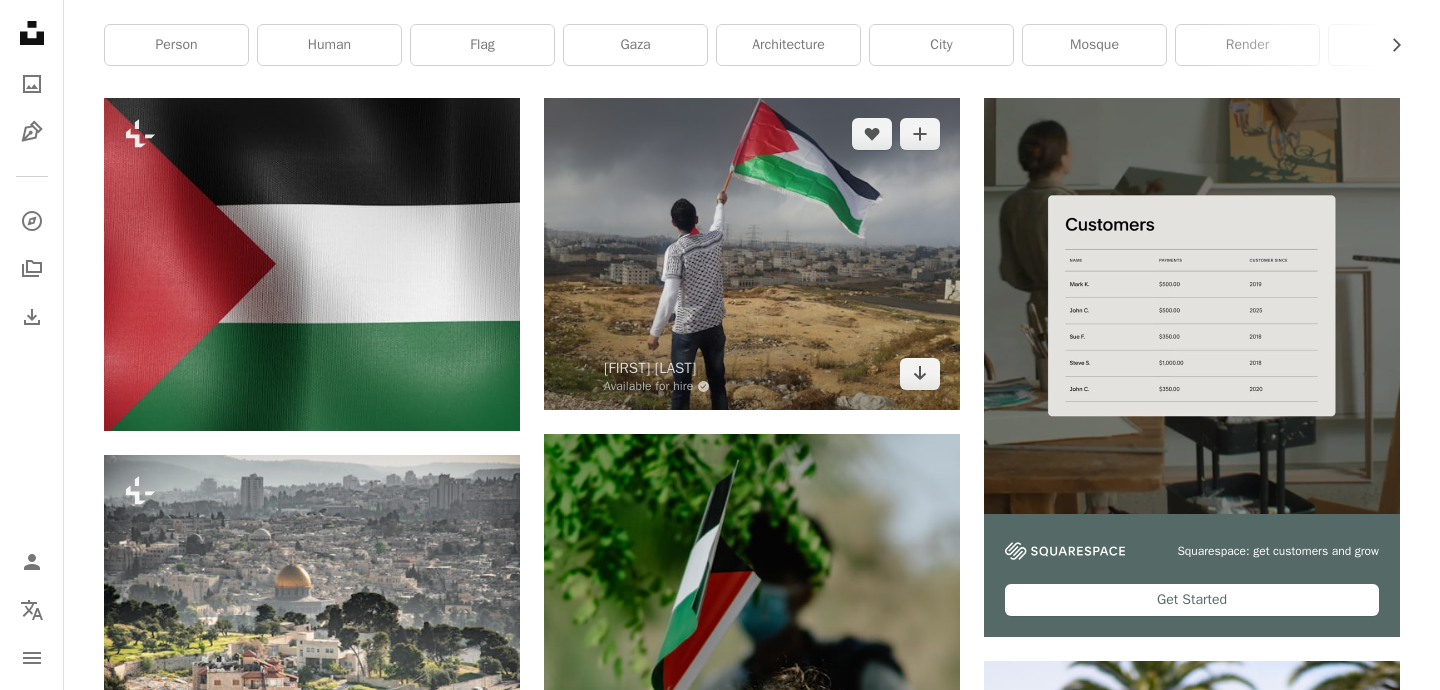 scroll, scrollTop: 0, scrollLeft: 0, axis: both 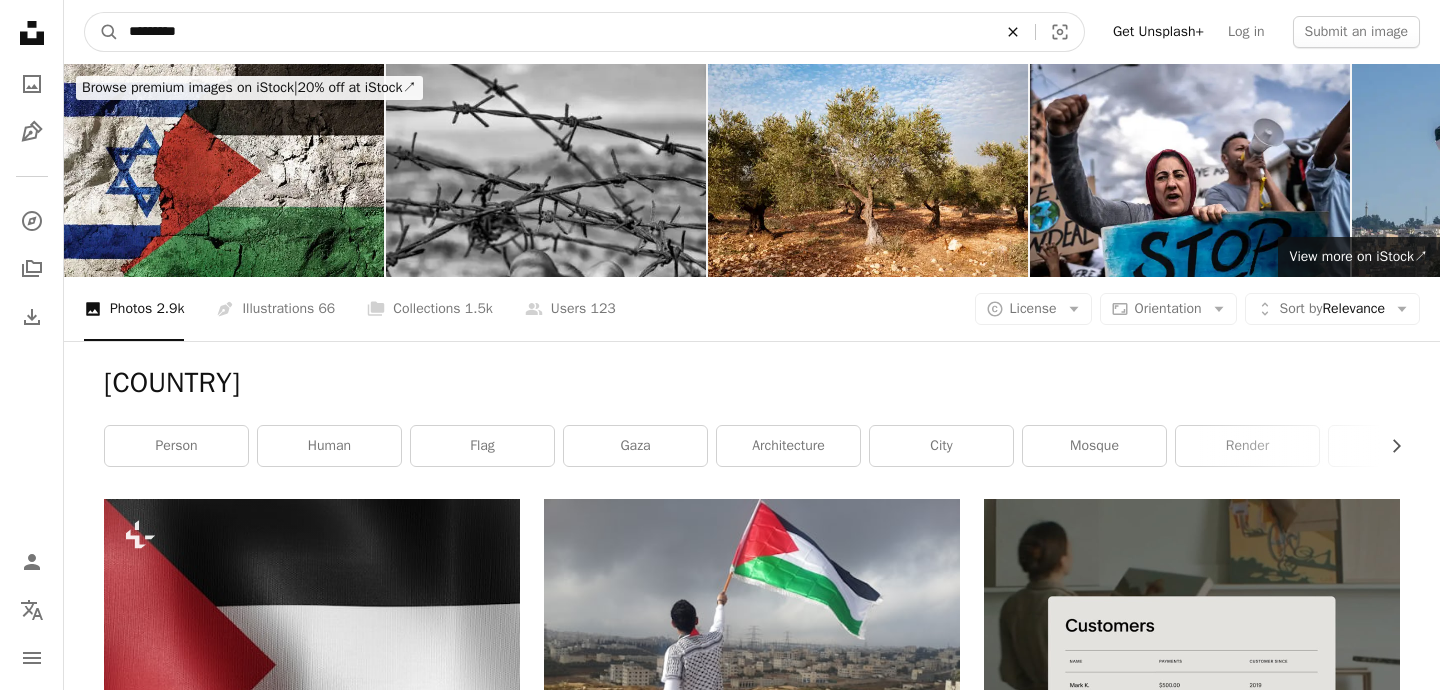 click on "An X shape" at bounding box center (1013, 32) 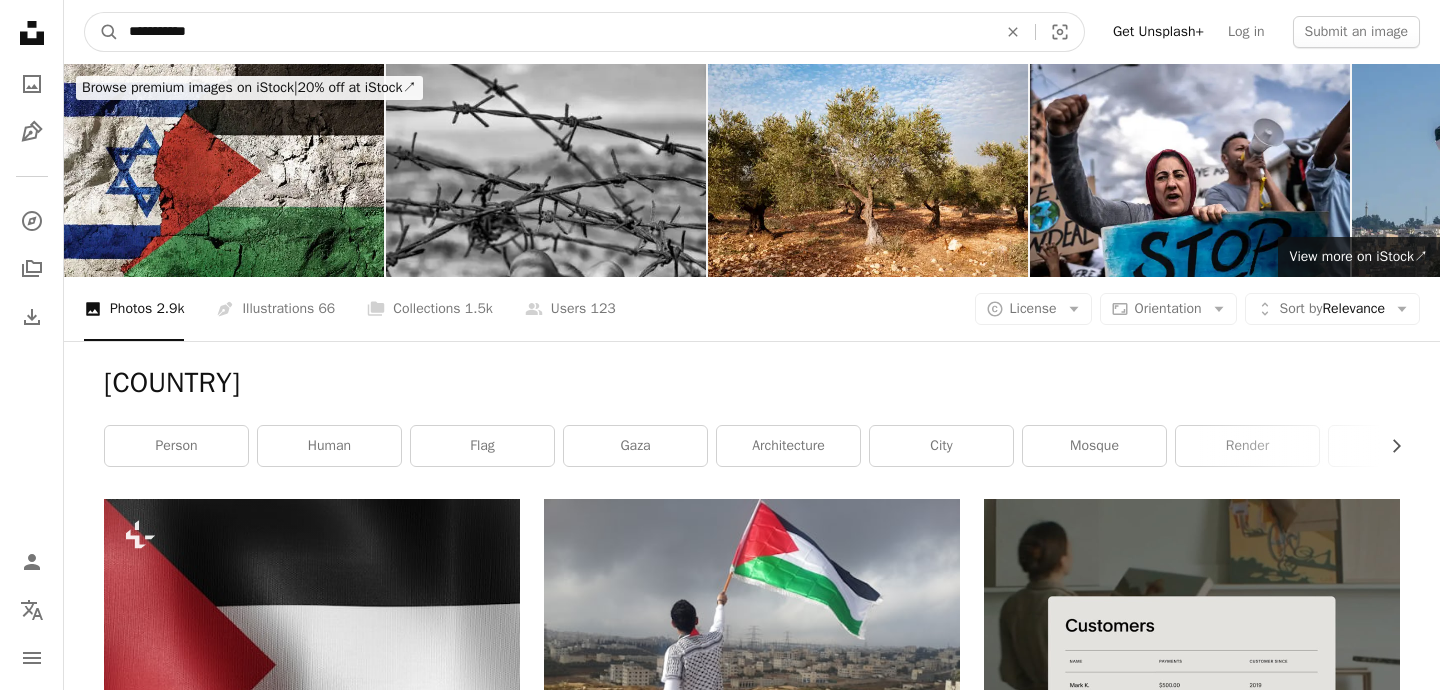 click on "A magnifying glass" at bounding box center (102, 32) 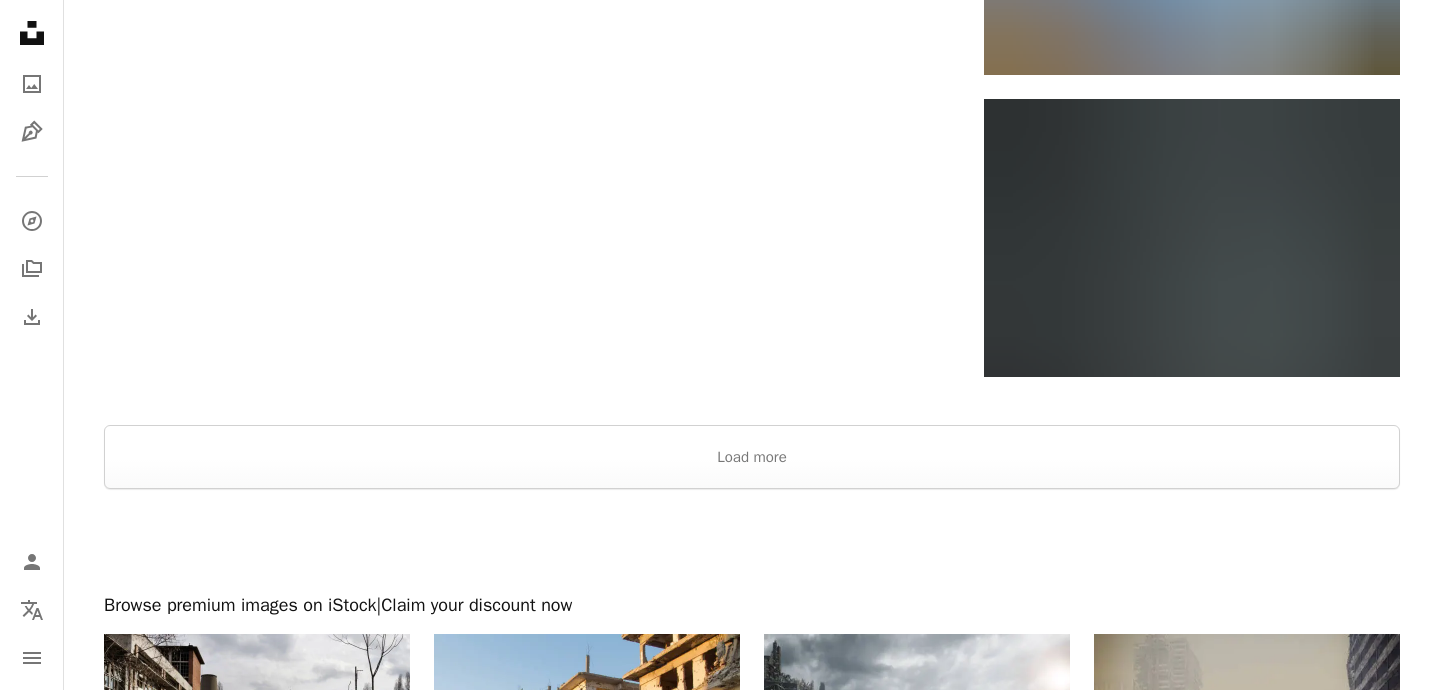scroll, scrollTop: 3228, scrollLeft: 0, axis: vertical 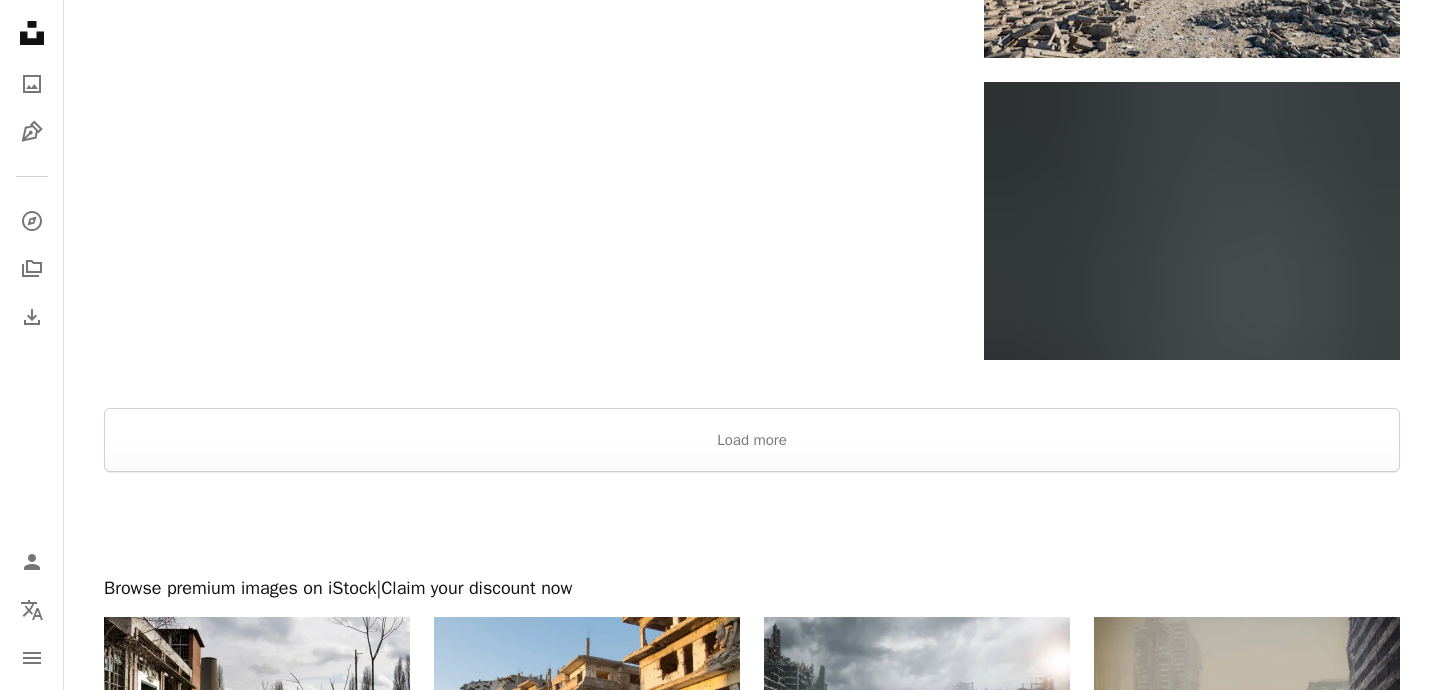 click at bounding box center (752, 384) 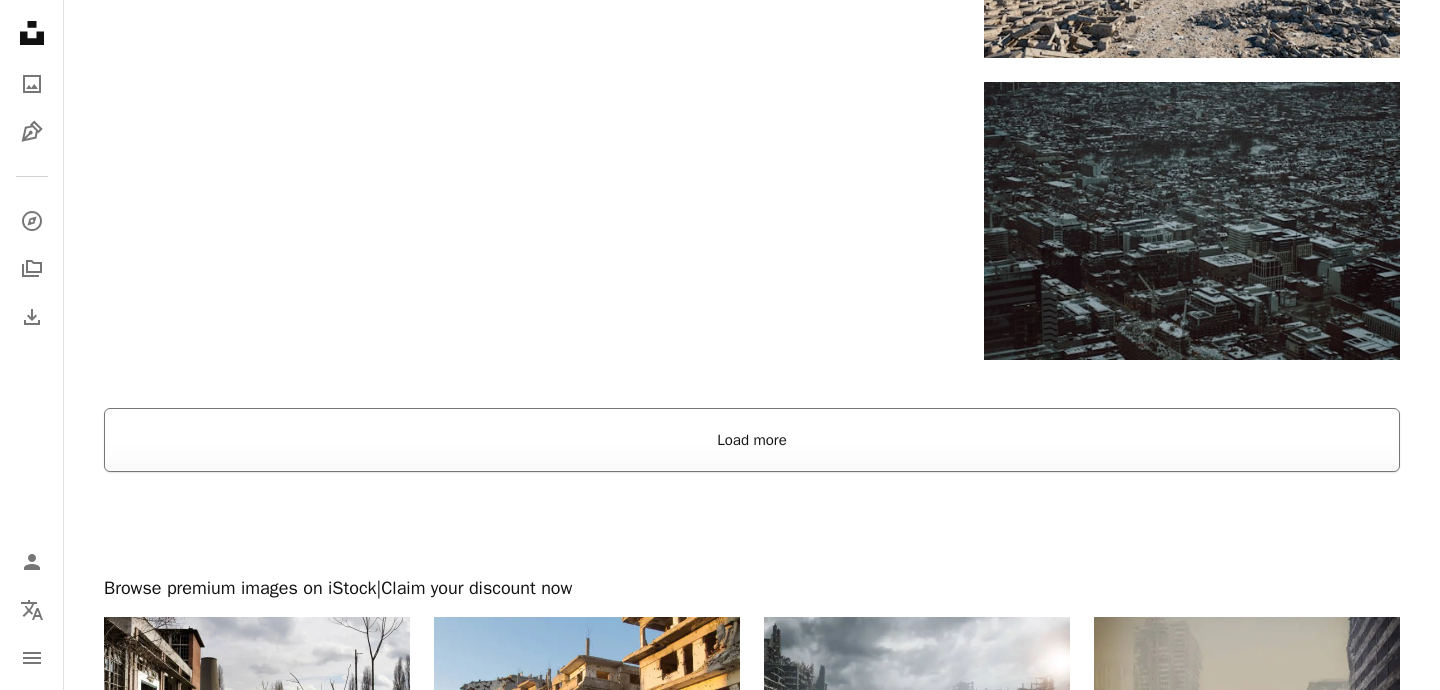 click on "Load more" at bounding box center [752, 440] 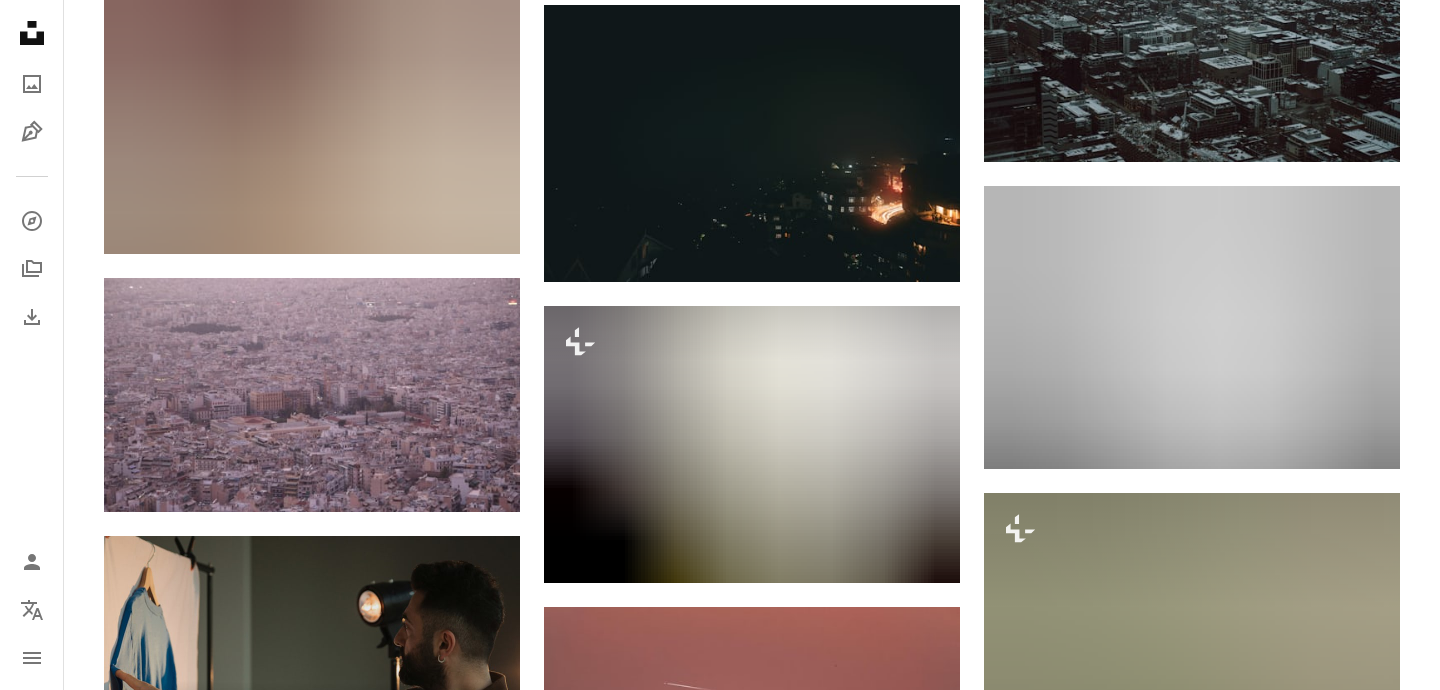 scroll, scrollTop: 3469, scrollLeft: 0, axis: vertical 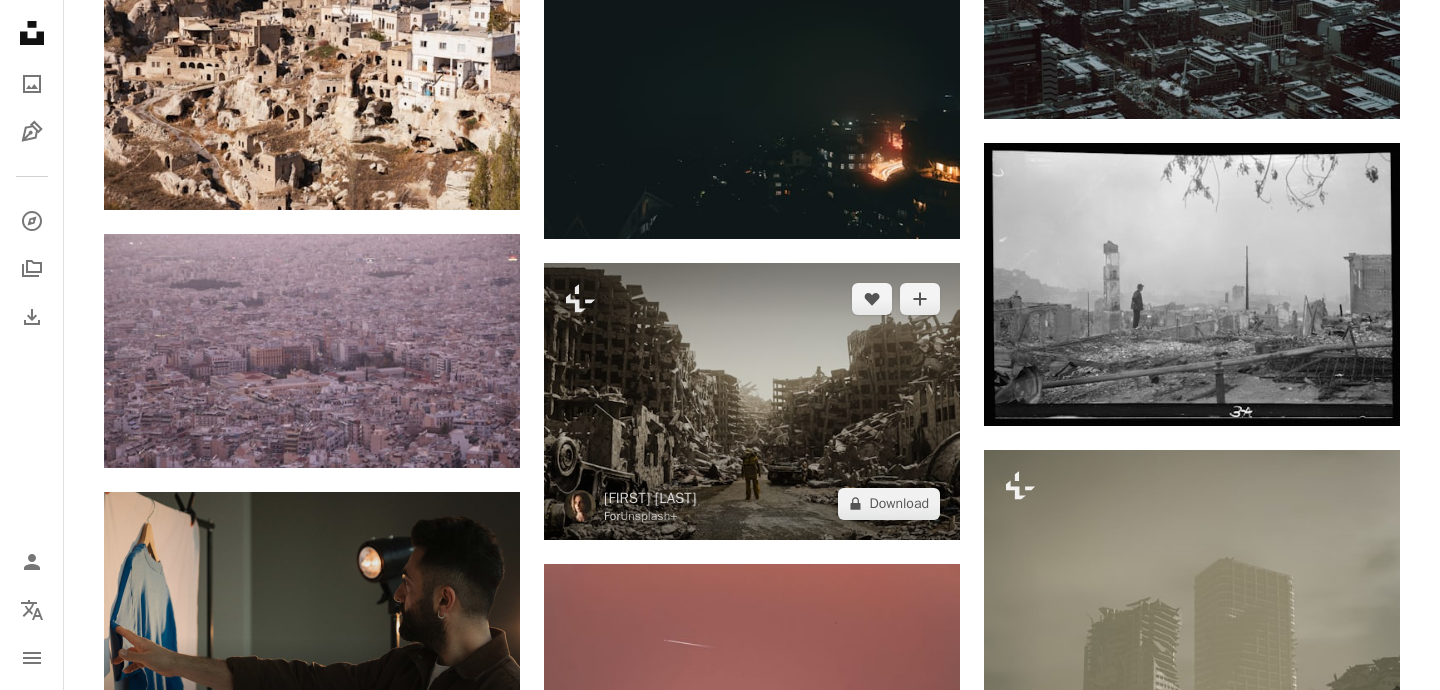 click at bounding box center [752, 401] 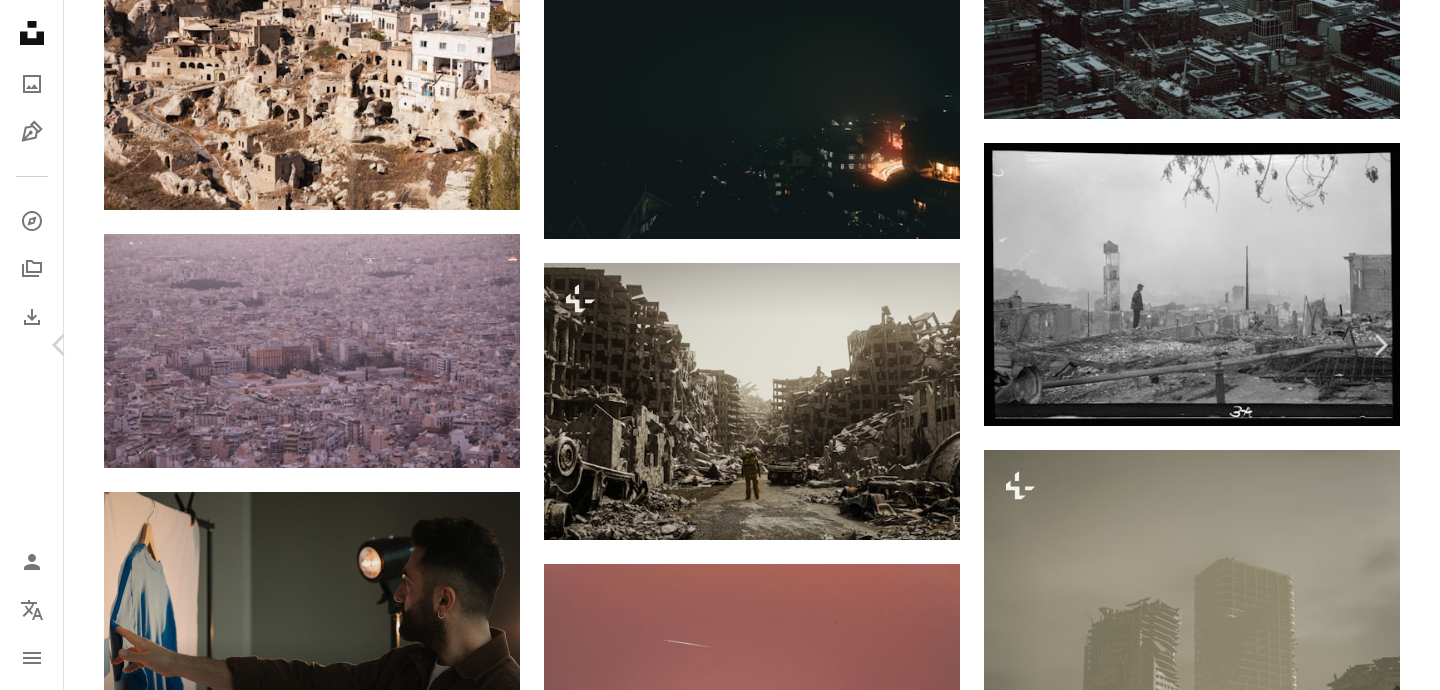 click on "A lock Download" at bounding box center [1233, 3092] 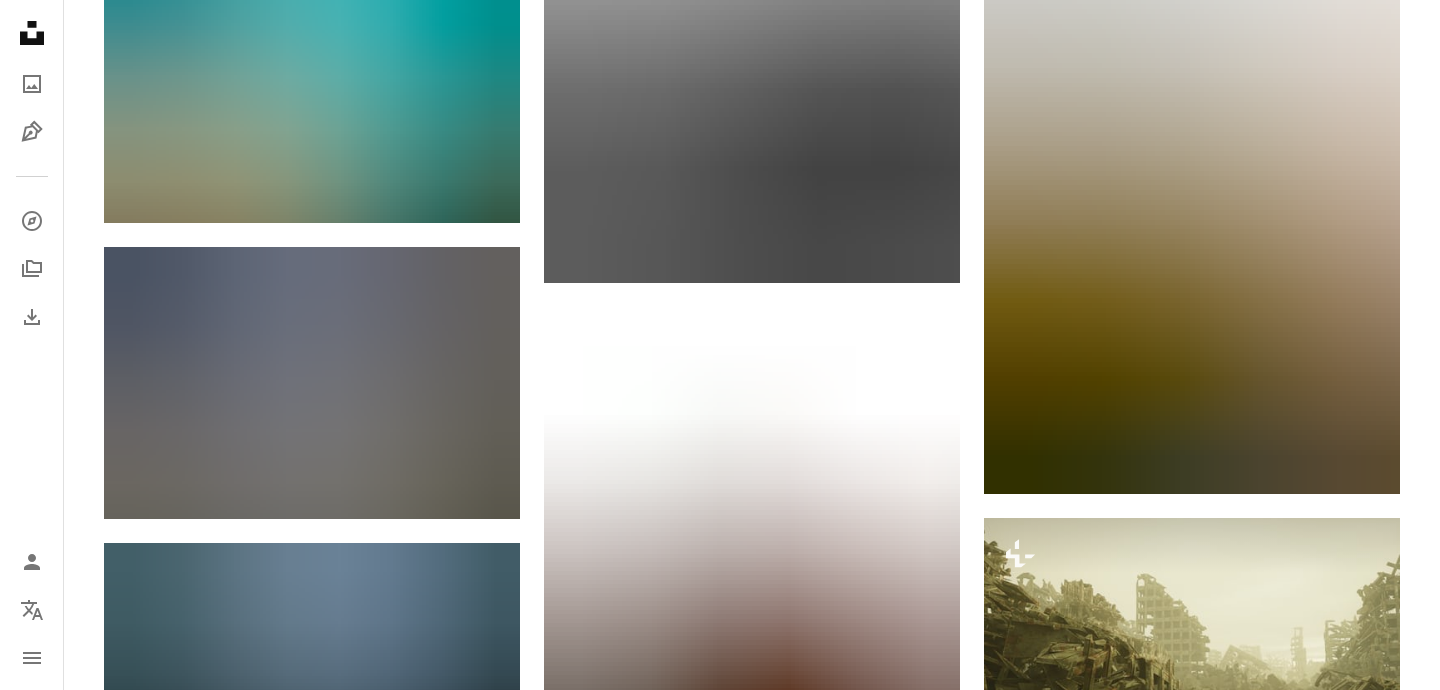 scroll, scrollTop: 7191, scrollLeft: 0, axis: vertical 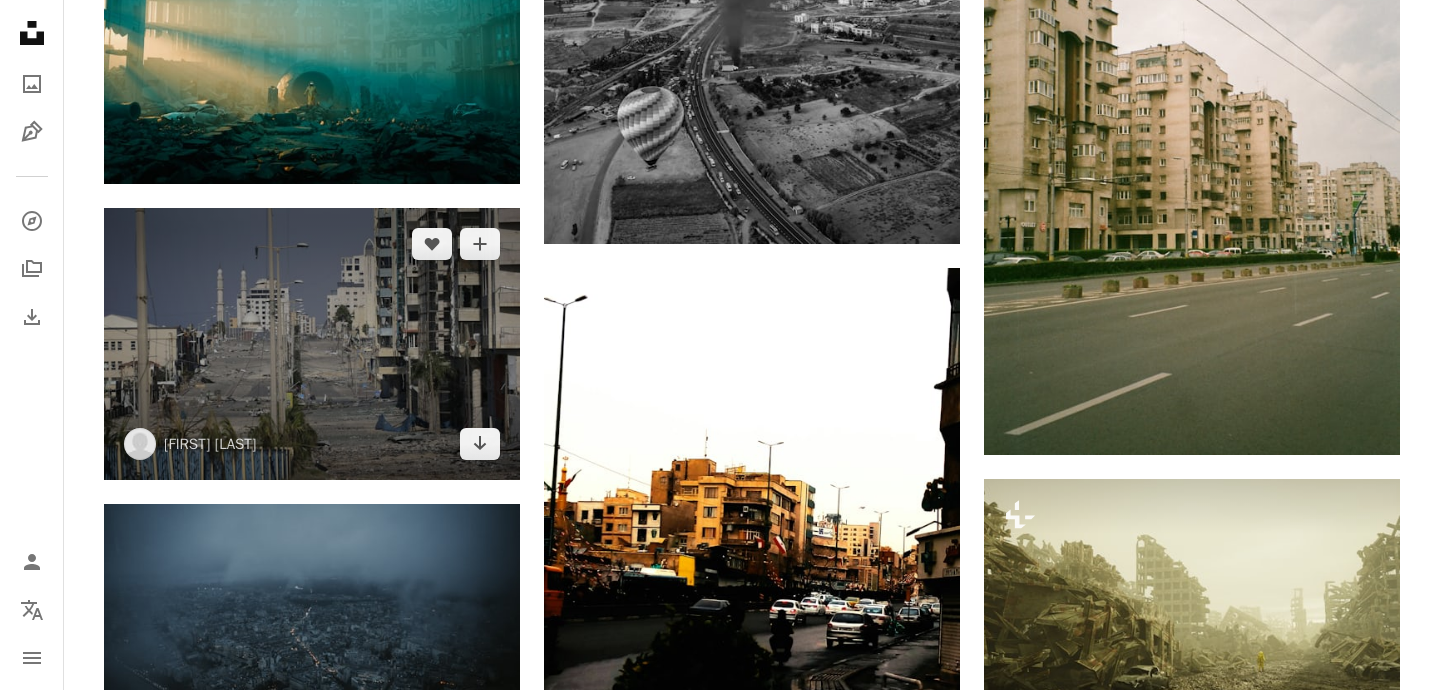 click at bounding box center [312, 344] 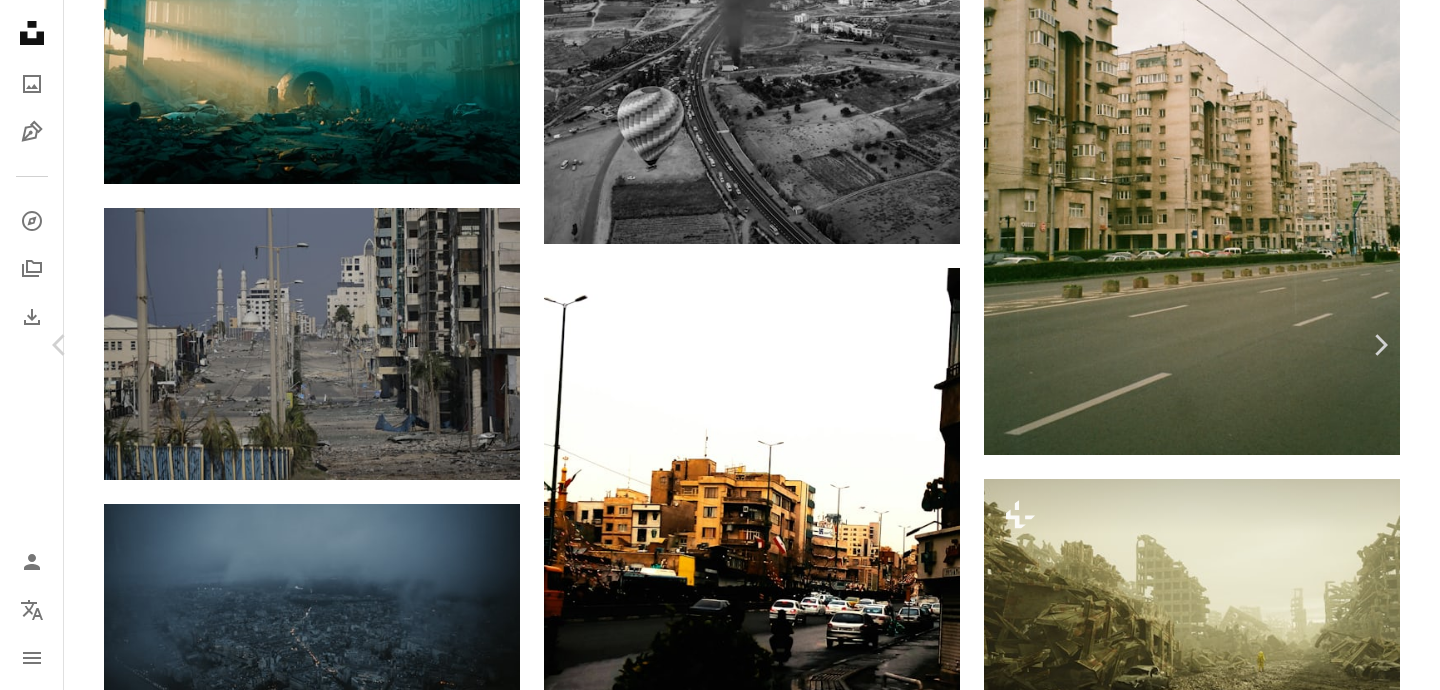 scroll, scrollTop: 0, scrollLeft: 0, axis: both 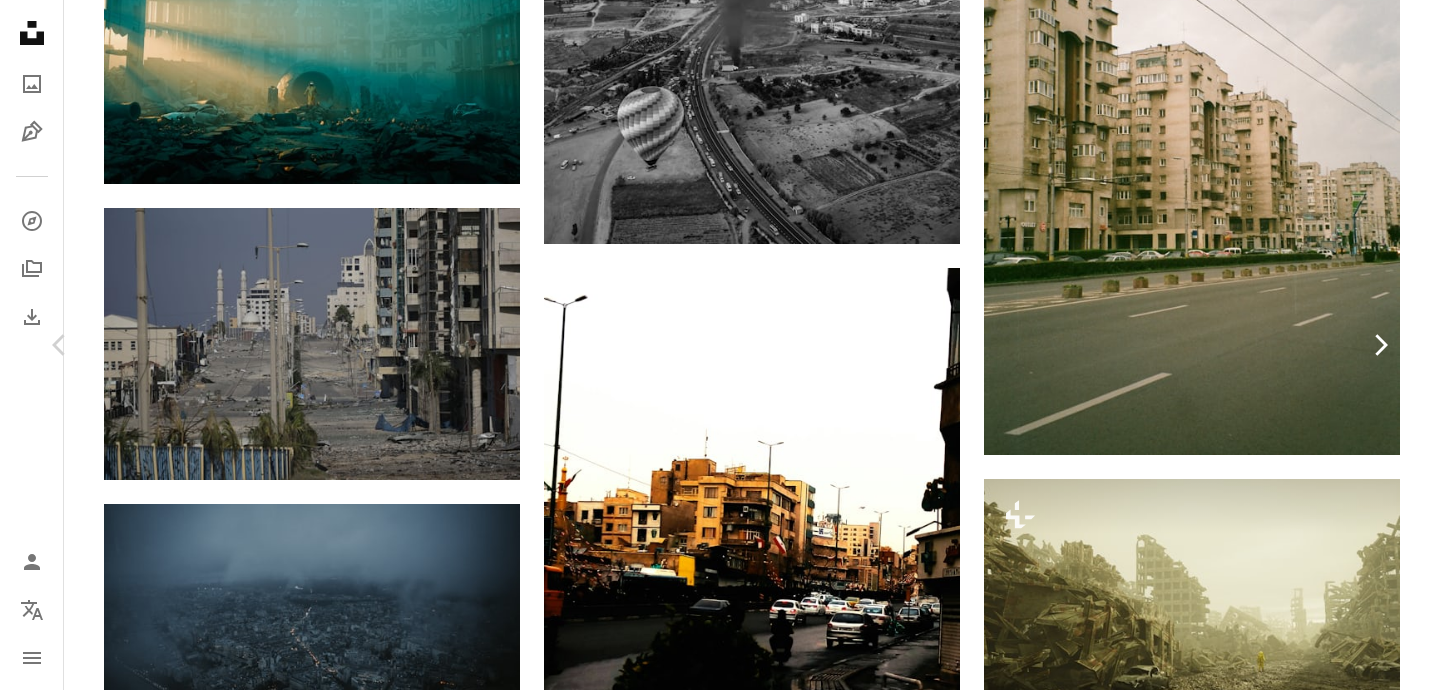click on "Chevron right" at bounding box center (1380, 345) 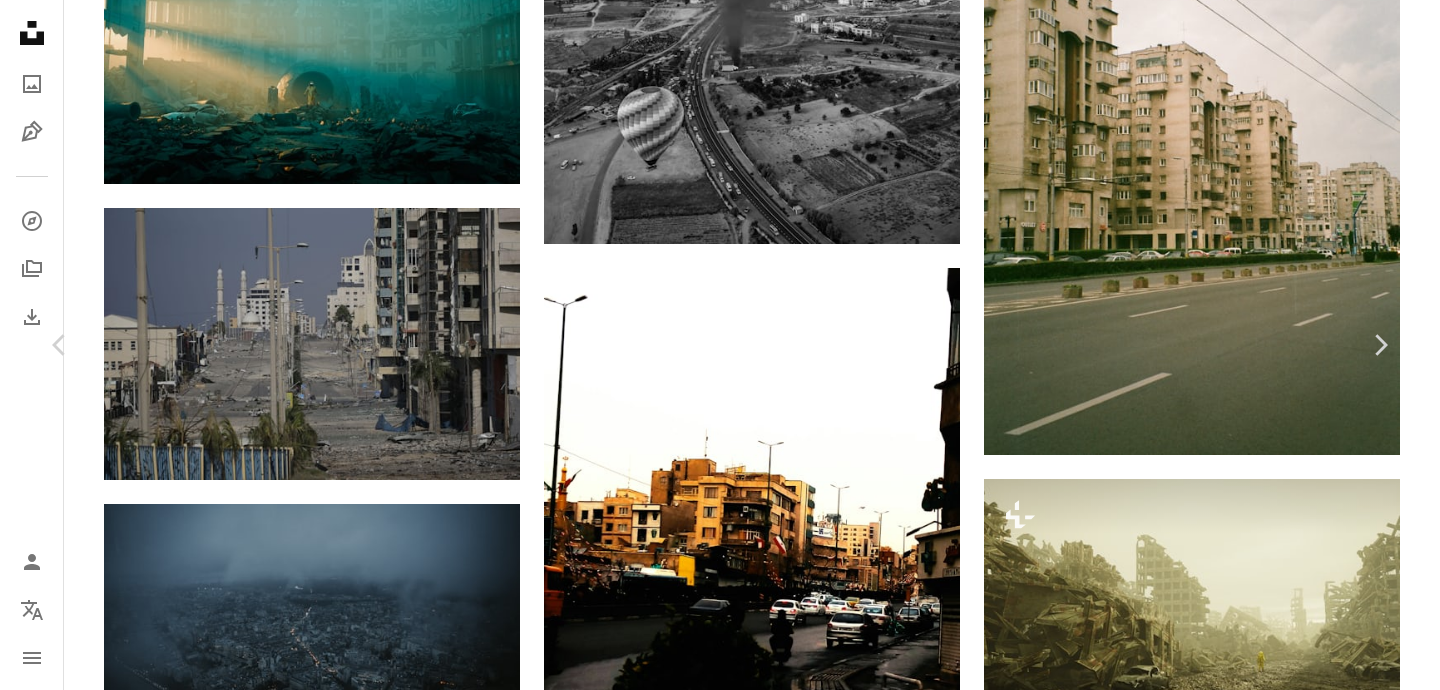 click on "An X shape Chevron left Chevron right [FIRST] [LAST] Available for hire A checkmark inside of a circle A heart A plus sign Download free Chevron down Zoom in Views 44,190 Downloads 220 A forward-right arrow Share Info icon Info More Actions A map marker [CITY], [COUNTRY] Calendar outlined Published on [MONTH] [DAY], [YEAR] Camera SONY, ILCE-7C Safety Free to use under the Unsplash License building city [CITY] grey scenery urban [COUNTRY] fog outdoors town panoramic aerial view HD Wallpapers Browse premium related images on iStock | Save 20% with code UNSPLASH20 View more on iStock ↗ Related images A heart A plus sign [FIRST] [LAST] Available for hire A checkmark inside of a circle Arrow pointing down Plus sign for Unsplash+ A heart A plus sign [FIRST] [LAST] For Unsplash+ A lock Download A heart A plus sign [FIRST] [LAST] Available for hire A checkmark inside of a circle Arrow pointing down Plus sign for Unsplash+ A heart A plus sign [FIRST] [LAST] For Unsplash+ A lock Download A heart A plus sign [FIRST] [LAST] A heart" at bounding box center [720, 5341] 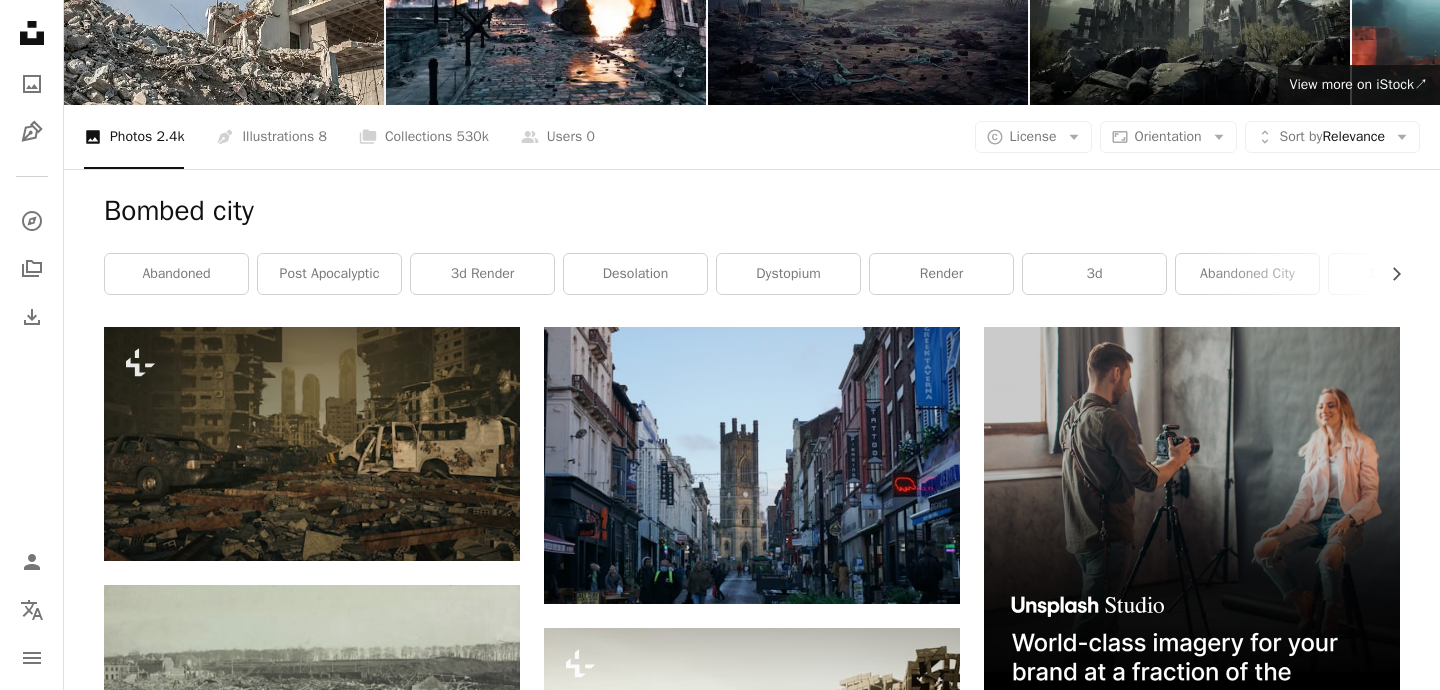 scroll, scrollTop: 0, scrollLeft: 0, axis: both 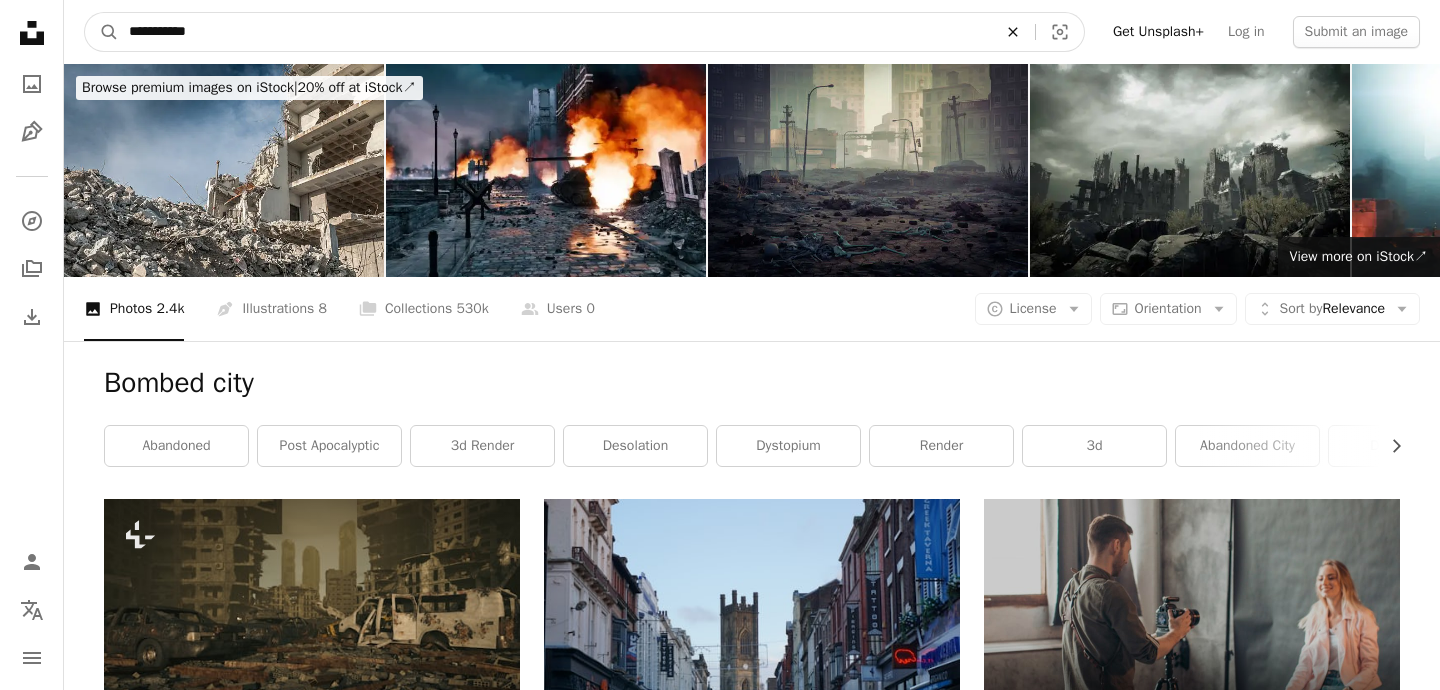 click on "An X shape" at bounding box center (1013, 32) 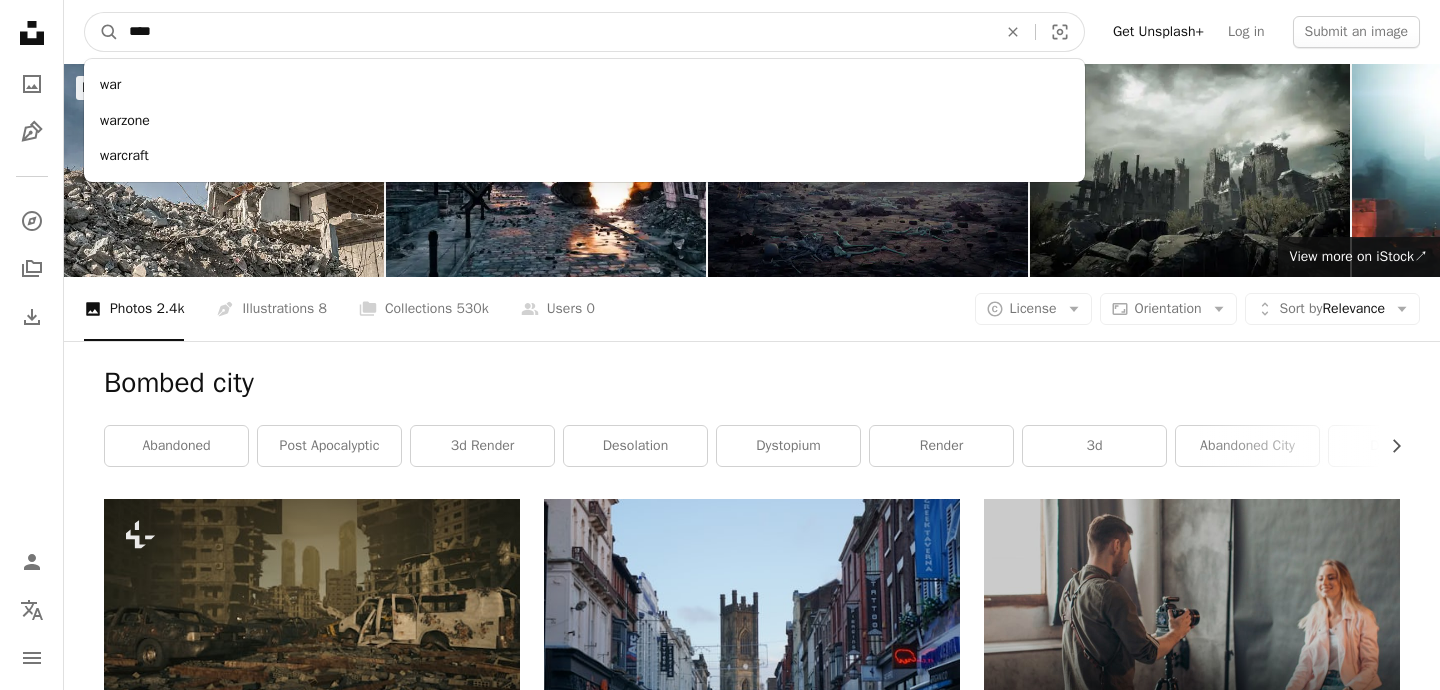 click on "A magnifying glass" at bounding box center (102, 32) 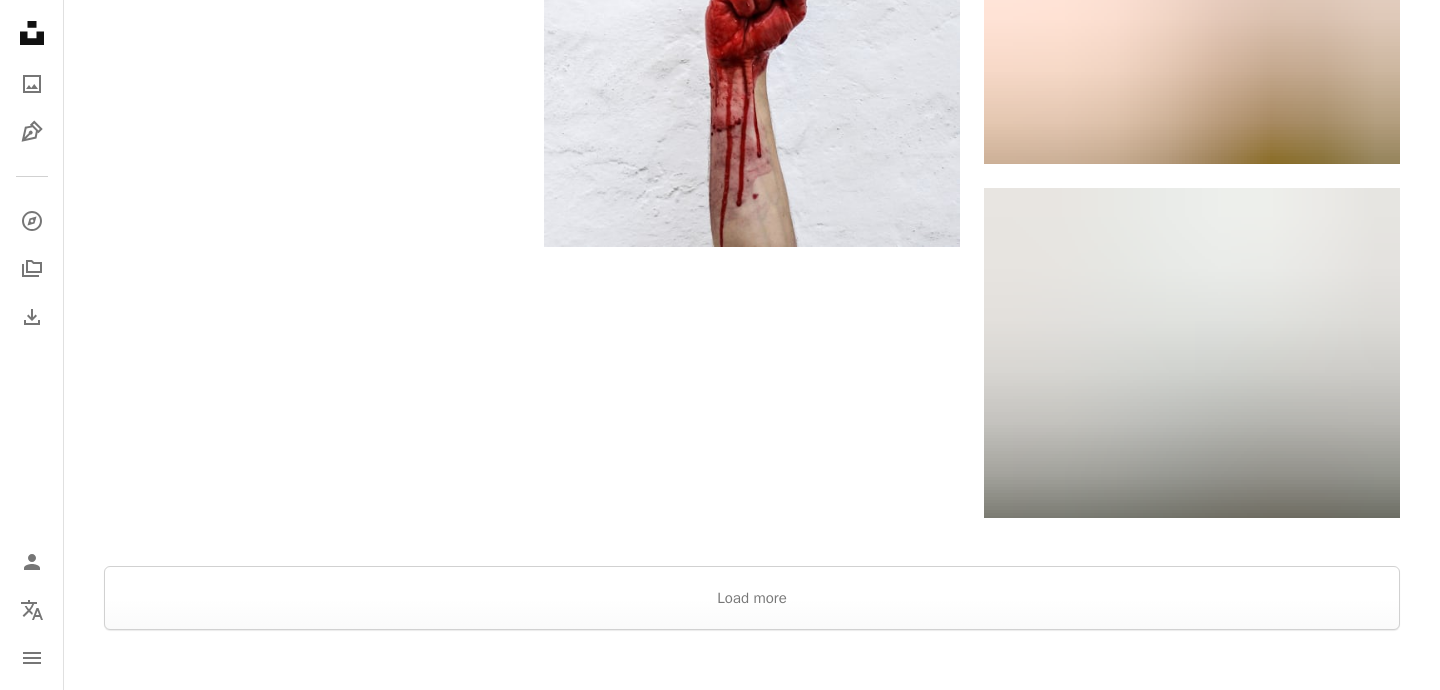 scroll, scrollTop: 2771, scrollLeft: 0, axis: vertical 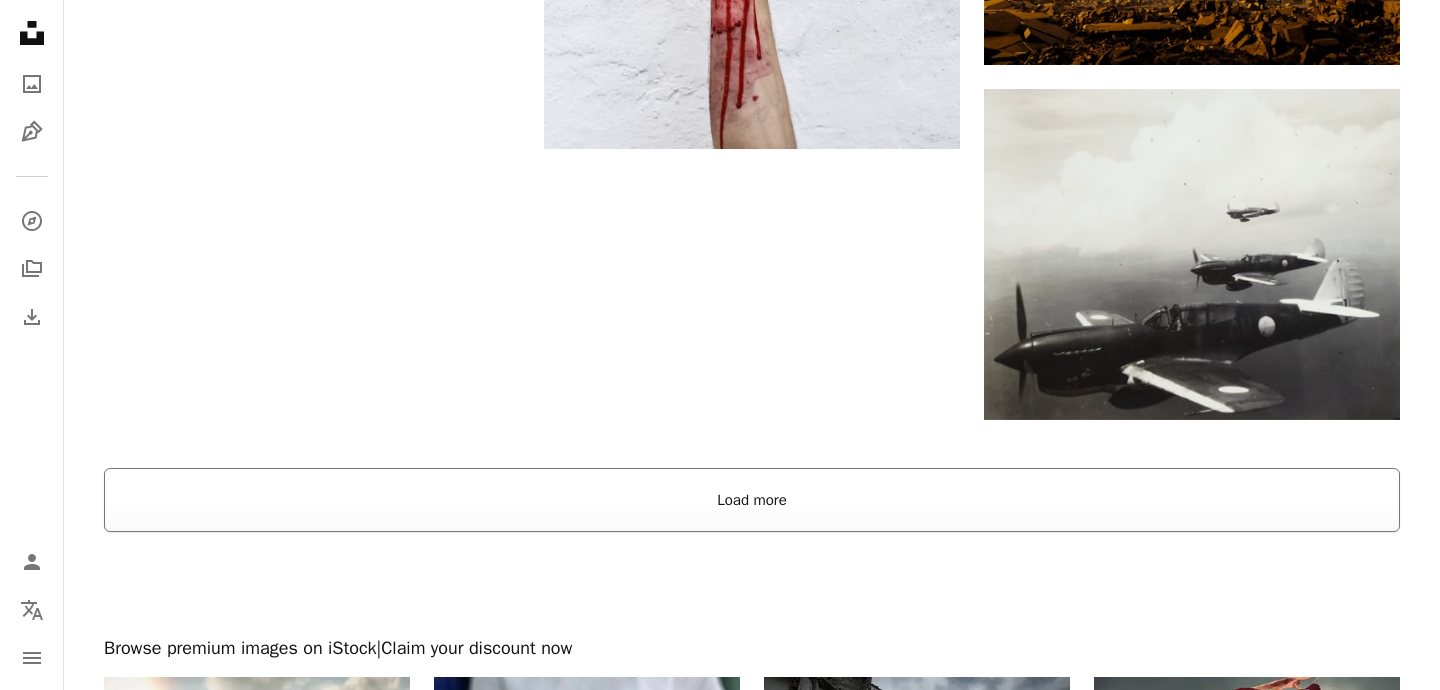 click on "Load more" at bounding box center (752, 500) 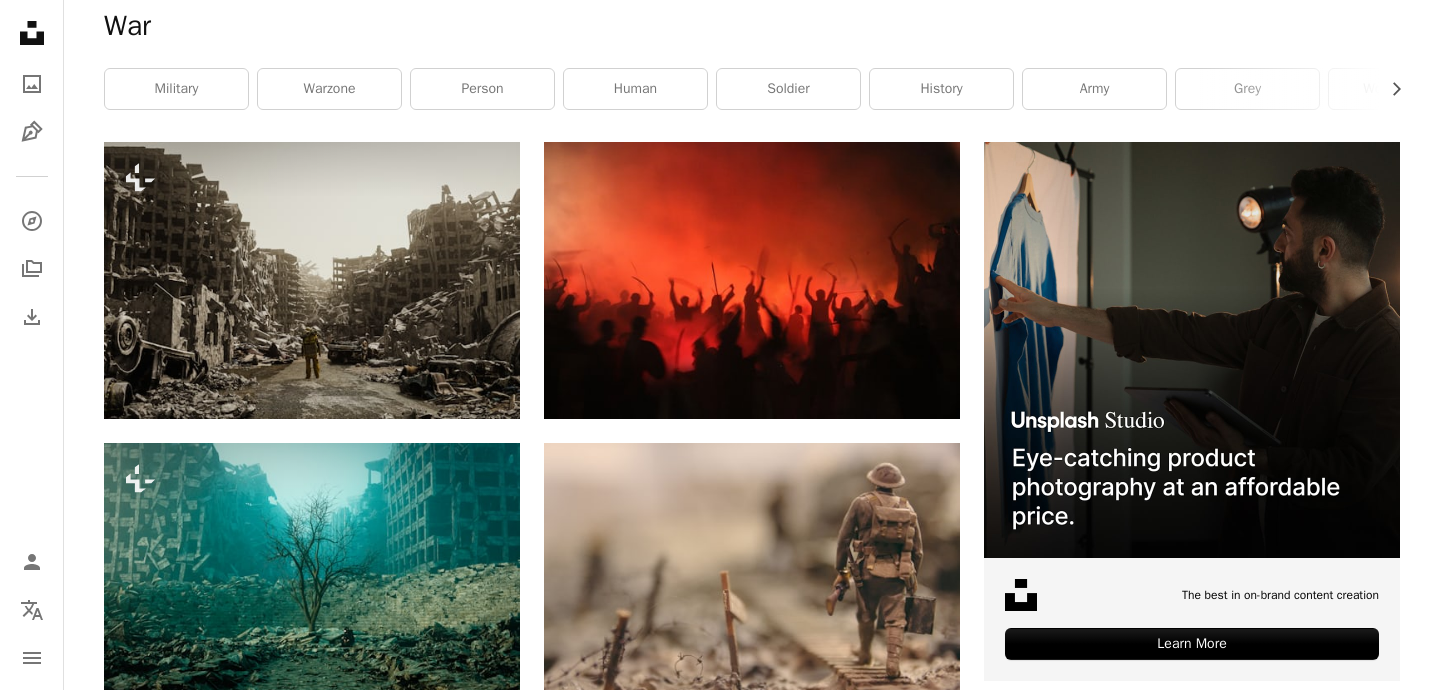 scroll, scrollTop: 0, scrollLeft: 0, axis: both 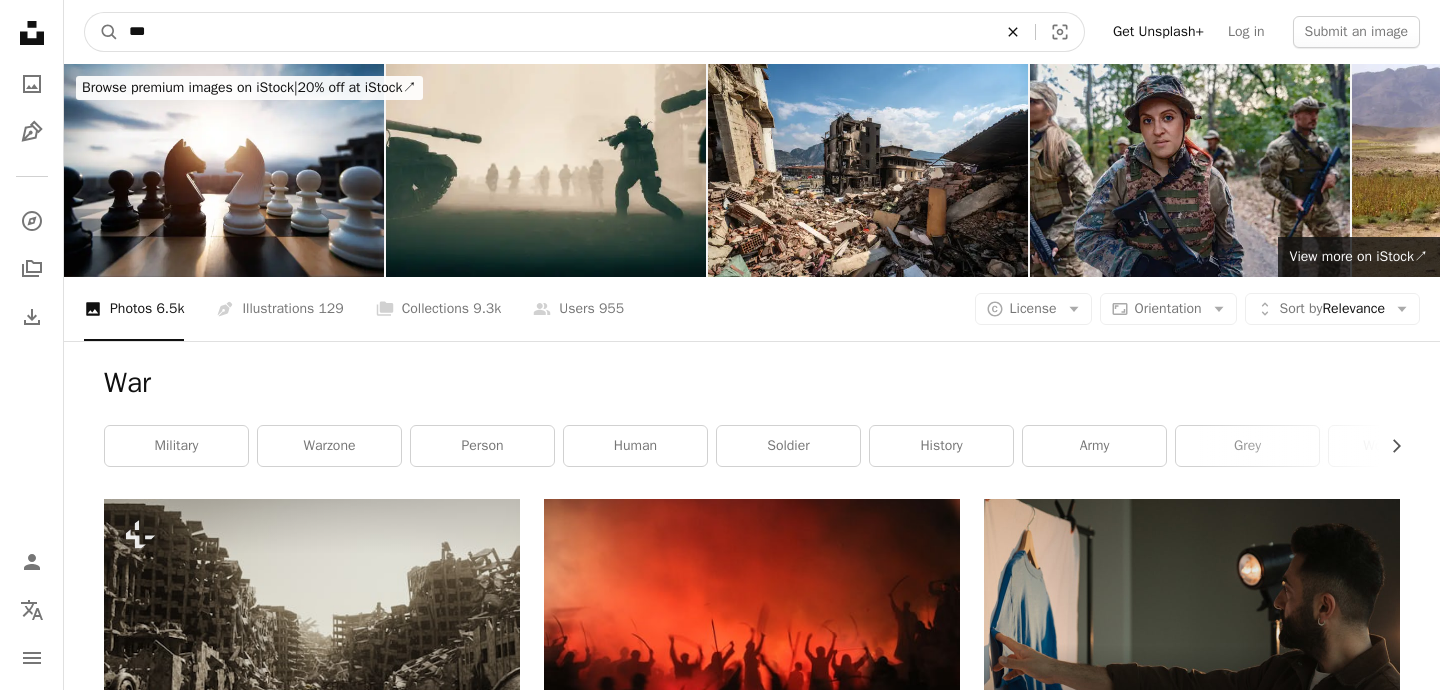 click at bounding box center (1012, 31) 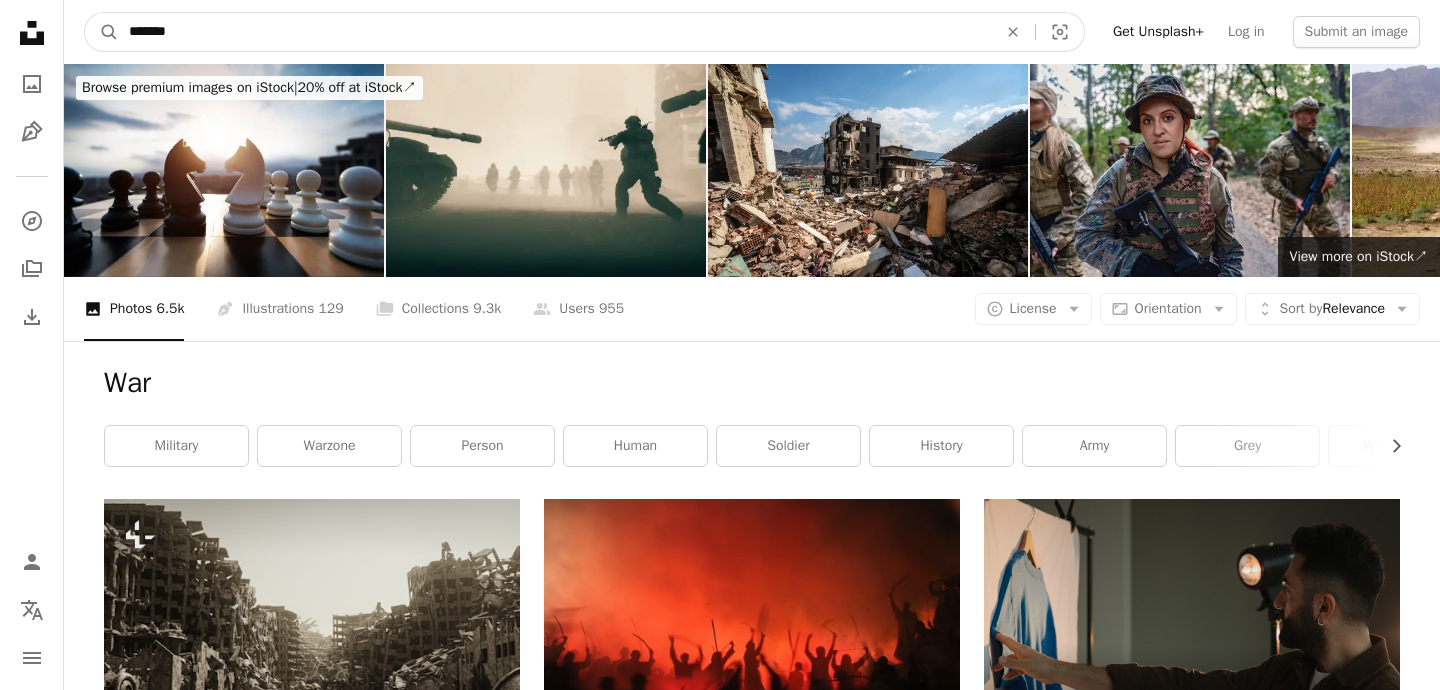 click on "A magnifying glass" at bounding box center [102, 32] 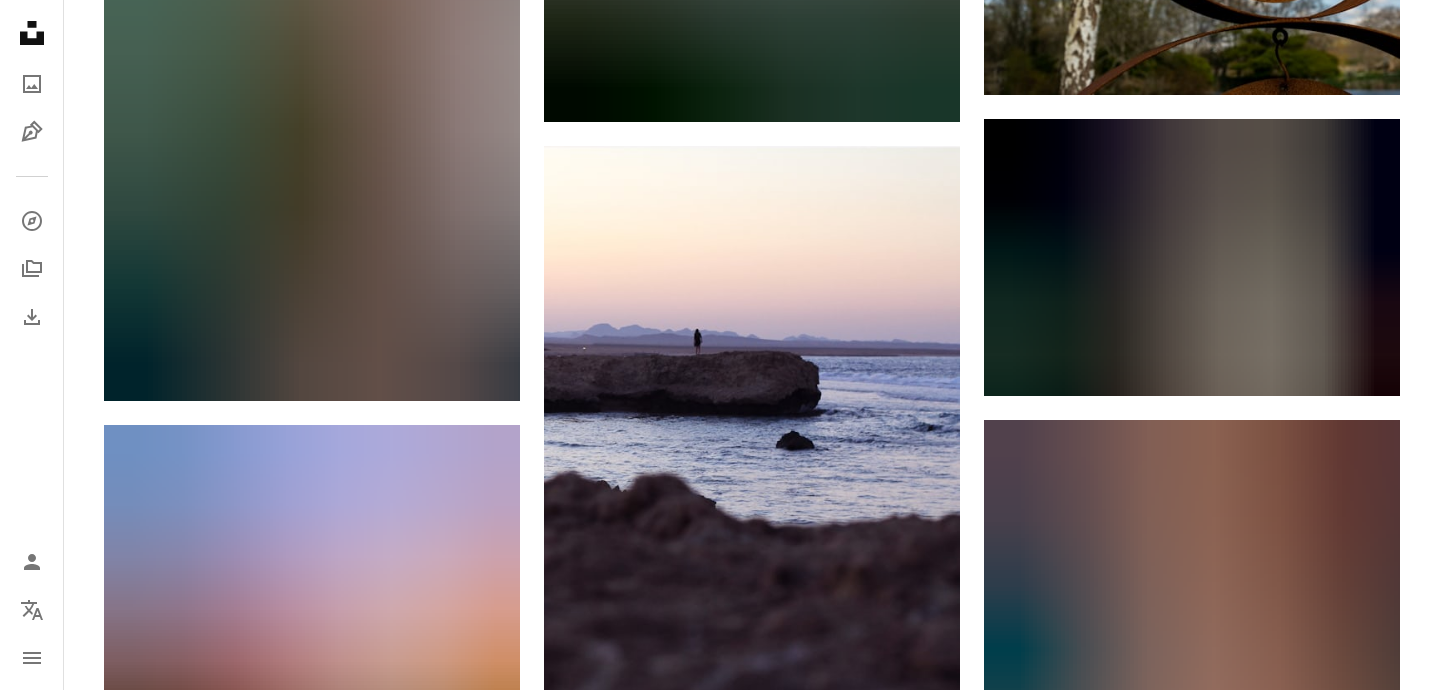 scroll, scrollTop: 0, scrollLeft: 0, axis: both 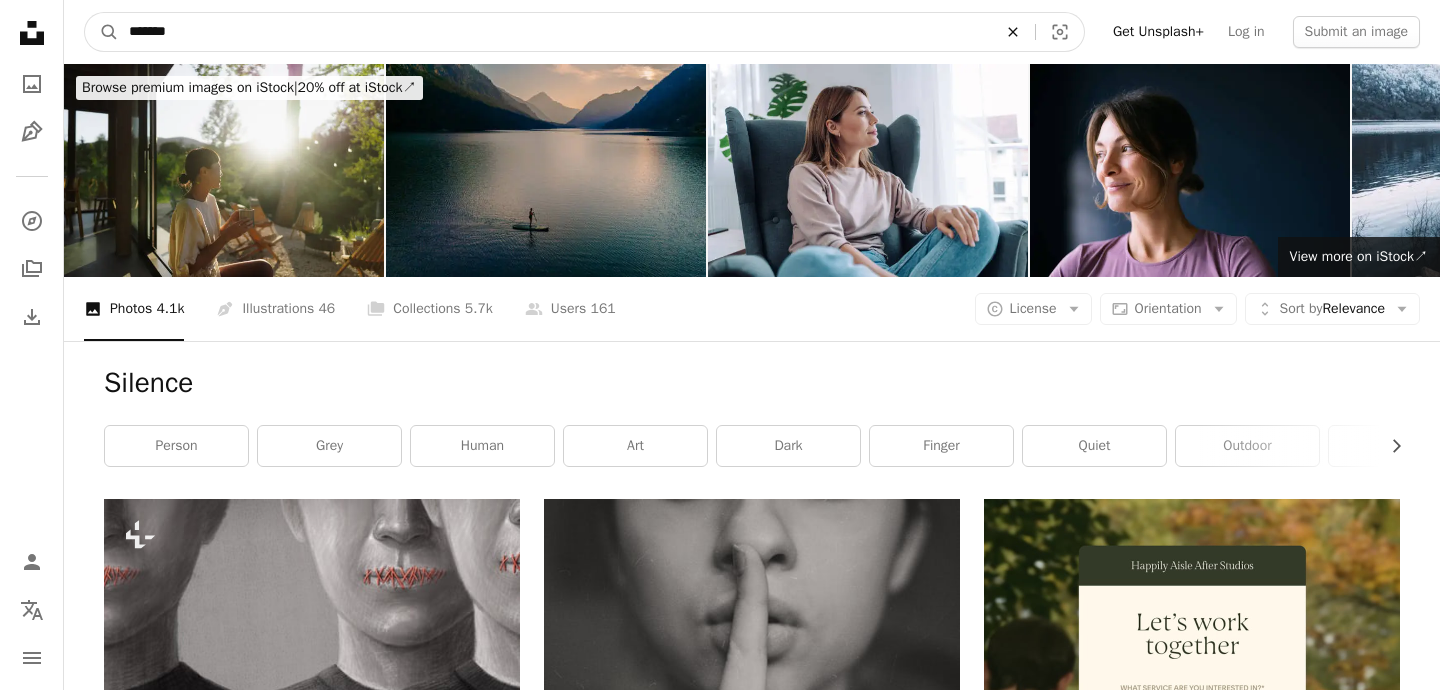 click on "An X shape" at bounding box center (1013, 32) 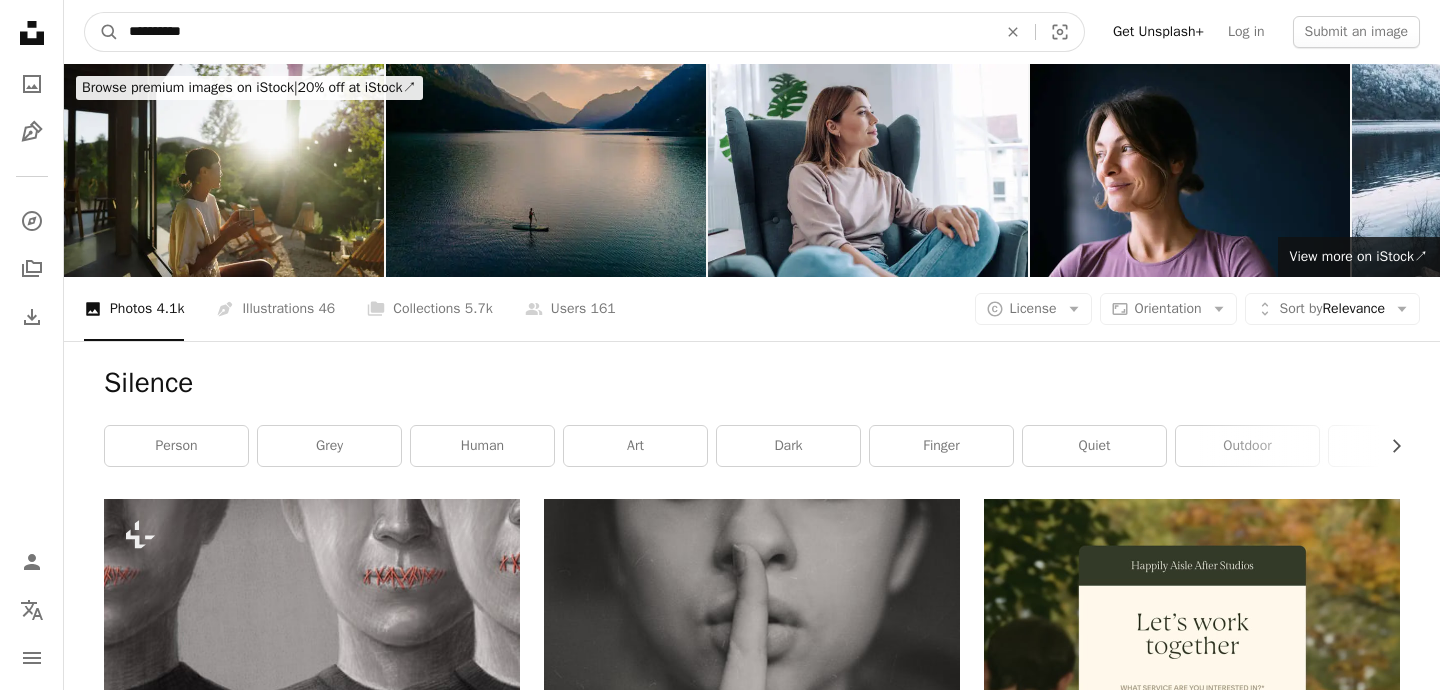 click on "A magnifying glass" at bounding box center (102, 32) 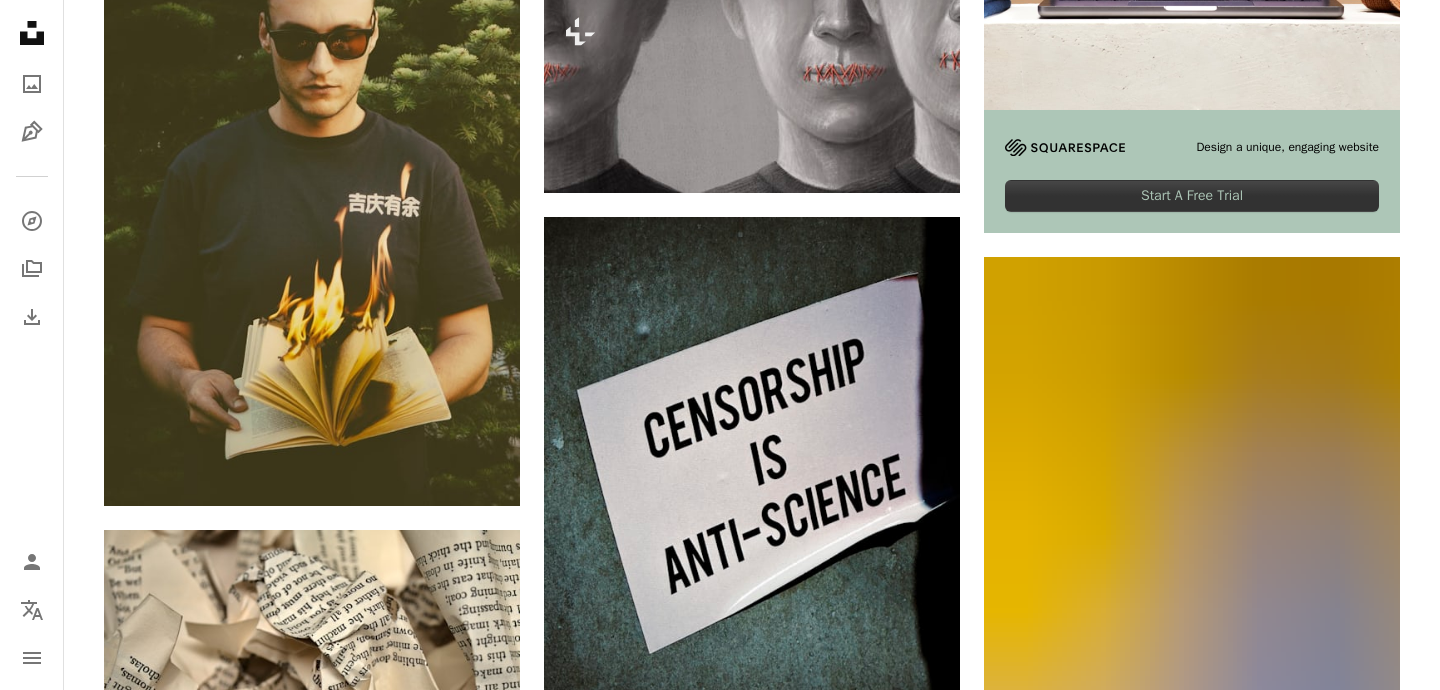 scroll, scrollTop: 0, scrollLeft: 0, axis: both 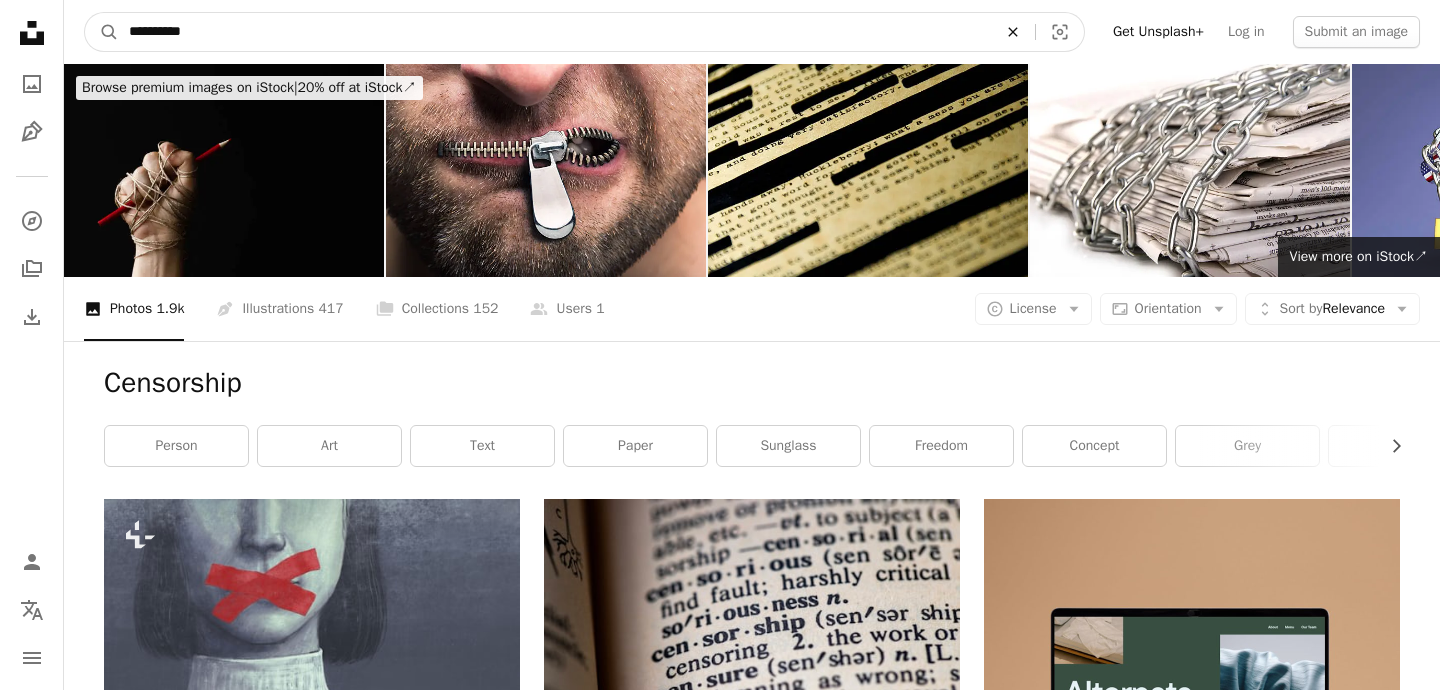 click on "An X shape" at bounding box center (1013, 32) 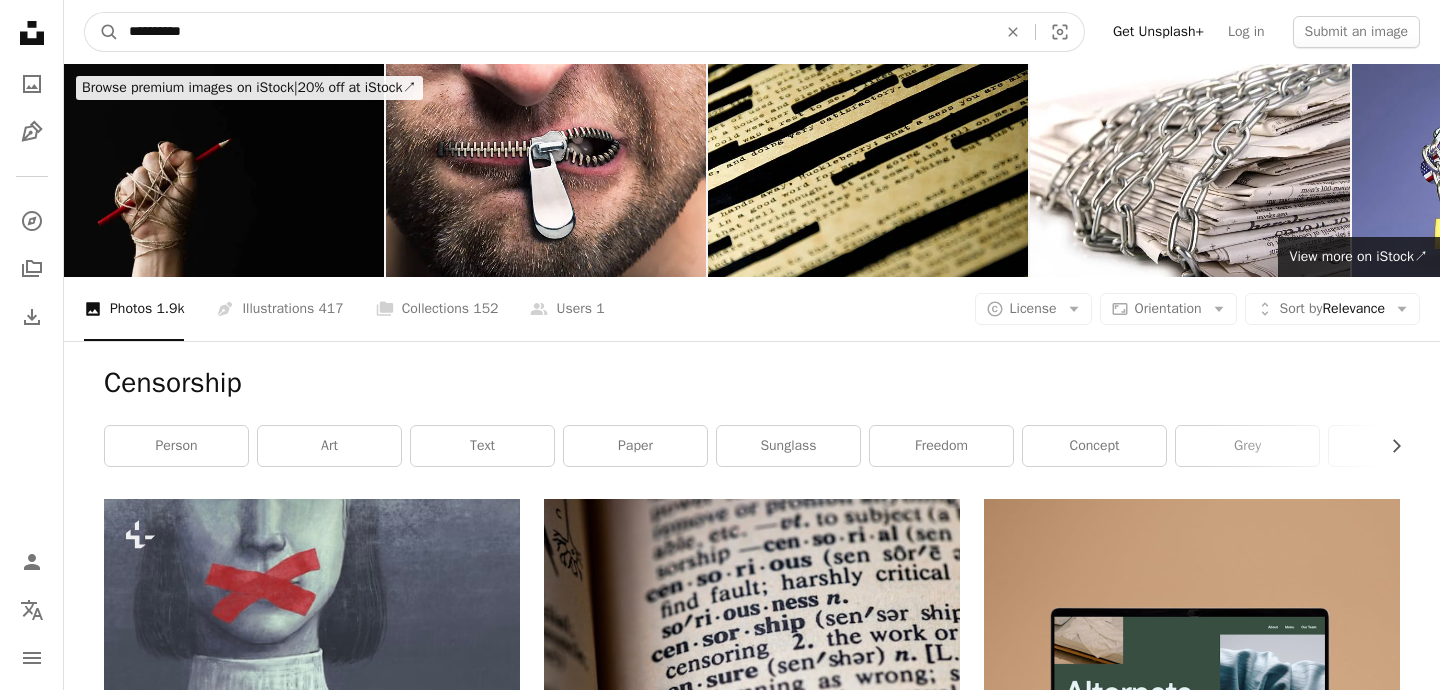 click on "A magnifying glass" at bounding box center (102, 32) 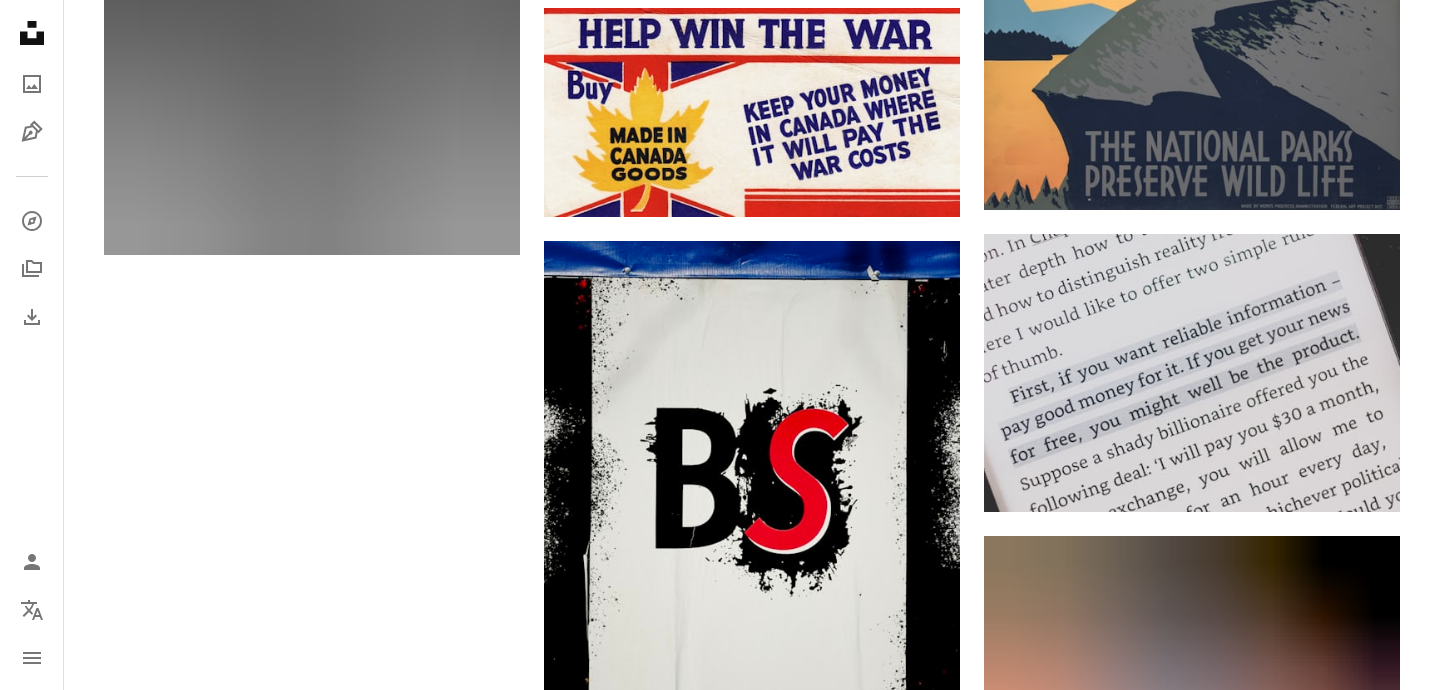 scroll, scrollTop: 3691, scrollLeft: 0, axis: vertical 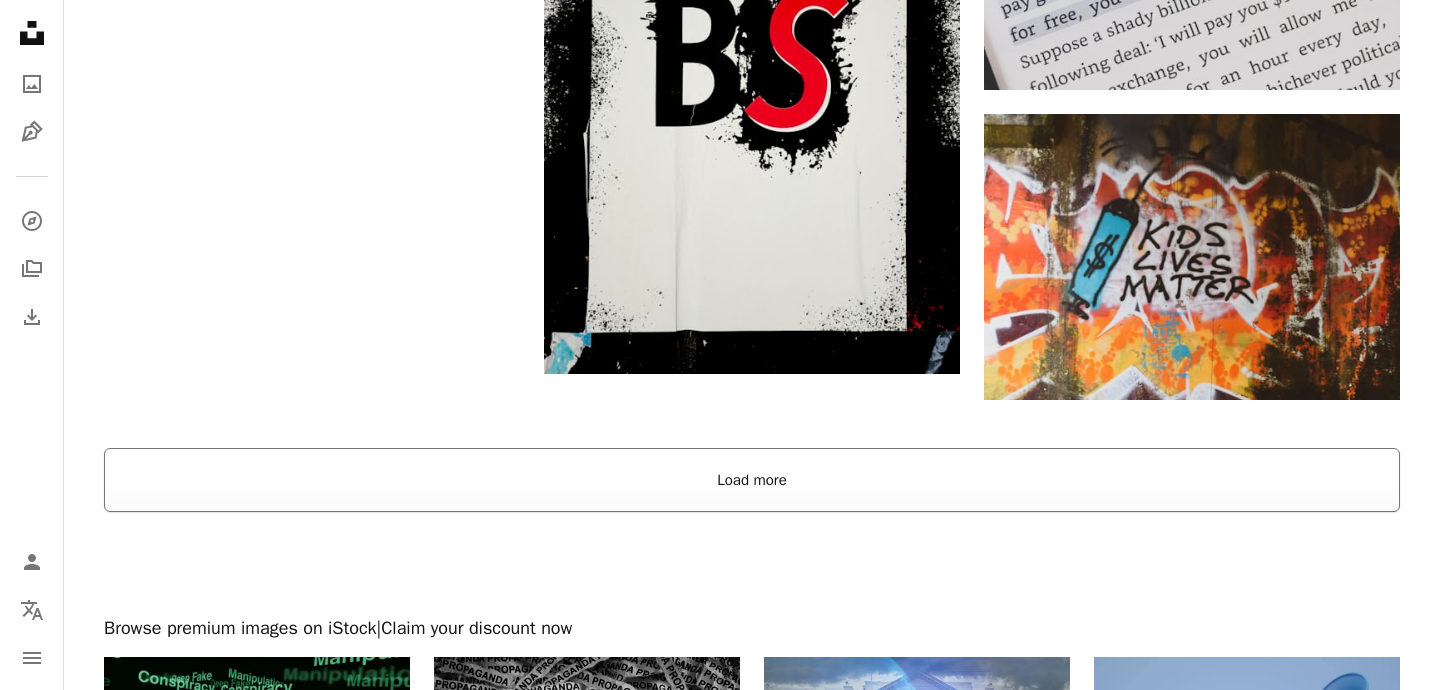 click on "Load more" at bounding box center [752, 480] 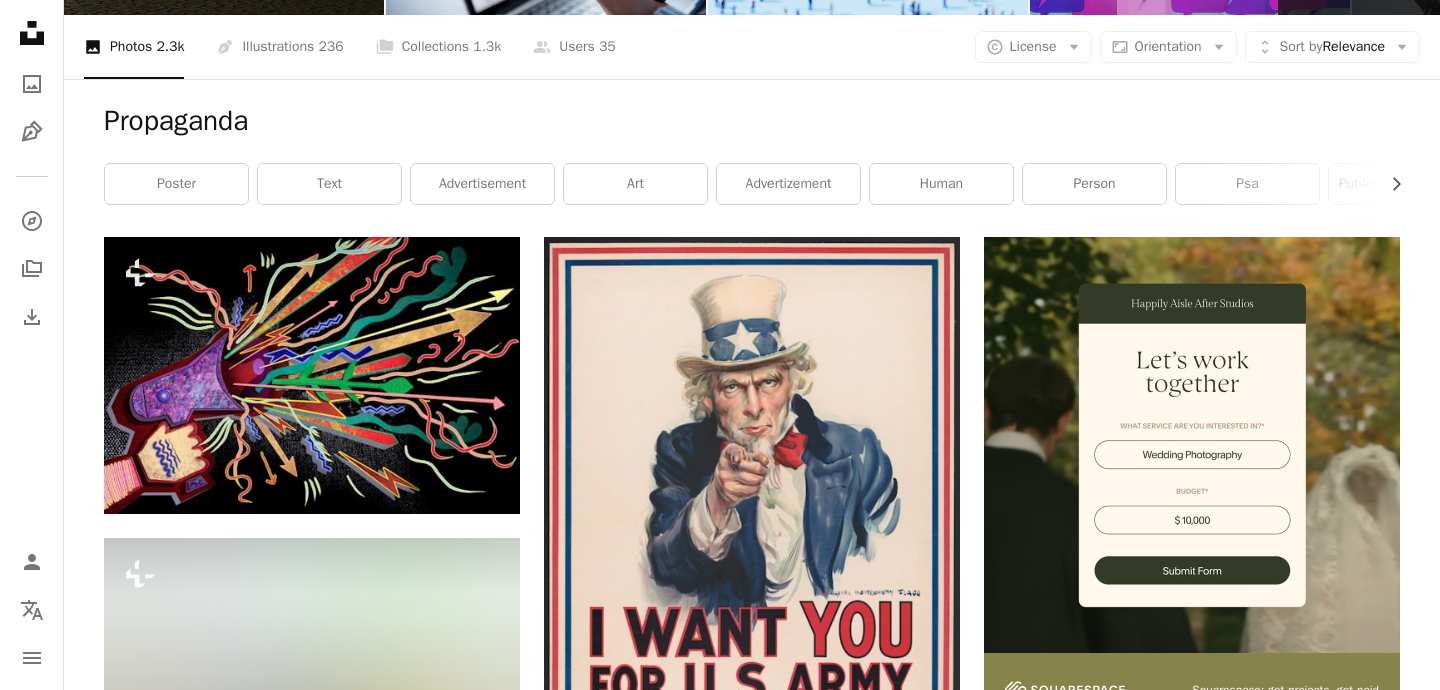 scroll, scrollTop: 0, scrollLeft: 0, axis: both 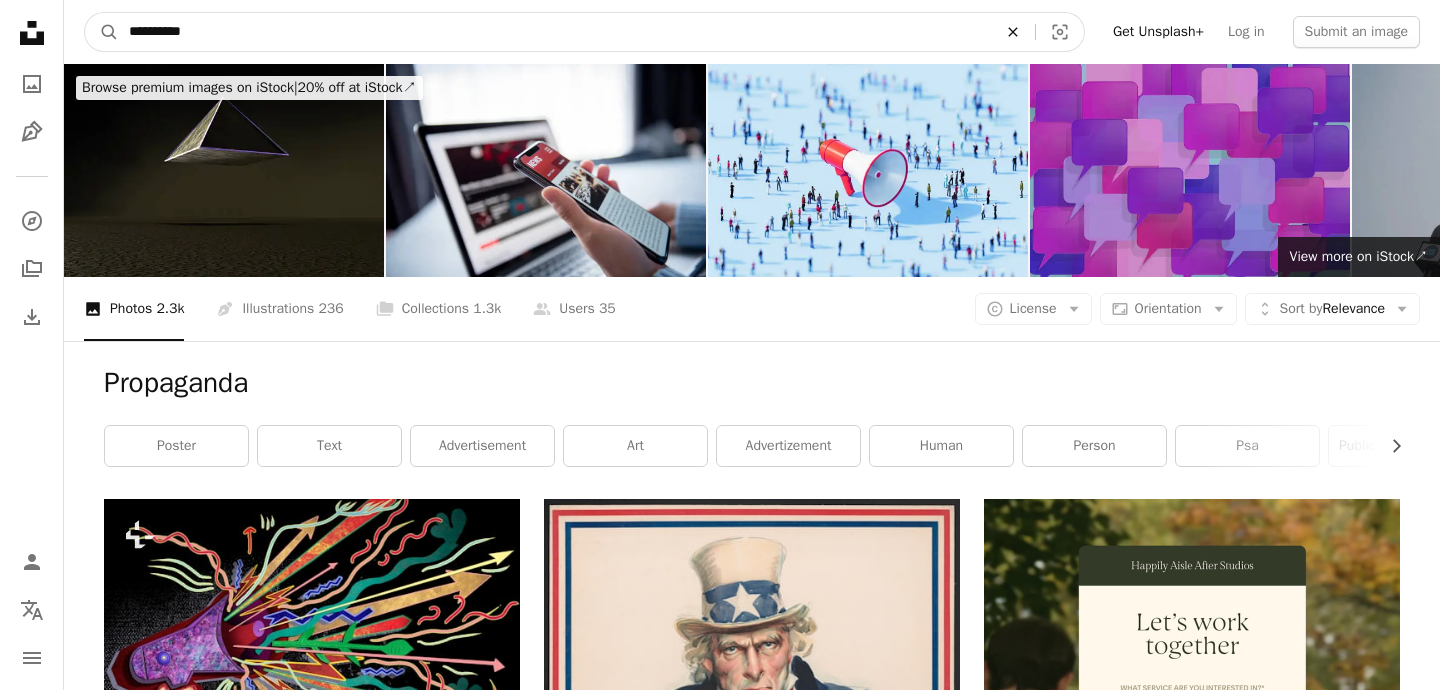click at bounding box center [1012, 31] 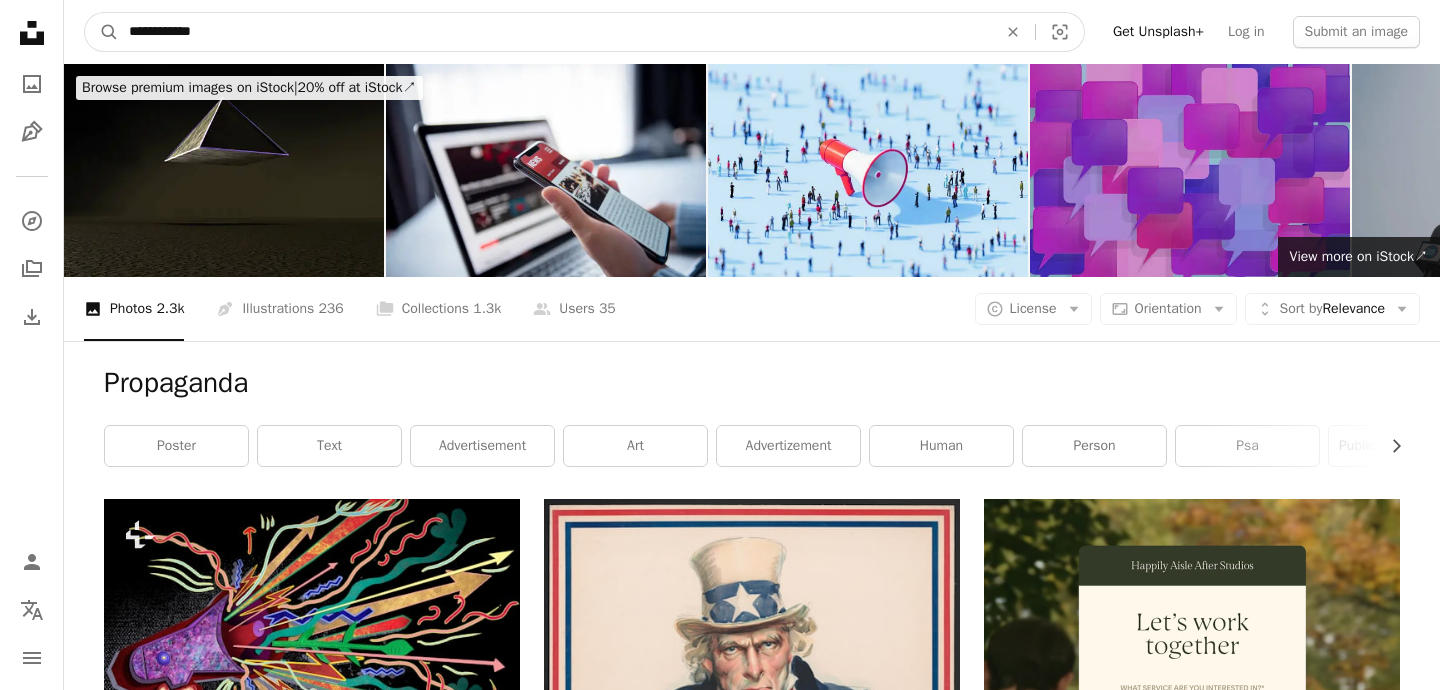 click on "A magnifying glass" at bounding box center (102, 32) 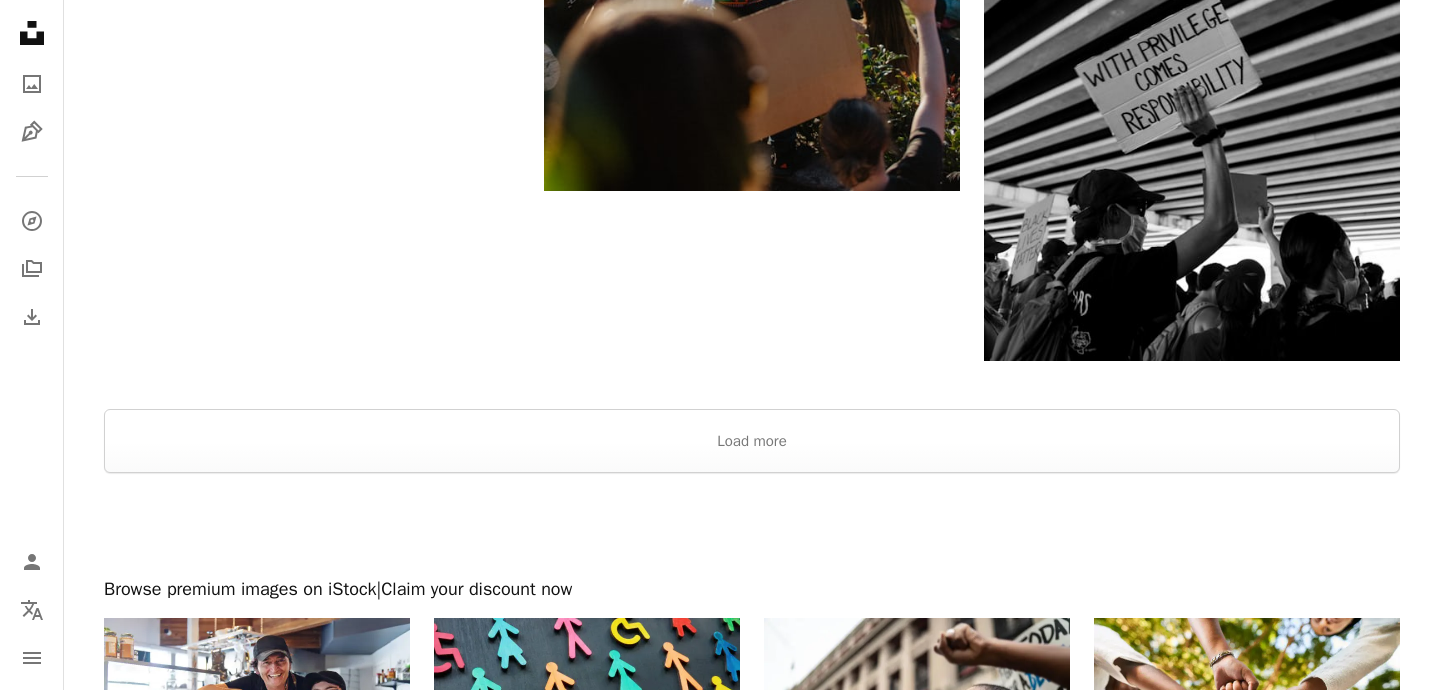 scroll, scrollTop: 3559, scrollLeft: 0, axis: vertical 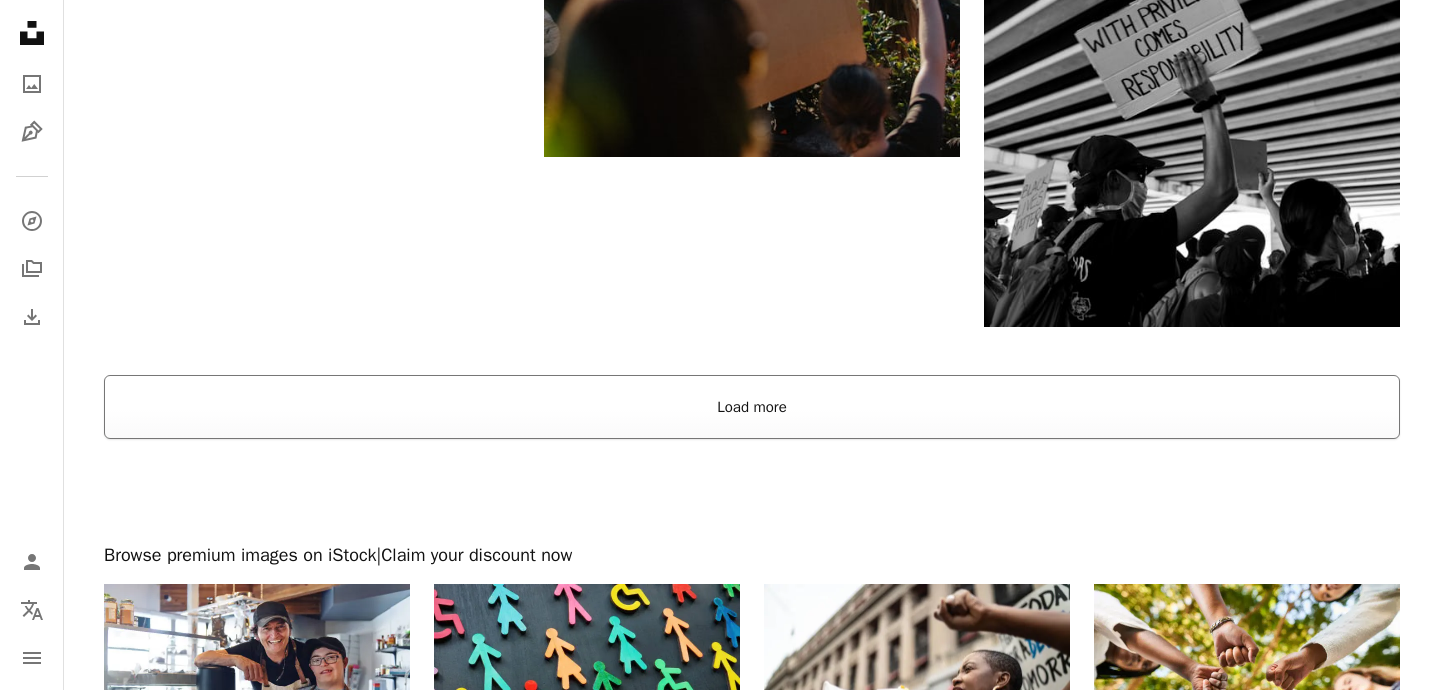 click on "Load more" at bounding box center (752, 407) 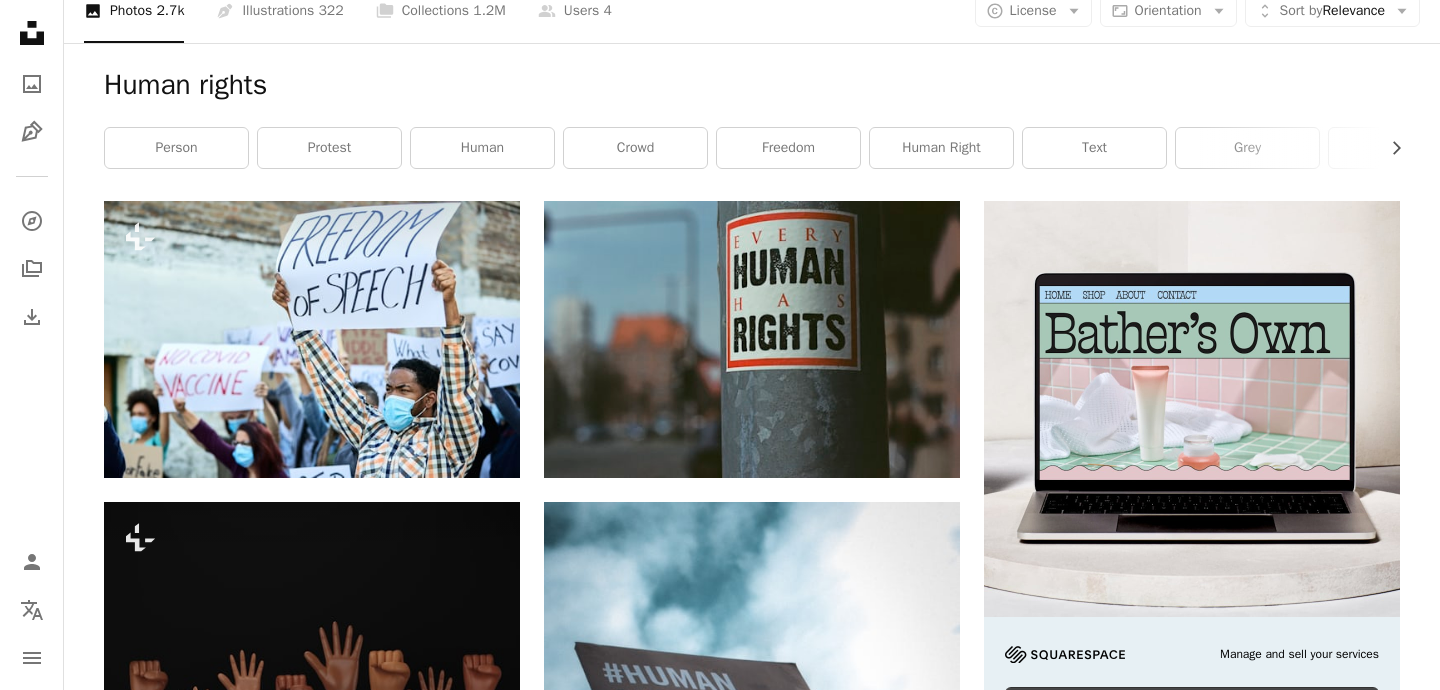 scroll, scrollTop: 0, scrollLeft: 0, axis: both 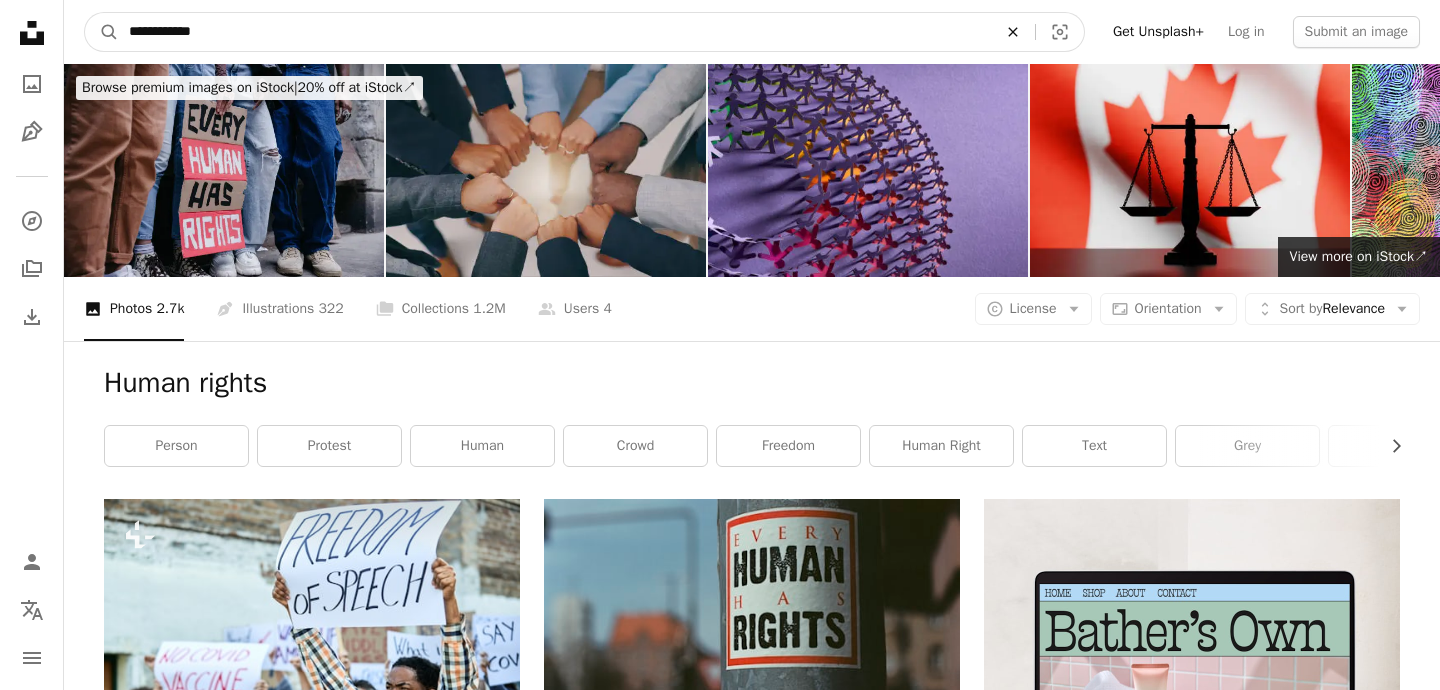 click on "An X shape" at bounding box center [1013, 32] 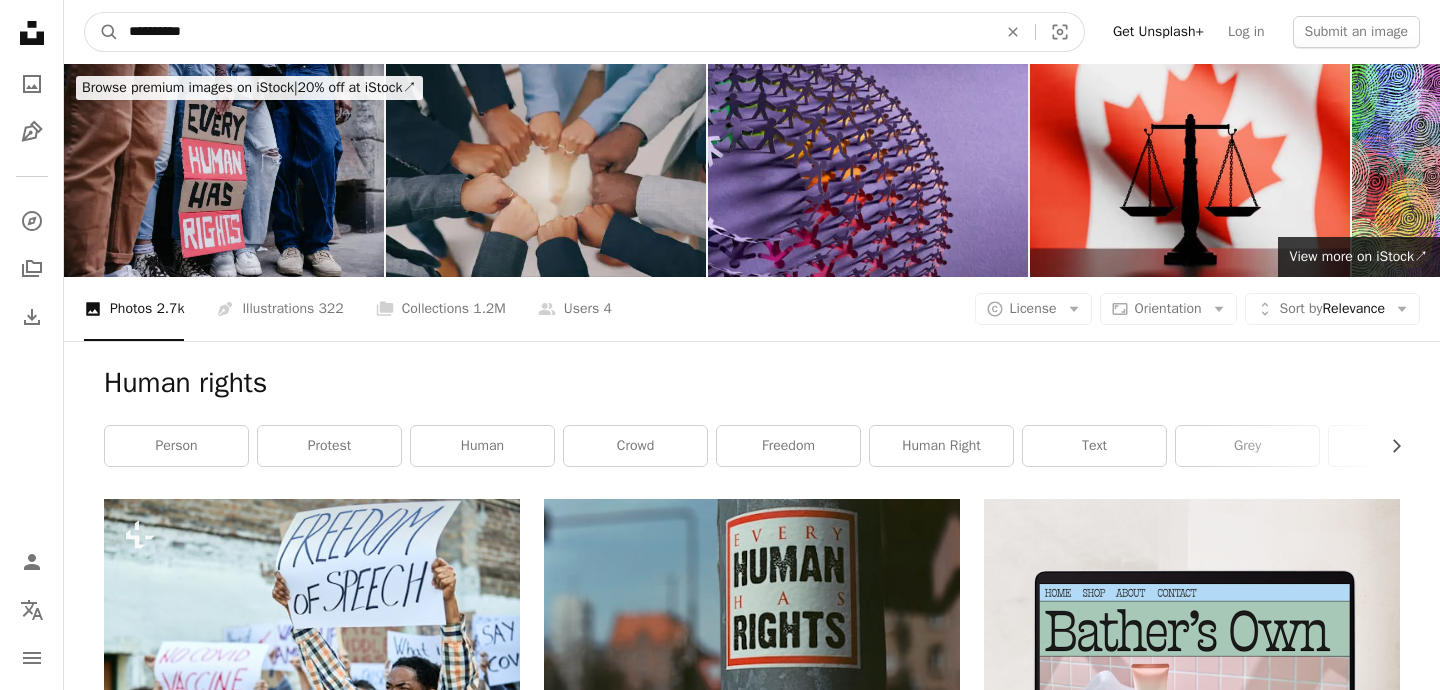 type on "**********" 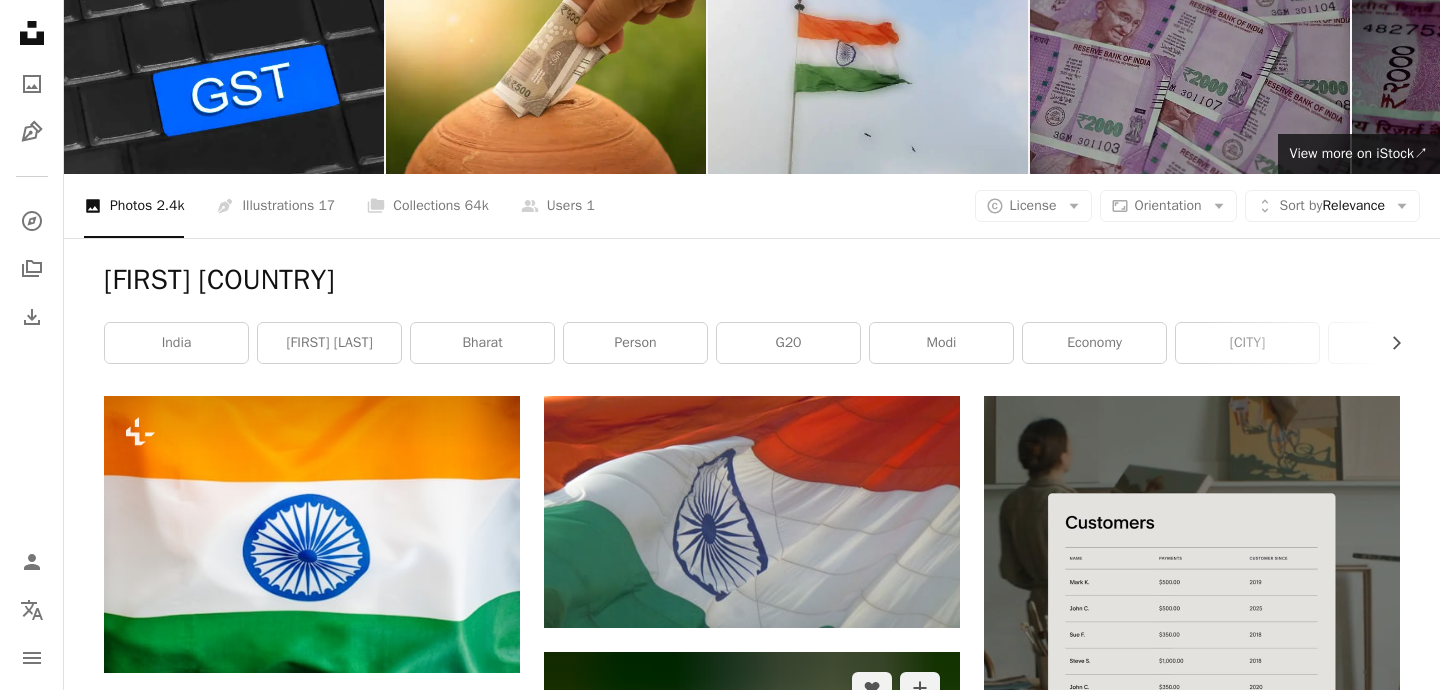 scroll, scrollTop: 0, scrollLeft: 0, axis: both 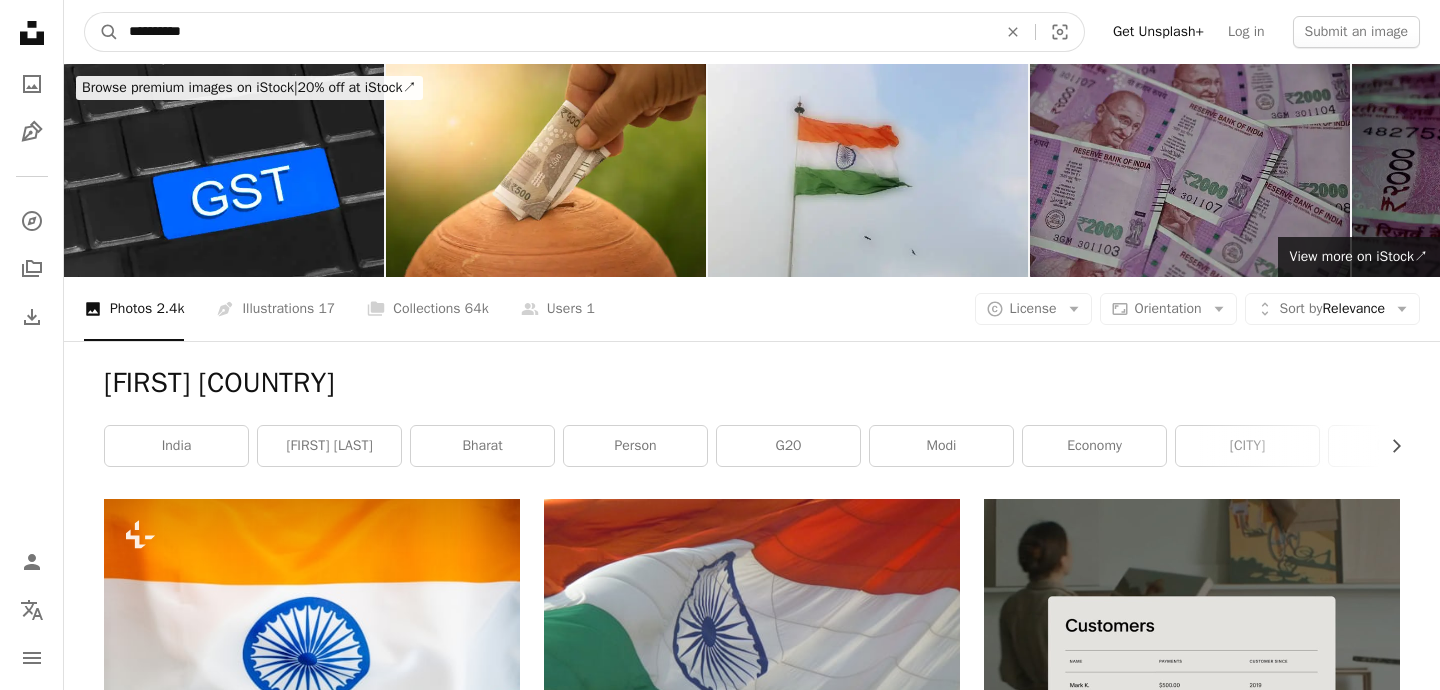 drag, startPoint x: 172, startPoint y: 33, endPoint x: 367, endPoint y: 11, distance: 196.2371 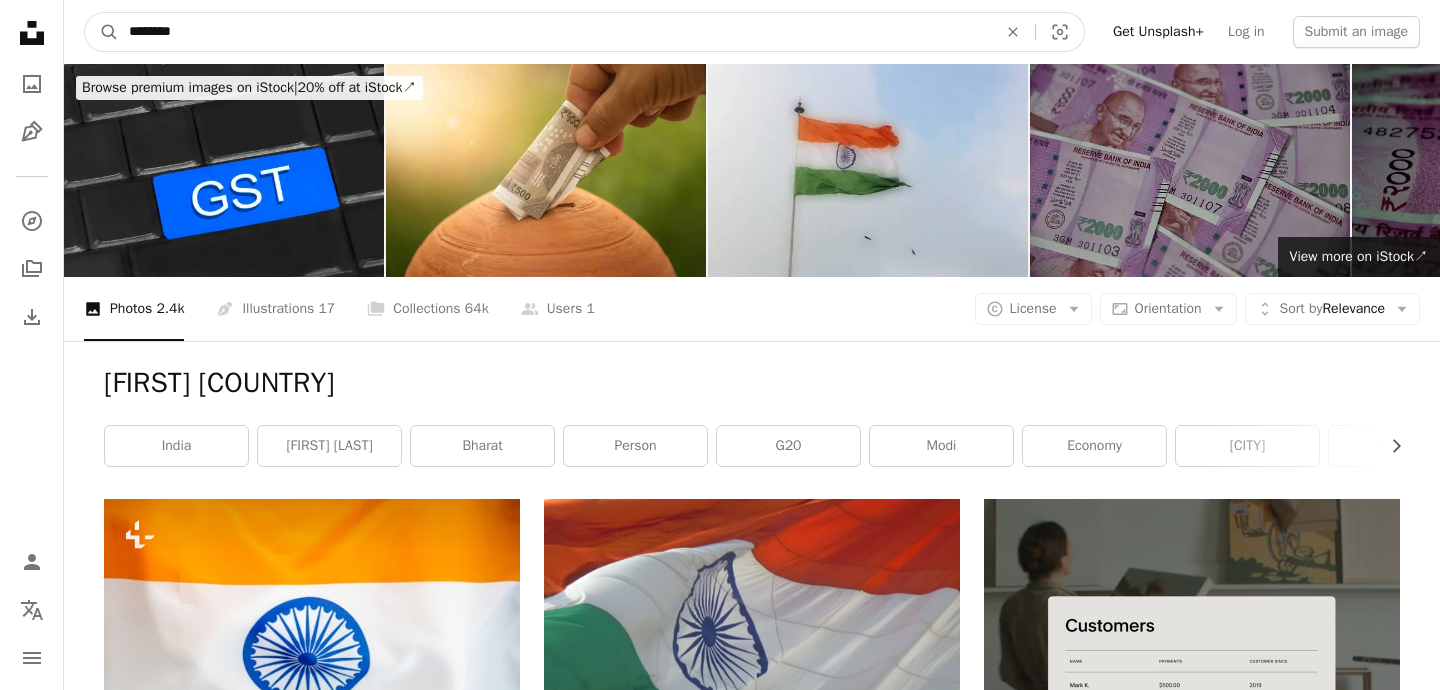 click on "********" at bounding box center [555, 32] 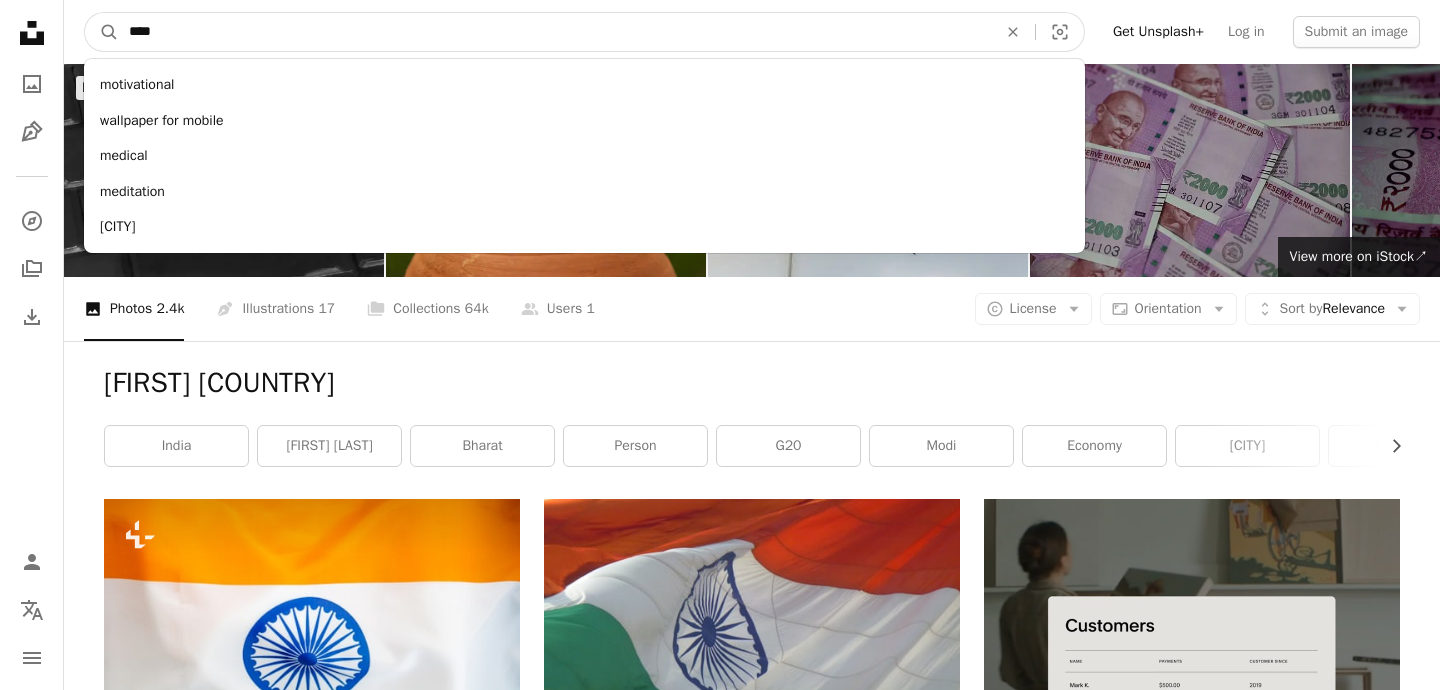 type on "****" 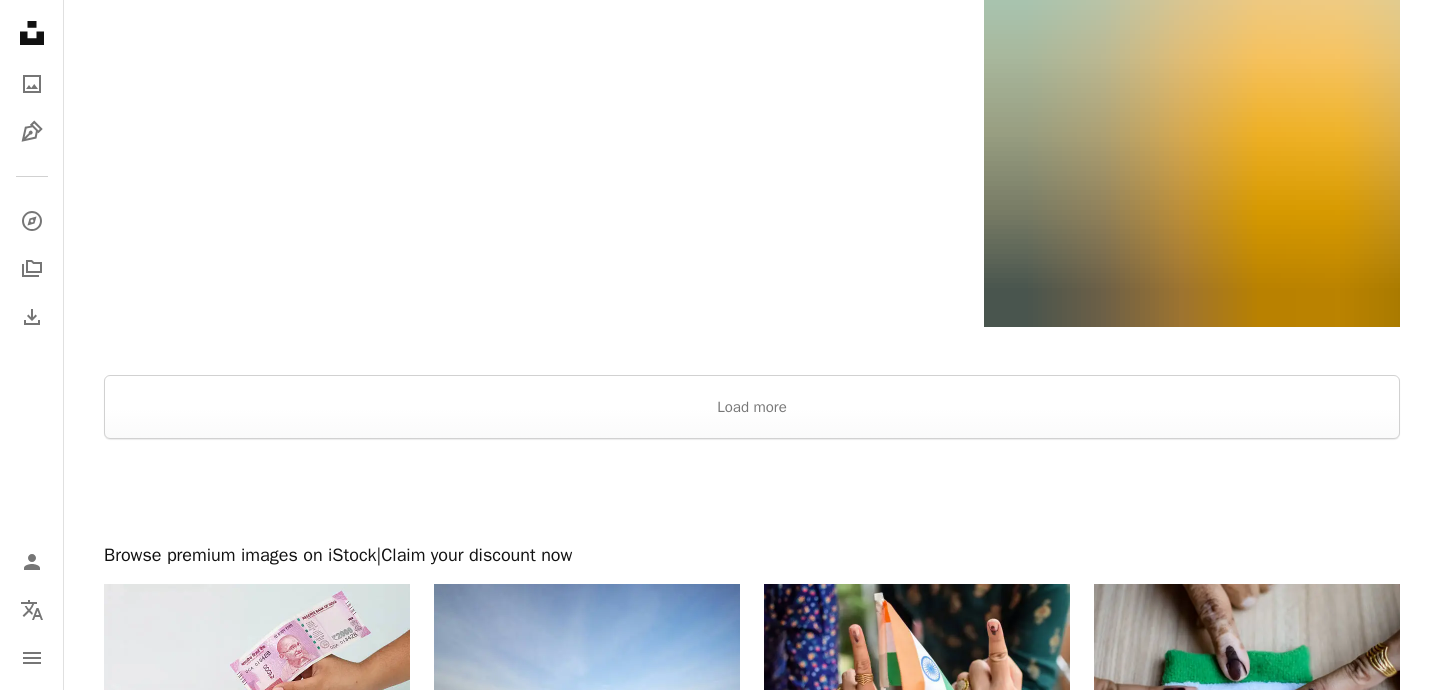 scroll, scrollTop: 3947, scrollLeft: 0, axis: vertical 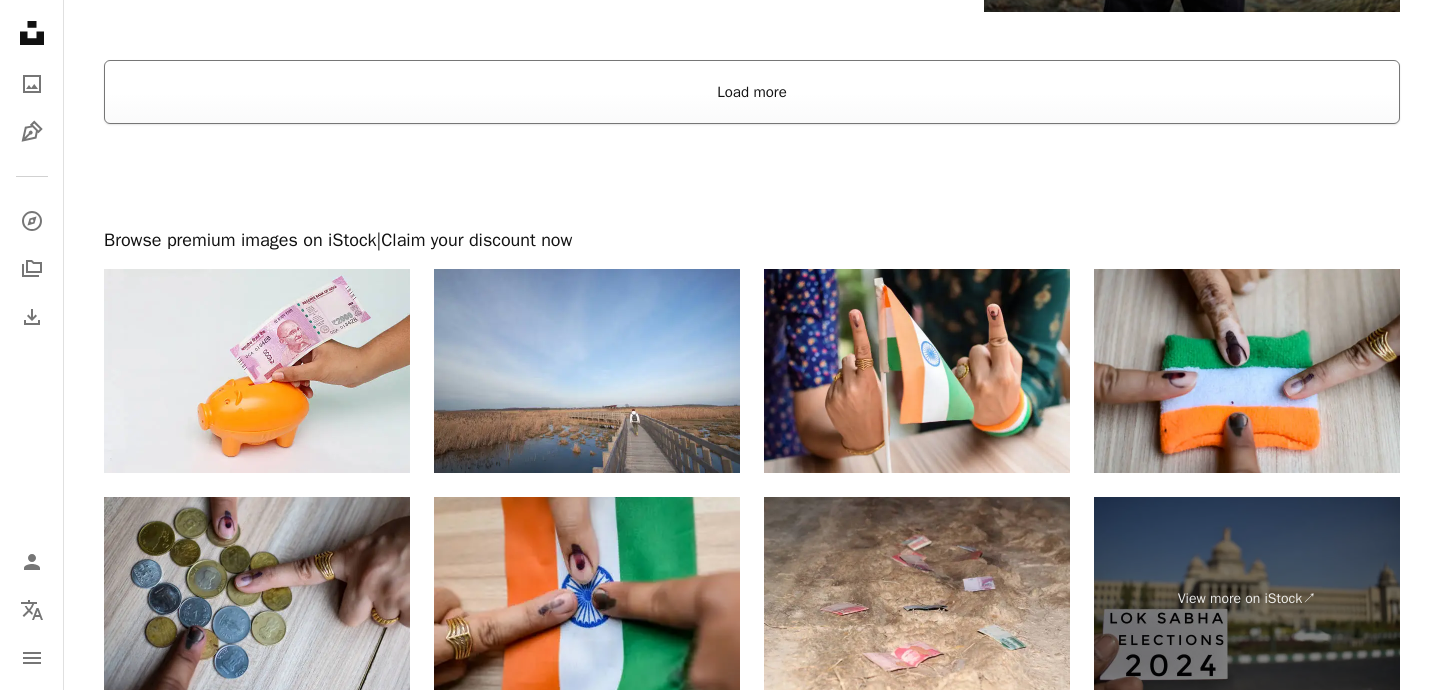 click on "Load more" at bounding box center [752, 92] 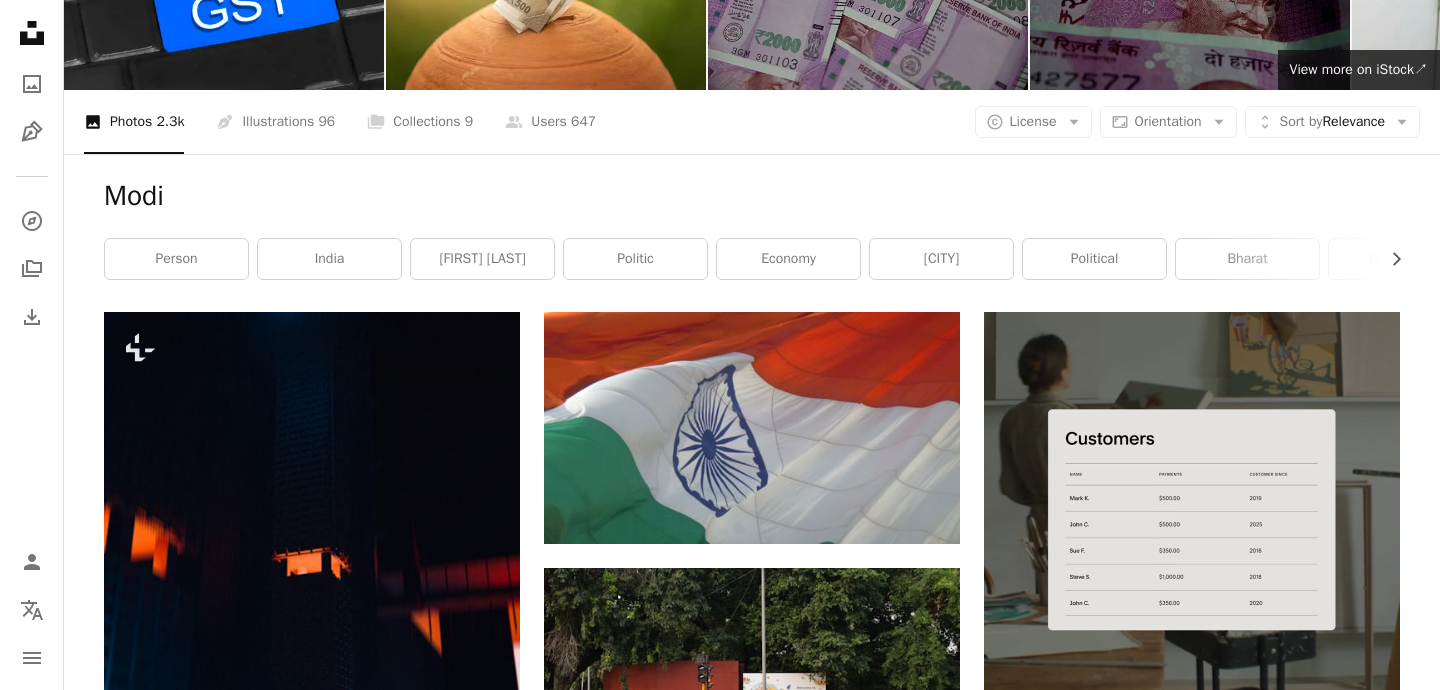 scroll, scrollTop: 0, scrollLeft: 0, axis: both 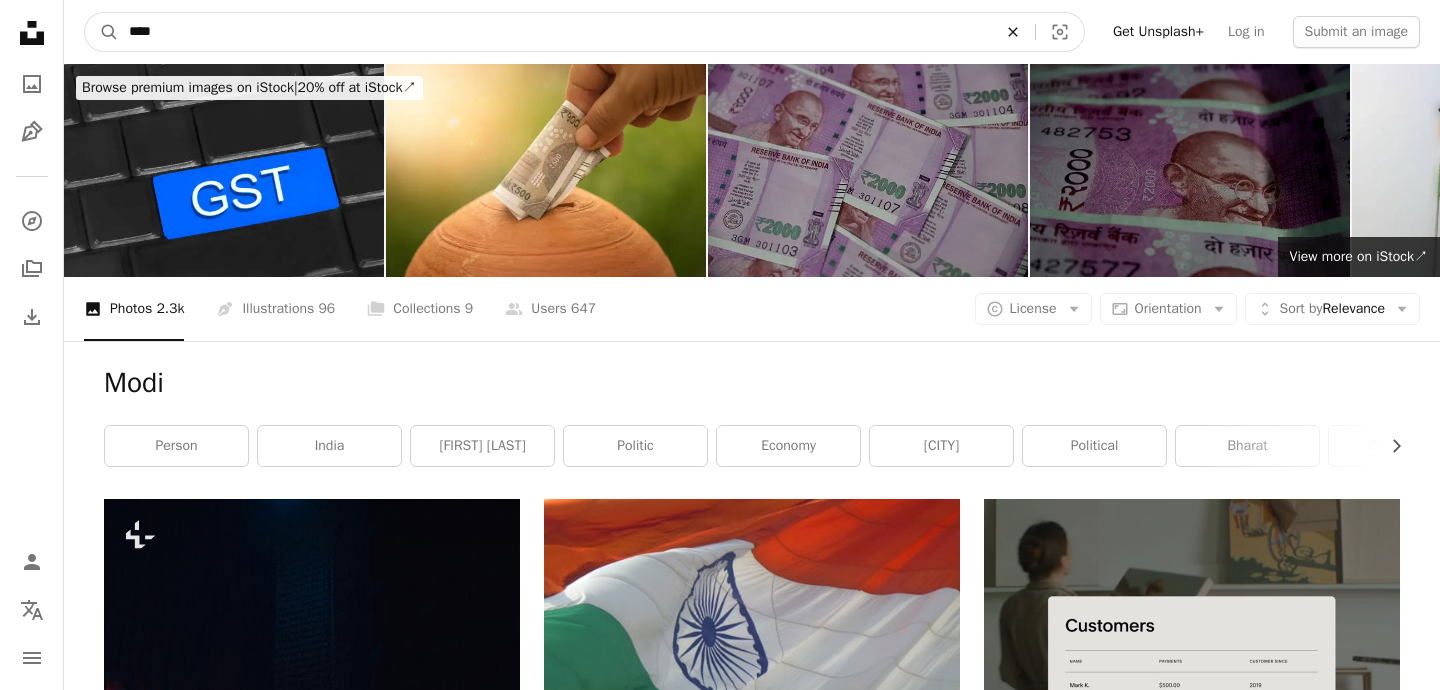 click on "An X shape" at bounding box center (1013, 32) 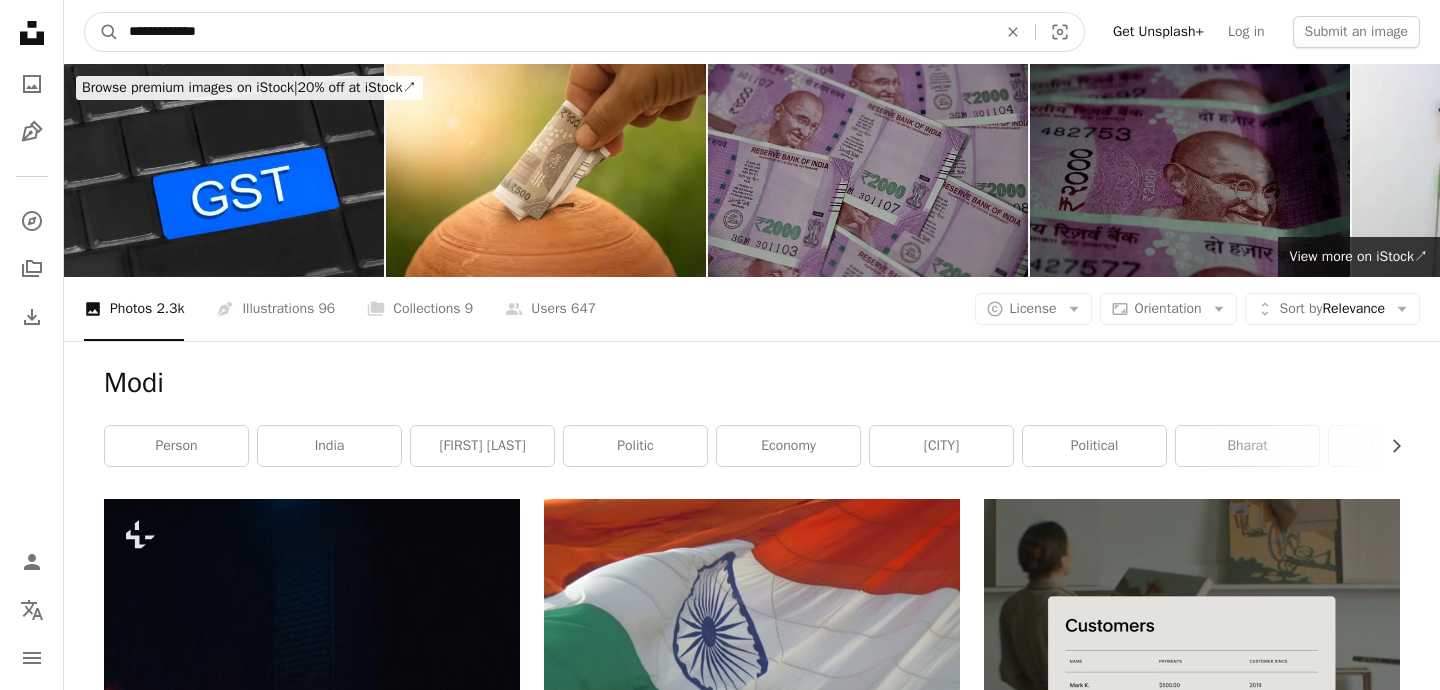 type on "**********" 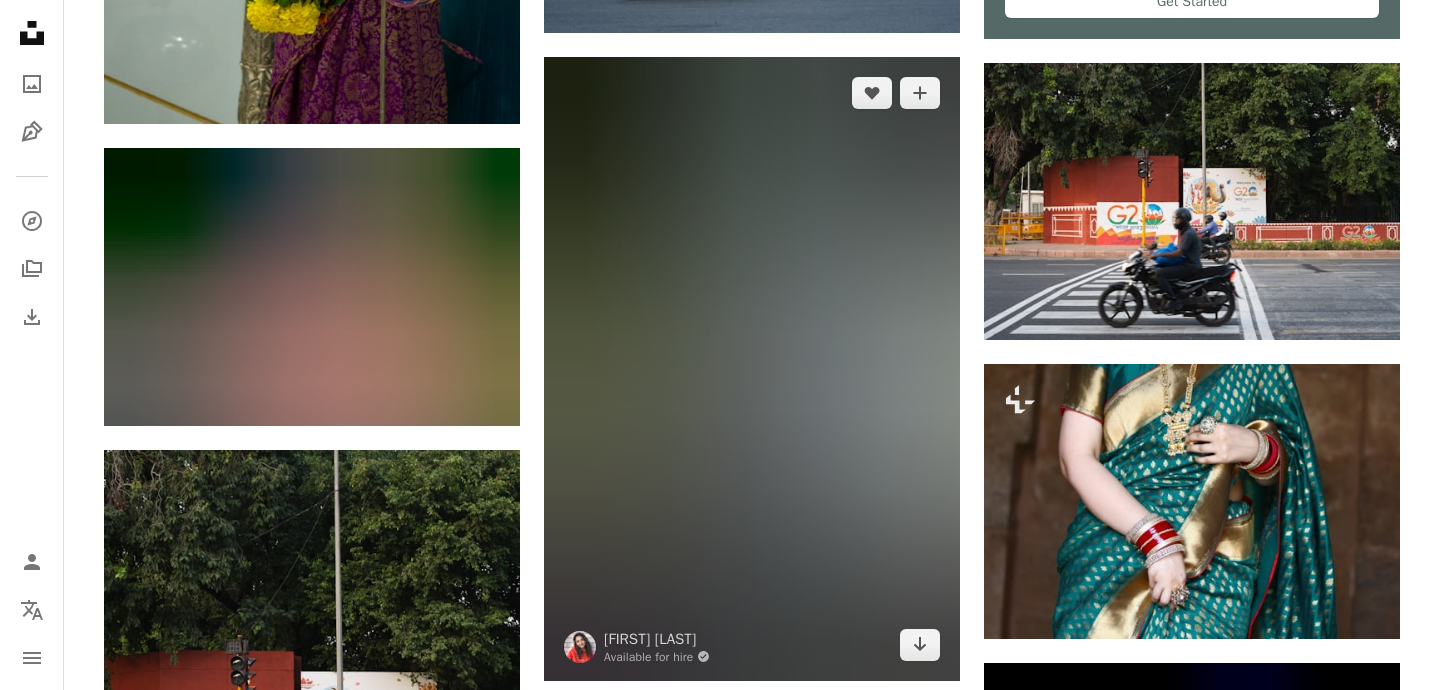 scroll, scrollTop: 0, scrollLeft: 0, axis: both 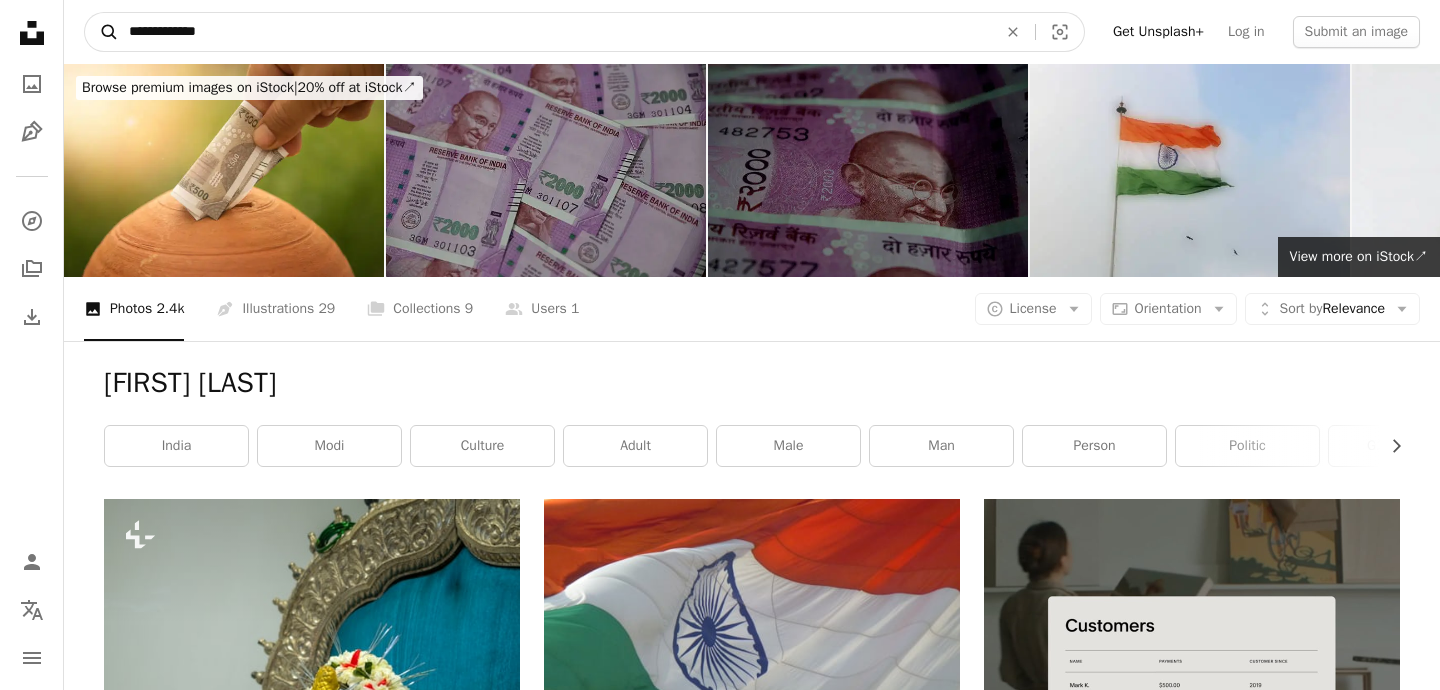 drag, startPoint x: 187, startPoint y: 32, endPoint x: 89, endPoint y: 38, distance: 98.1835 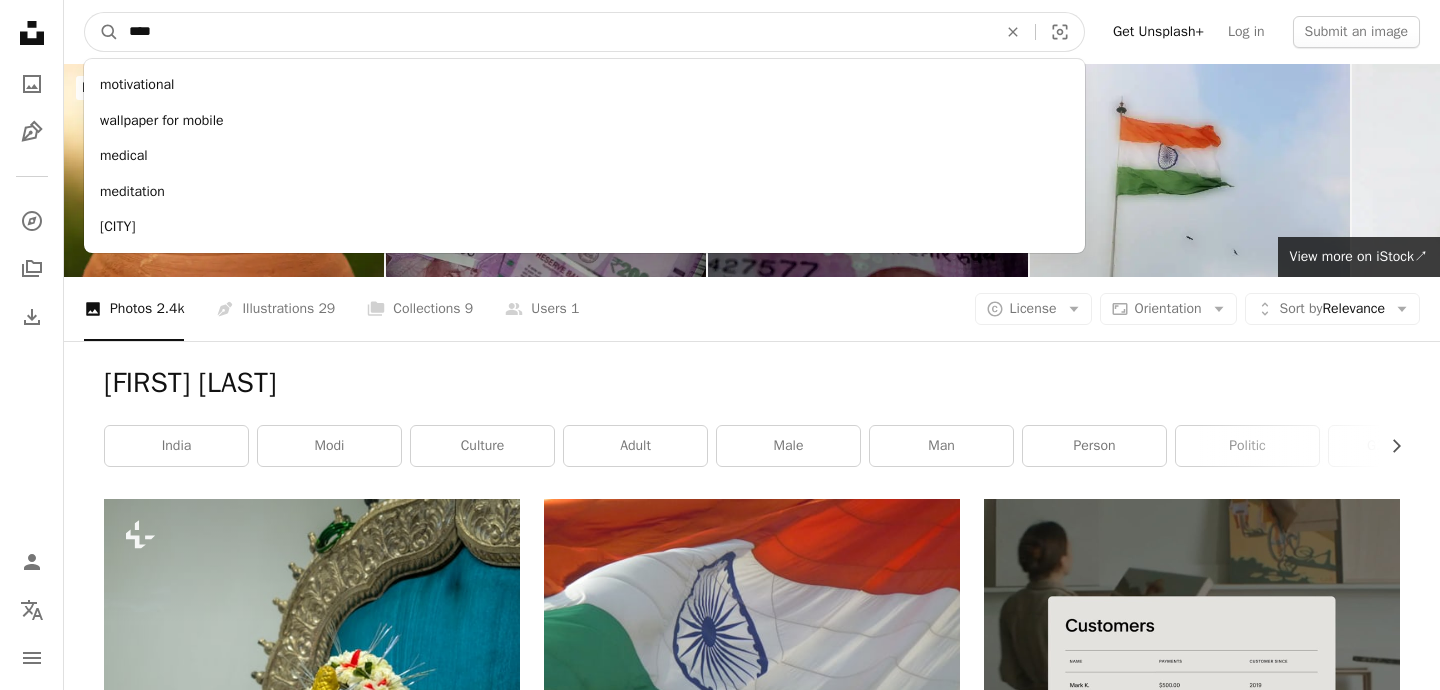 click on "****" at bounding box center [555, 32] 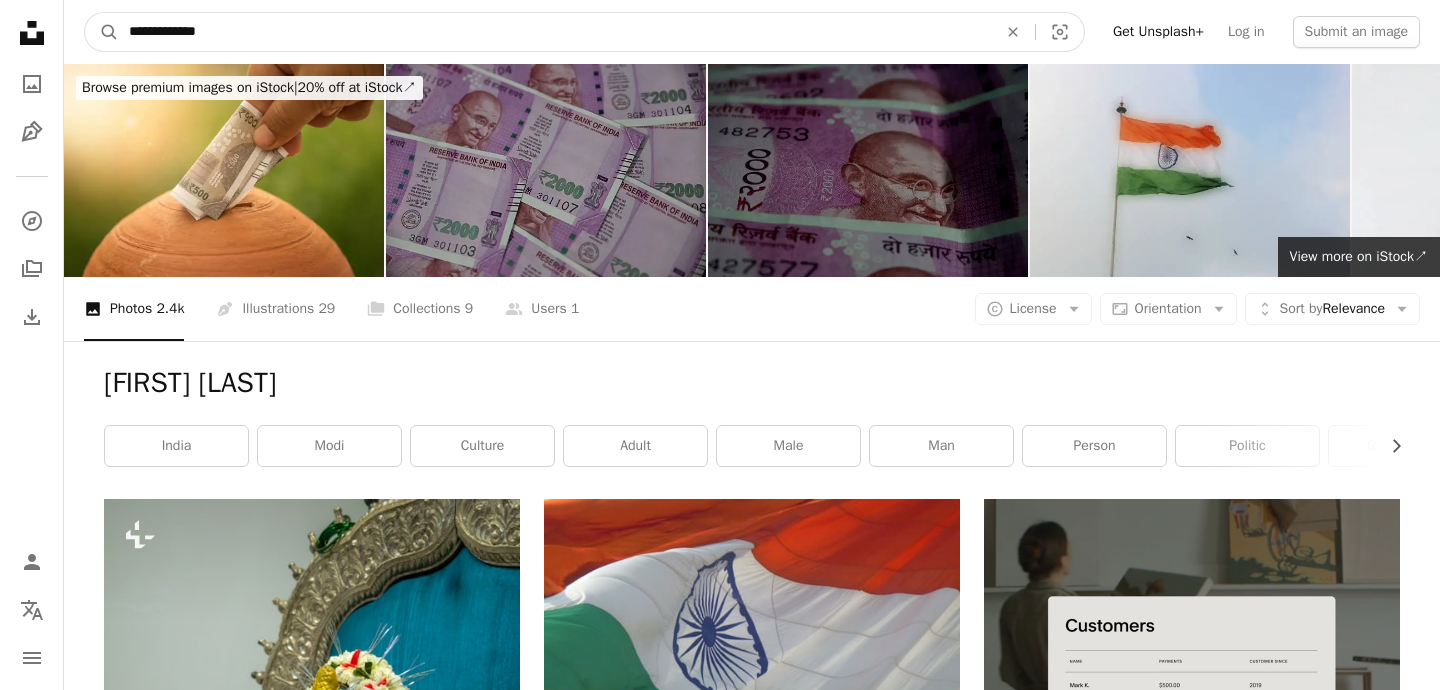 click on "A magnifying glass" at bounding box center [102, 32] 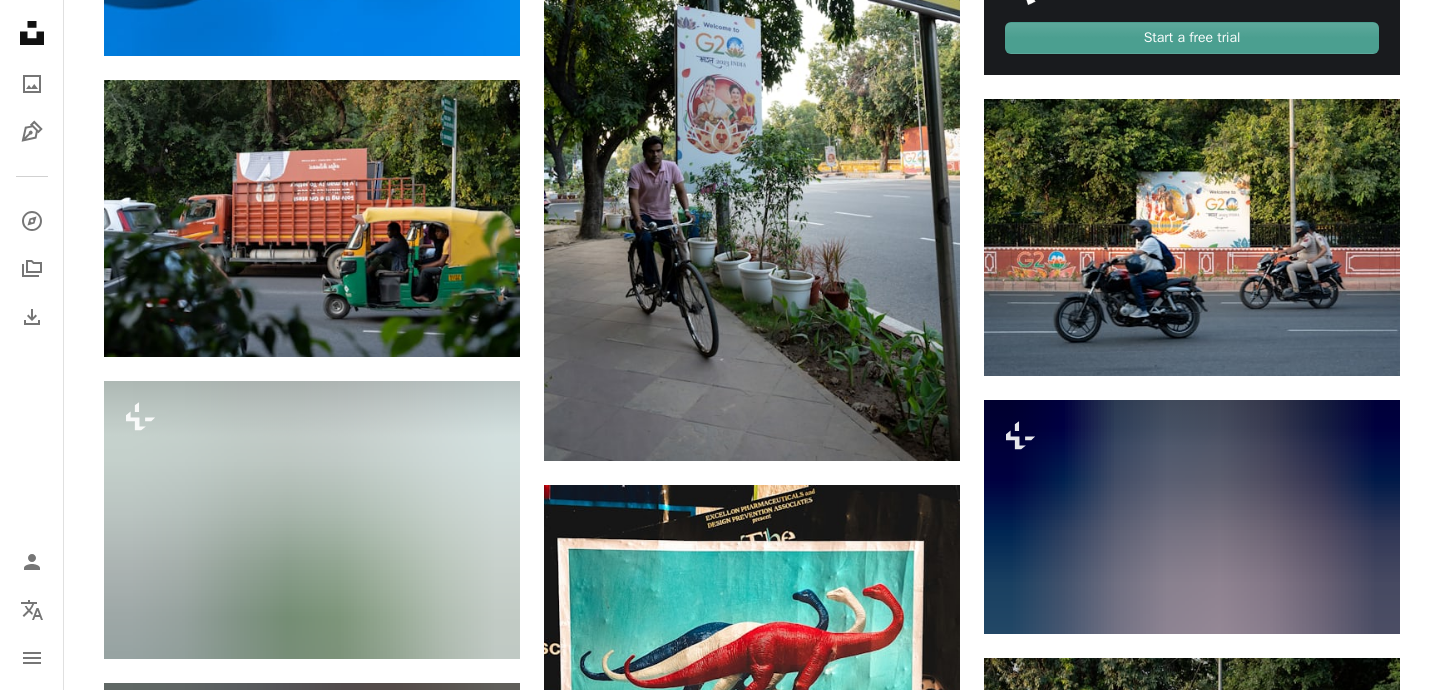 scroll, scrollTop: 0, scrollLeft: 0, axis: both 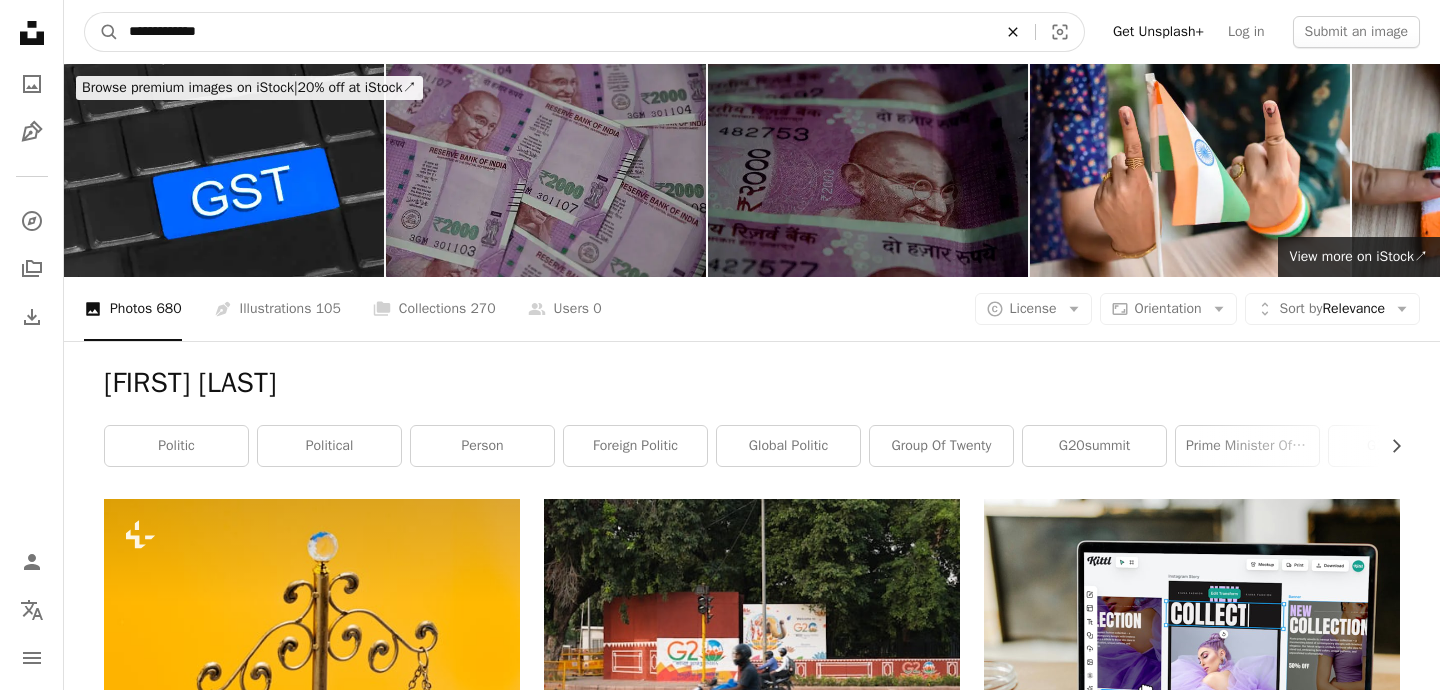 click at bounding box center (1012, 31) 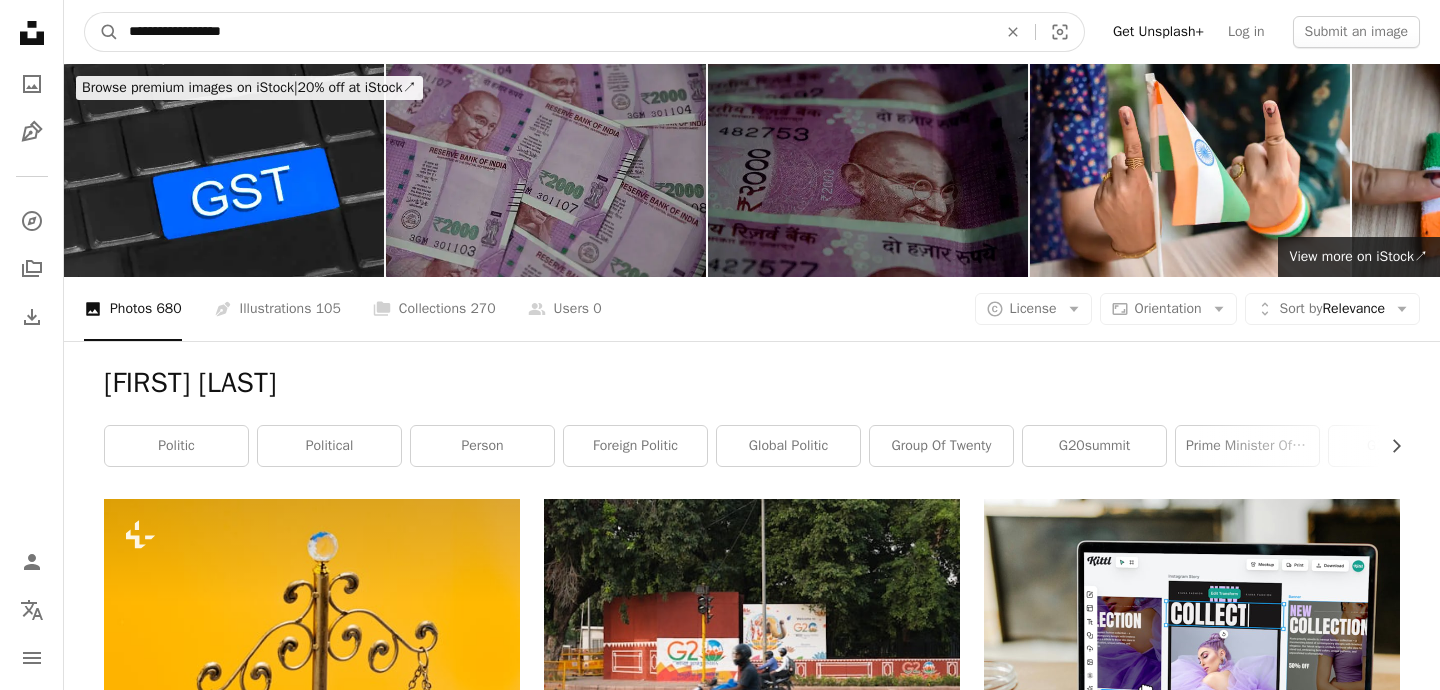 type on "**********" 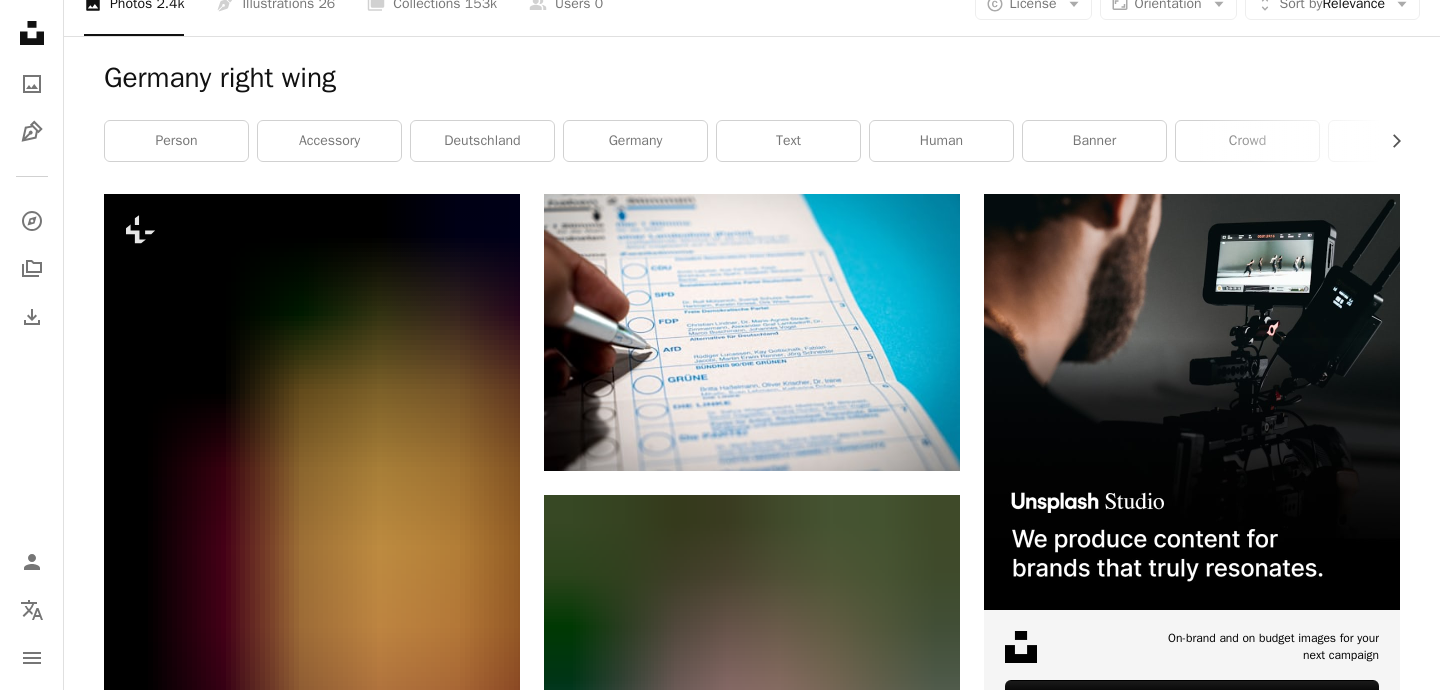 scroll, scrollTop: 0, scrollLeft: 0, axis: both 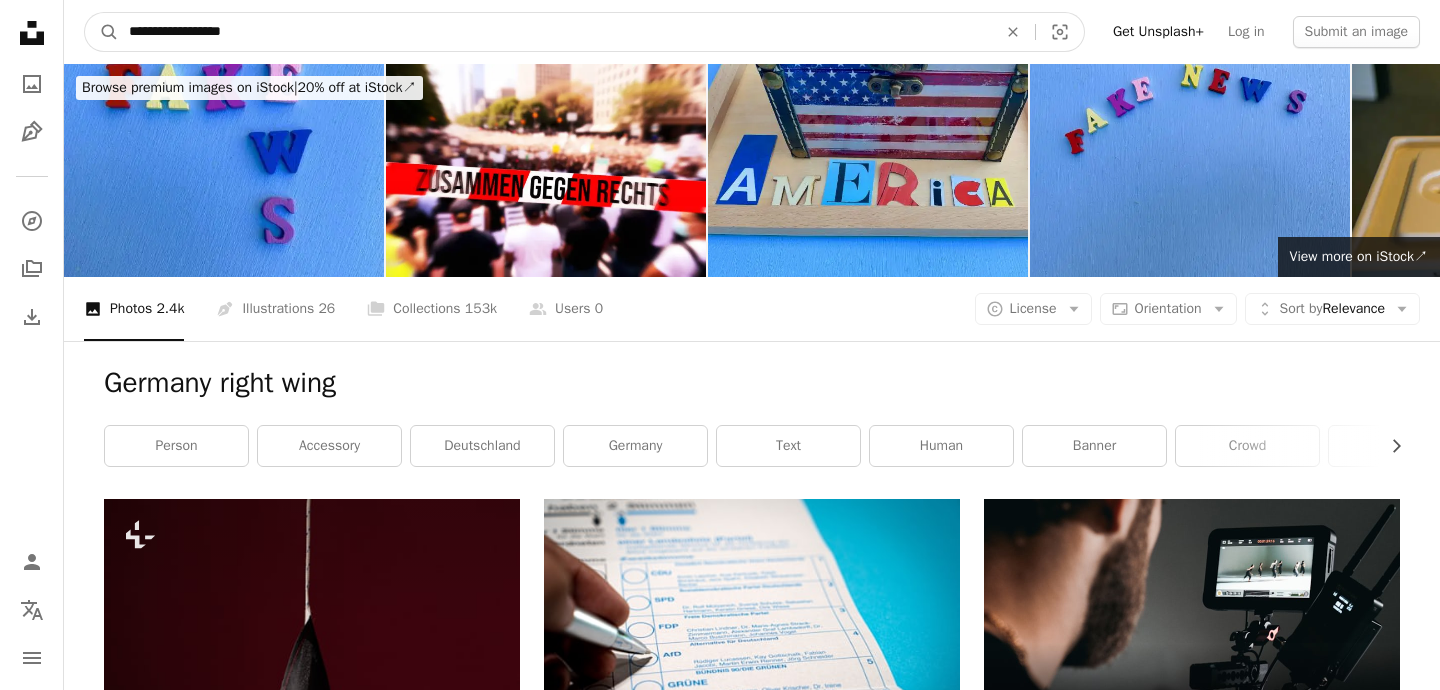 drag, startPoint x: 180, startPoint y: 26, endPoint x: 375, endPoint y: 30, distance: 195.04102 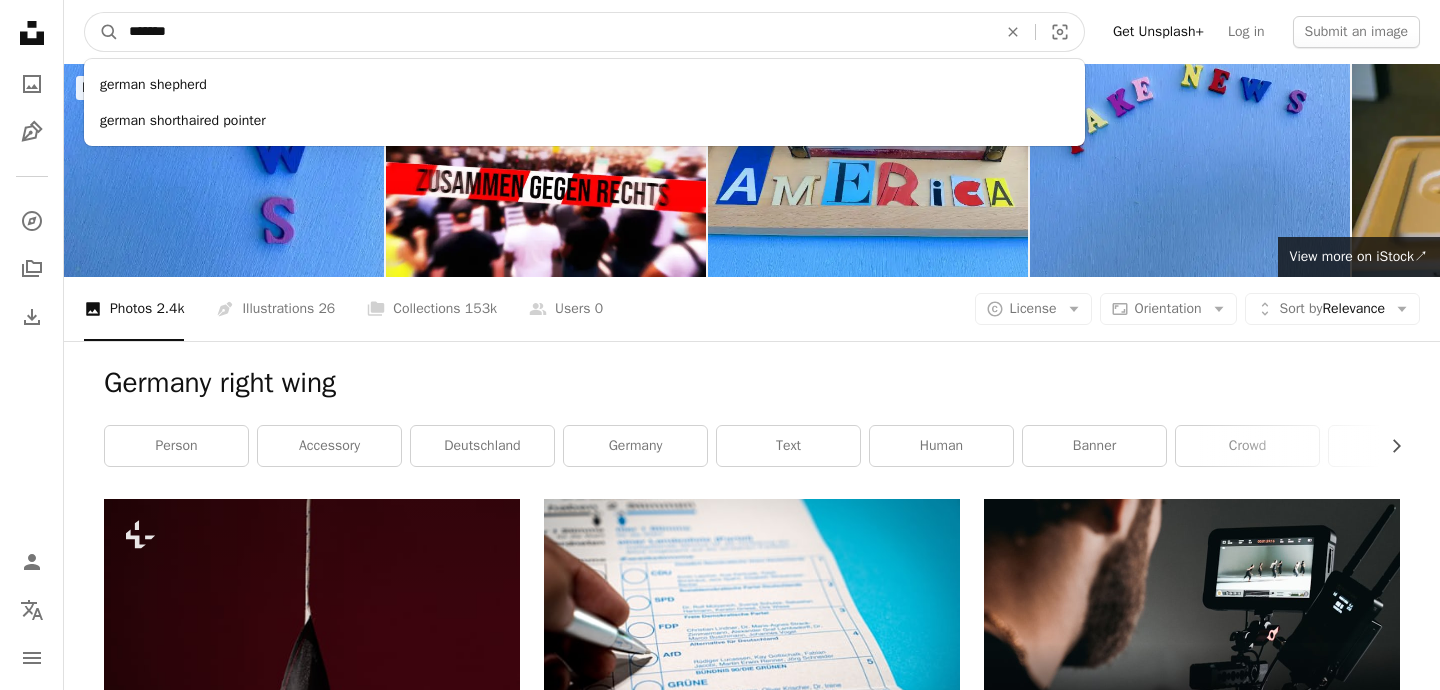 click on "A magnifying glass" at bounding box center [102, 32] 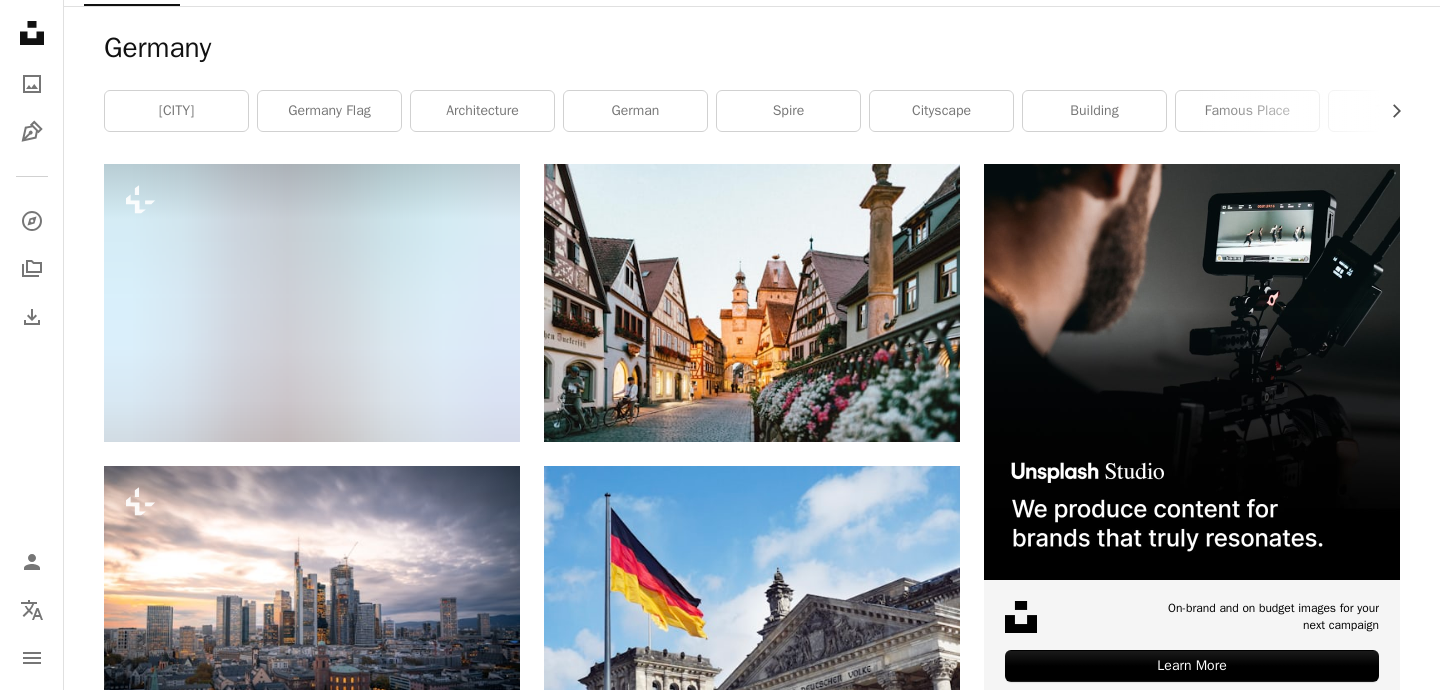 scroll, scrollTop: 0, scrollLeft: 0, axis: both 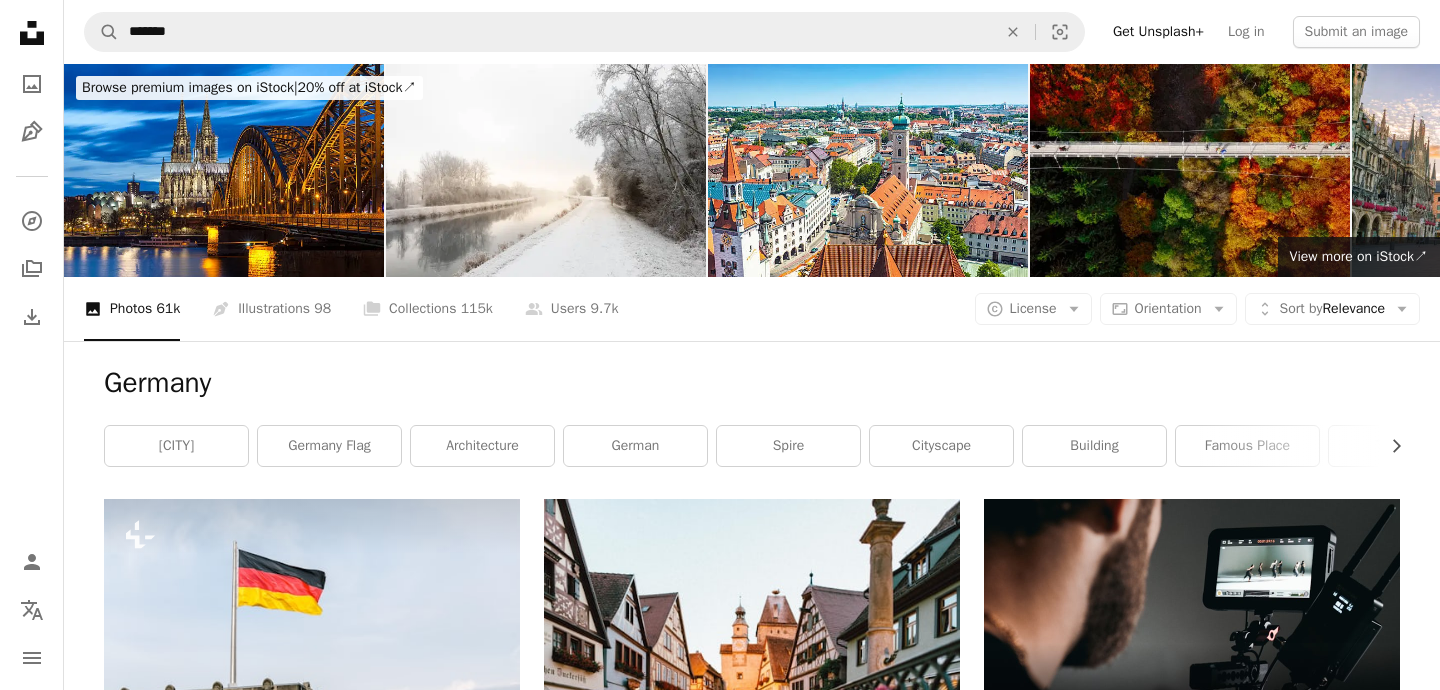 click on "A magnifying glass ******* An X shape Visual search Get Unsplash+ Log in Submit an image" at bounding box center (752, 32) 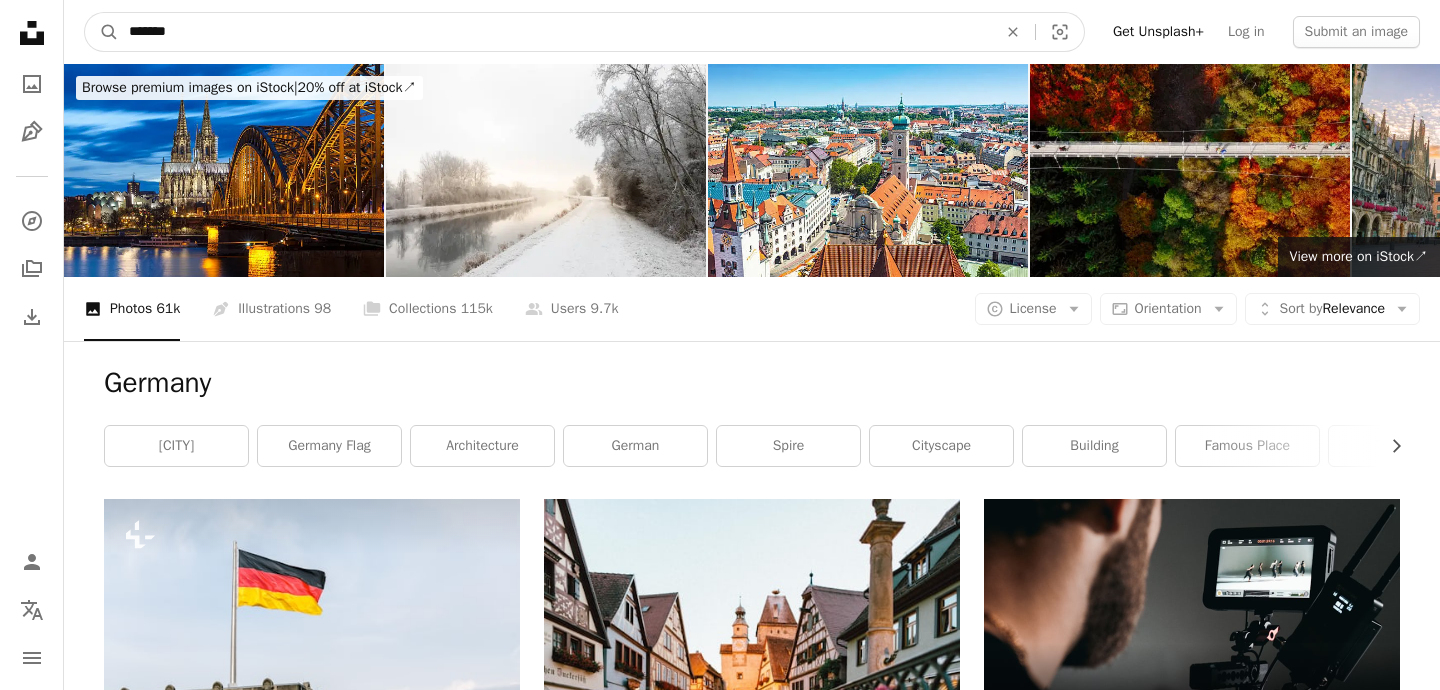 click on "*******" at bounding box center [555, 32] 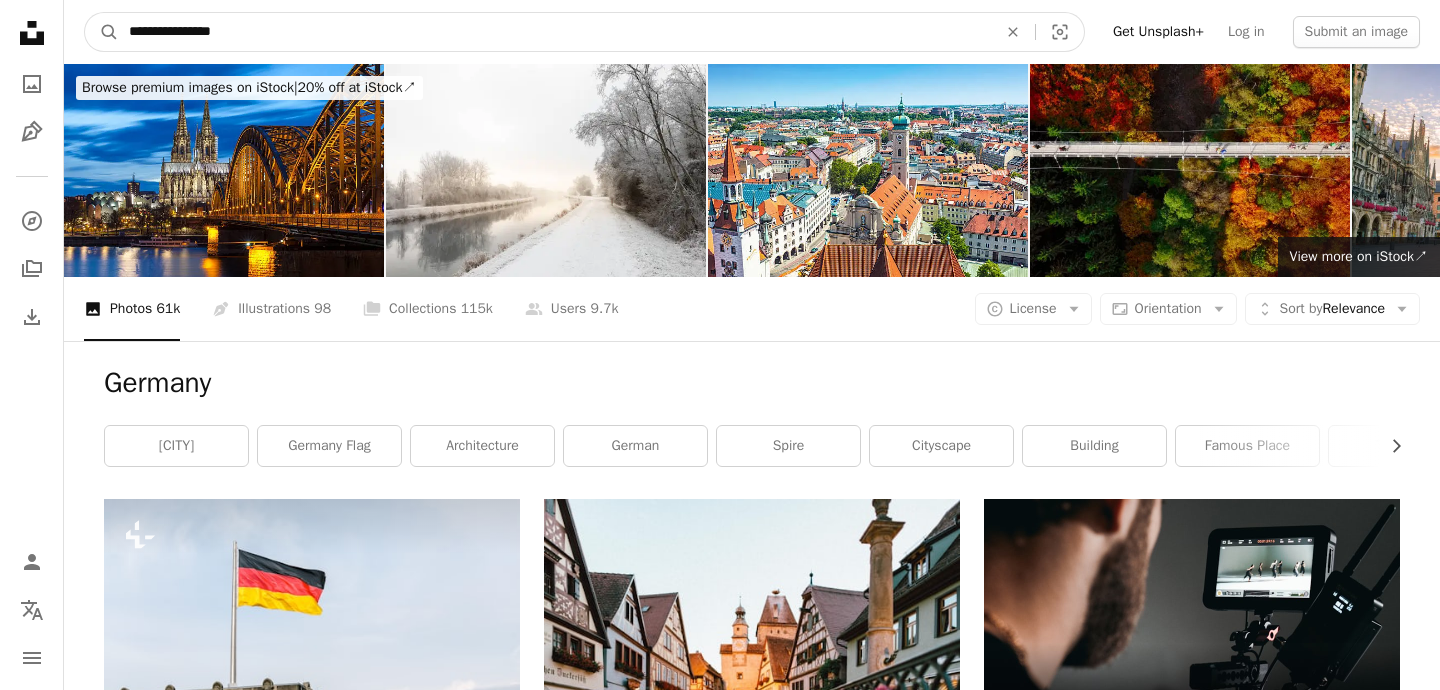 click on "A magnifying glass" at bounding box center [102, 32] 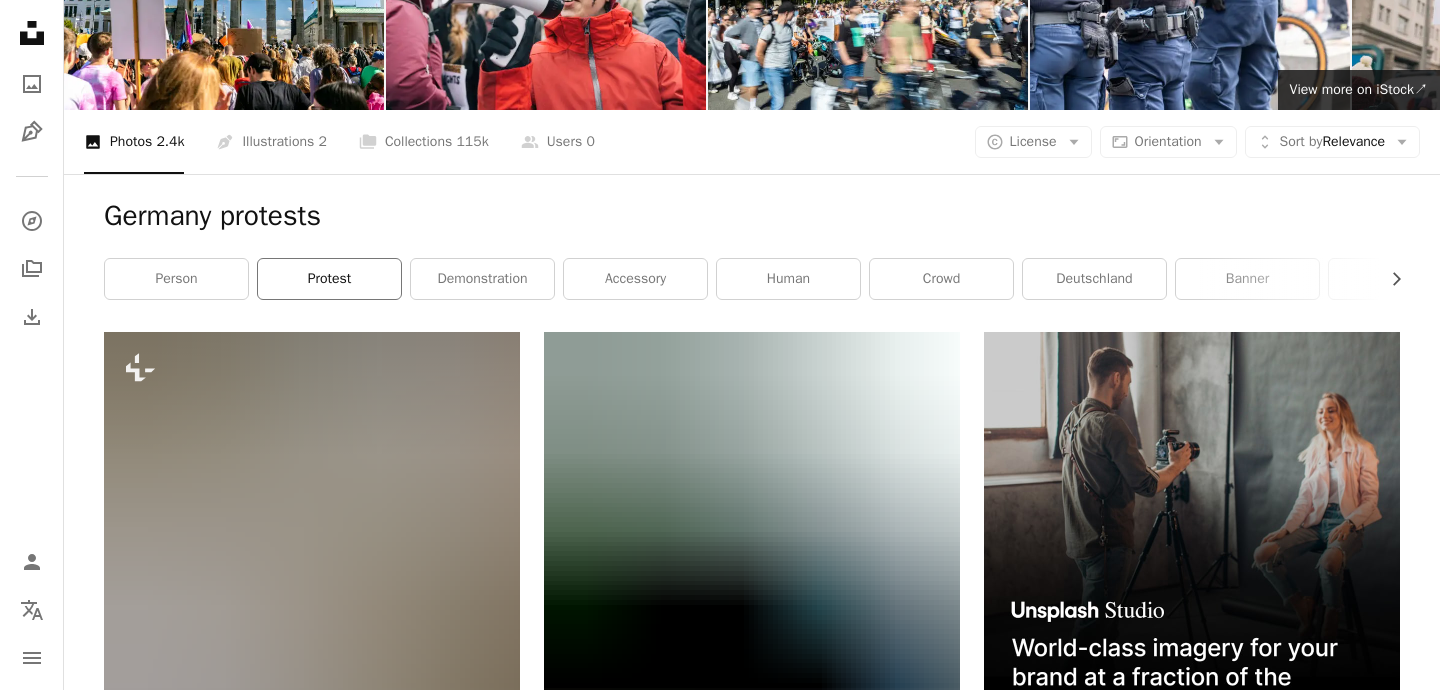 scroll, scrollTop: 0, scrollLeft: 0, axis: both 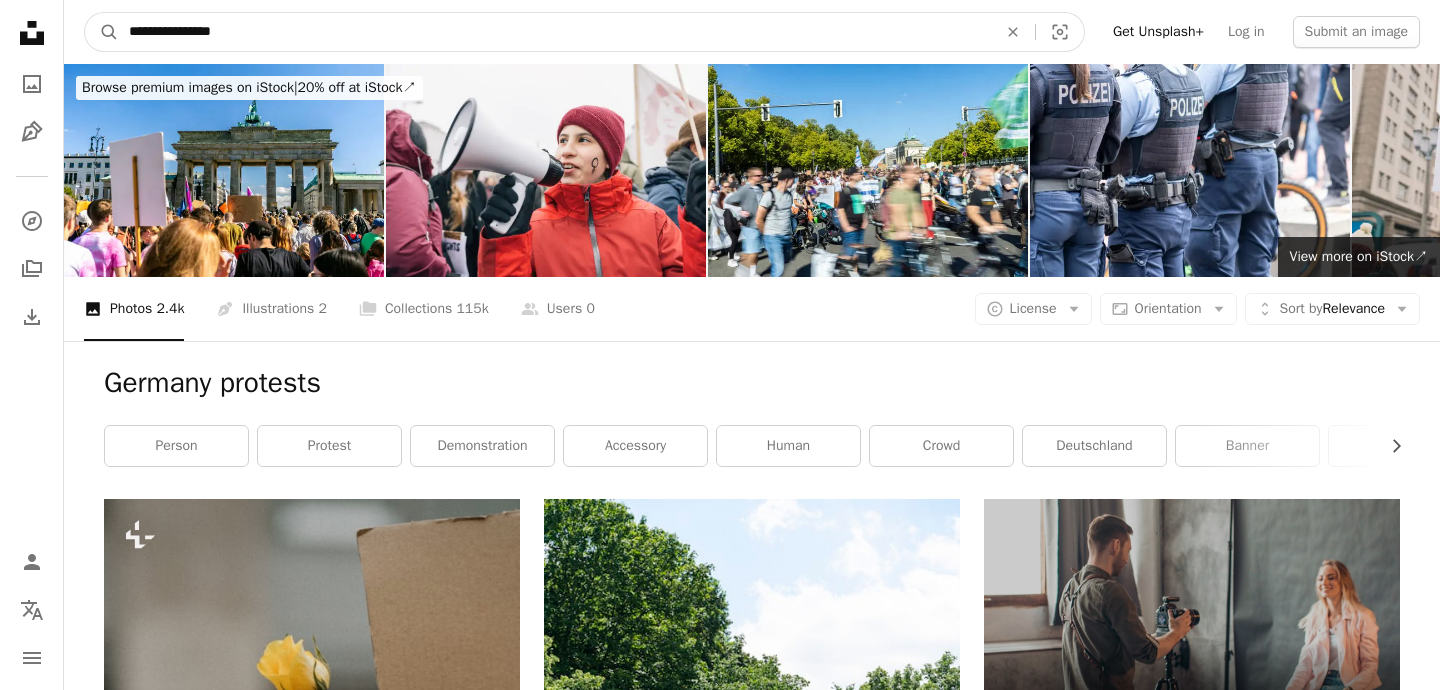 drag, startPoint x: 189, startPoint y: 29, endPoint x: 361, endPoint y: 29, distance: 172 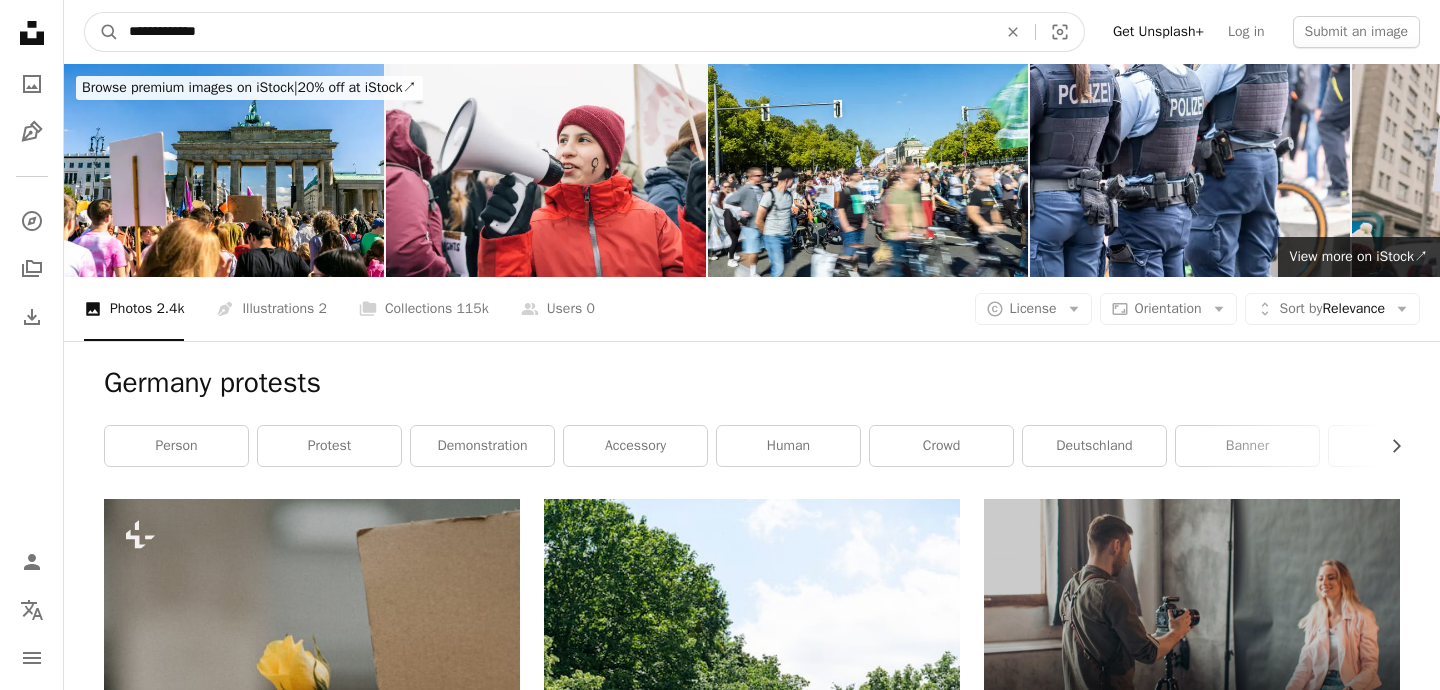 click on "A magnifying glass" at bounding box center [102, 32] 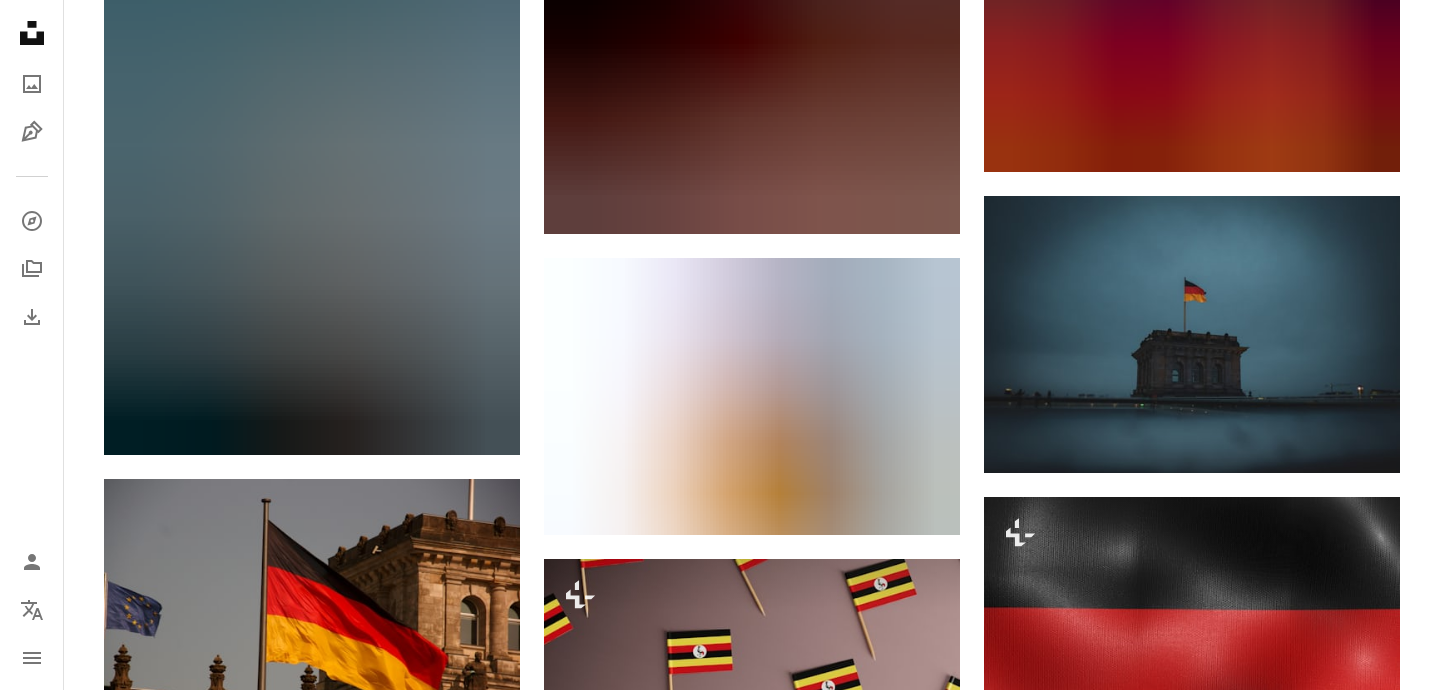 scroll, scrollTop: 2003, scrollLeft: 0, axis: vertical 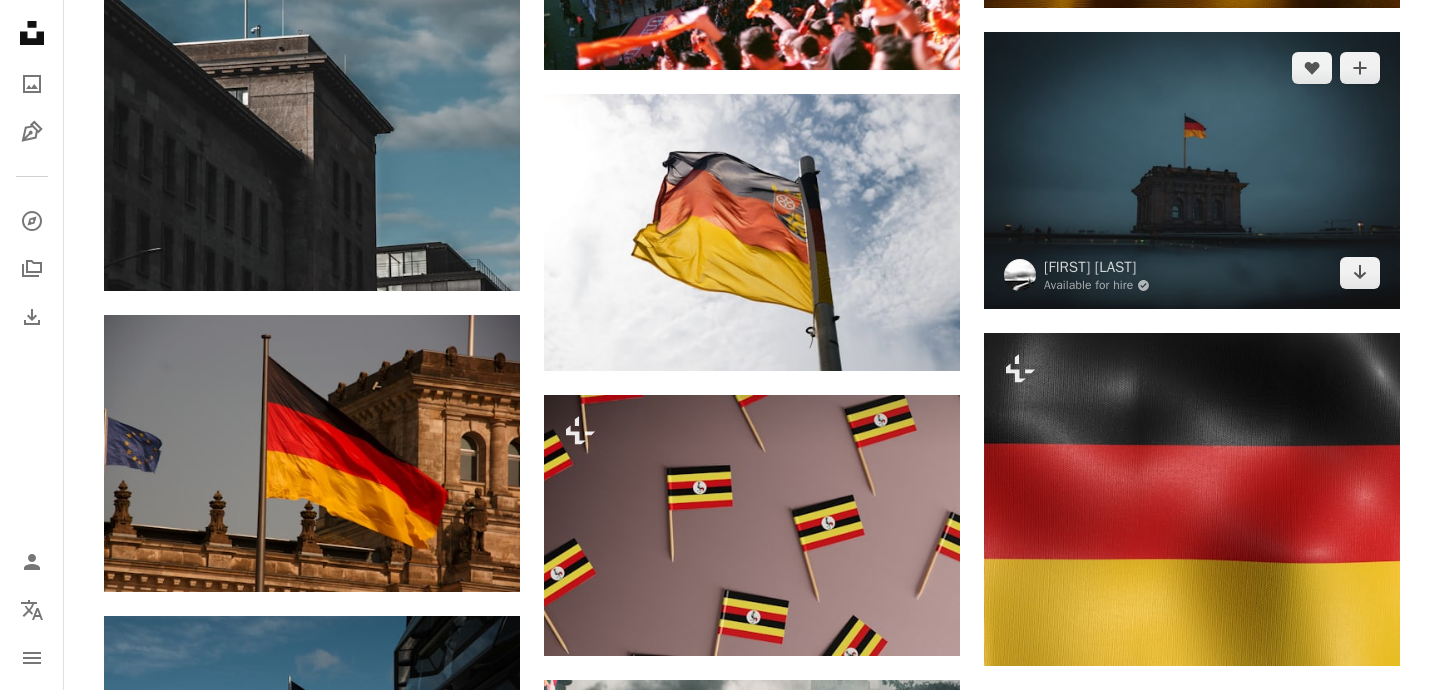click at bounding box center [1192, 170] 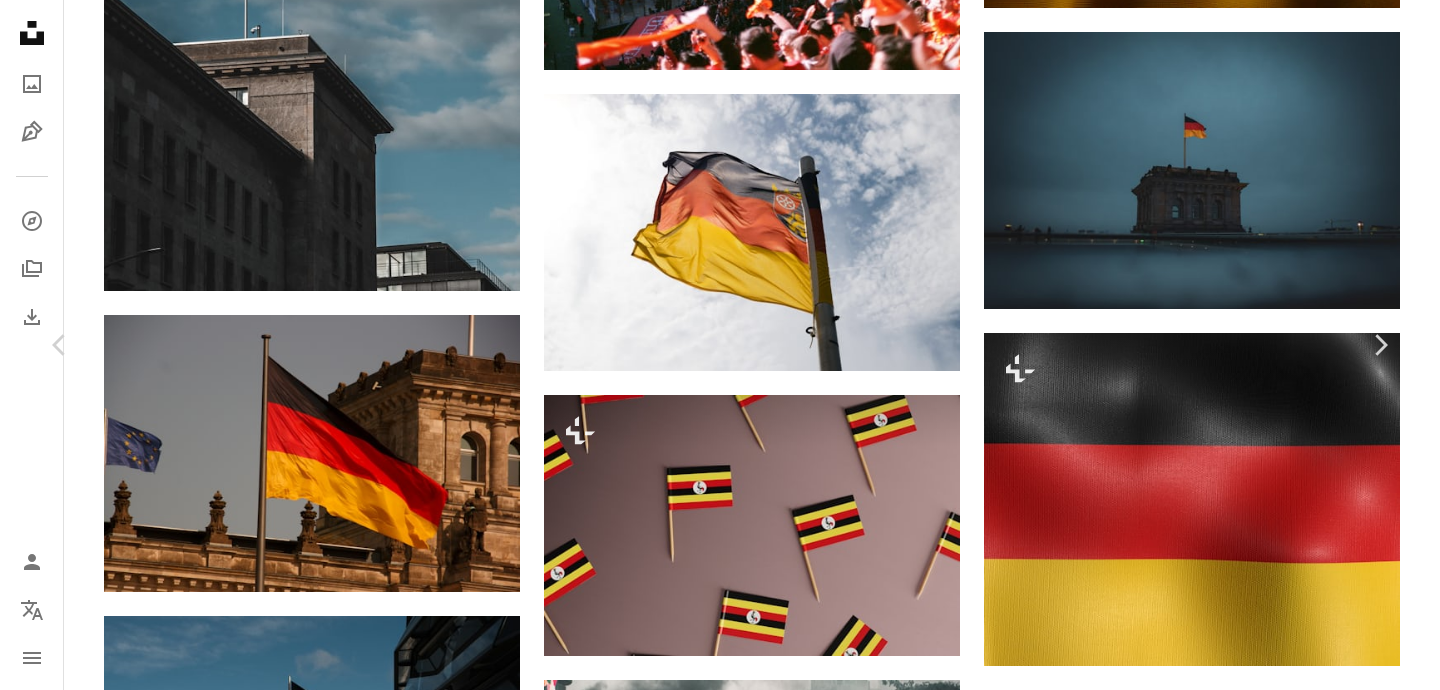 click on "Download free" at bounding box center [1195, 2574] 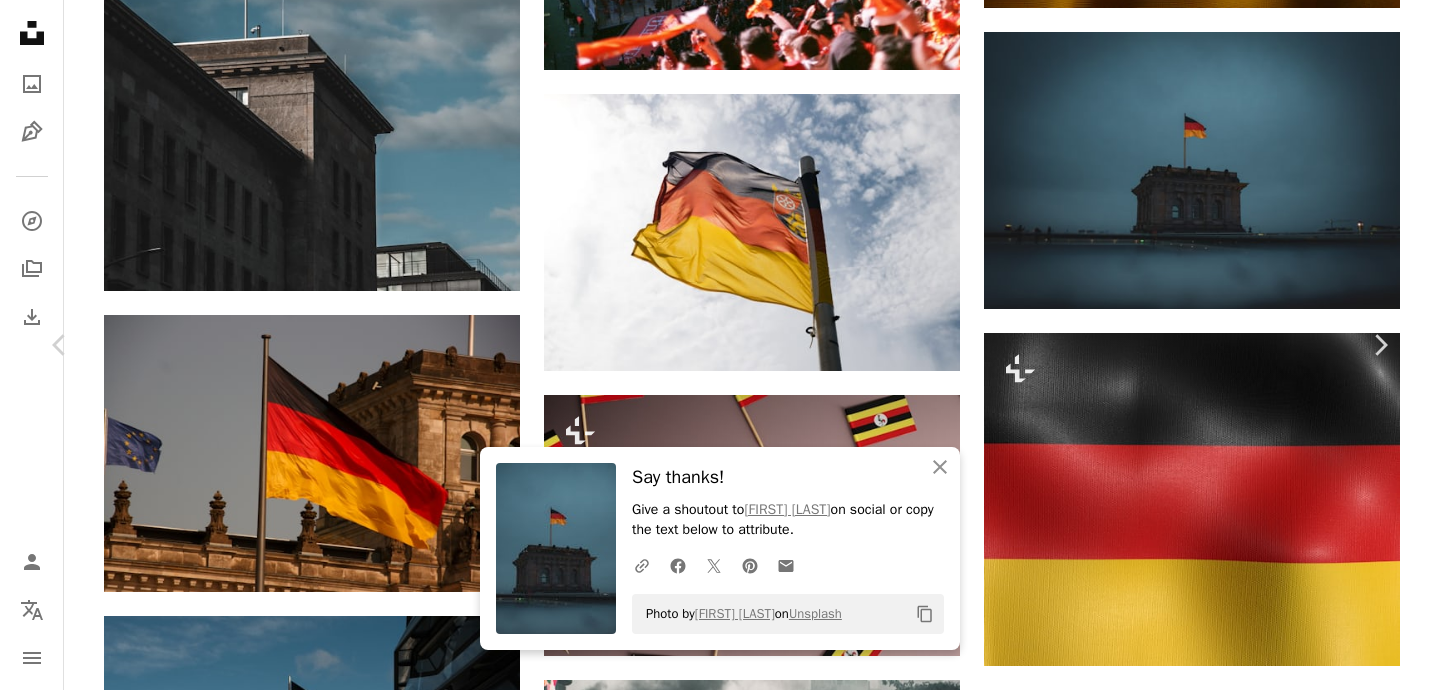 click on "Zoom in" at bounding box center [712, 2905] 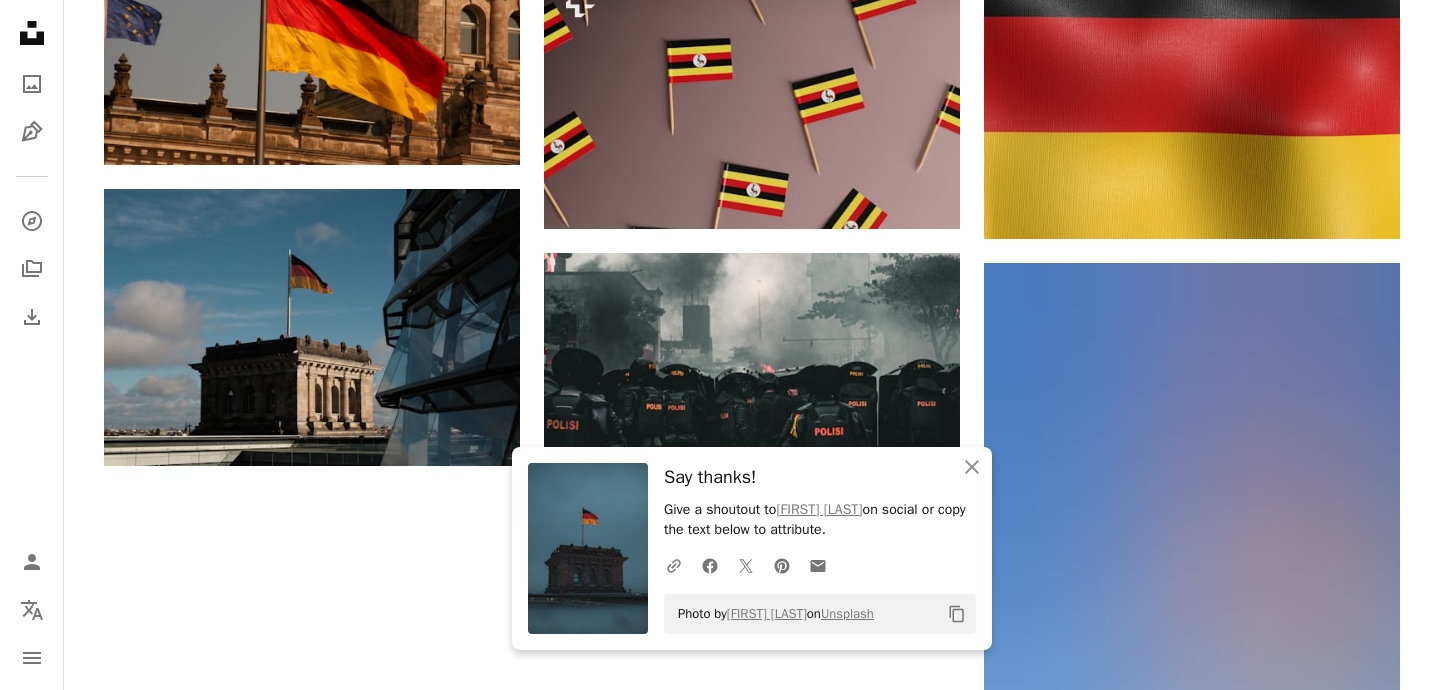 scroll, scrollTop: 2491, scrollLeft: 0, axis: vertical 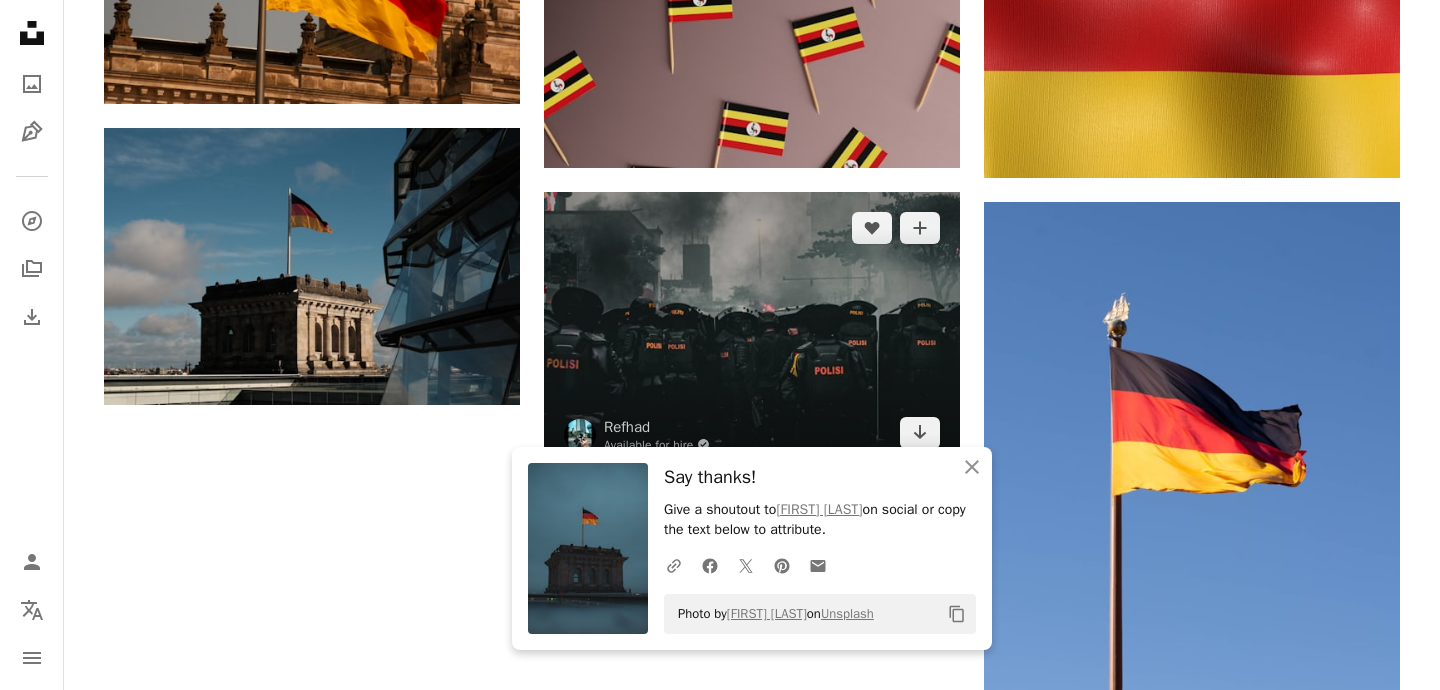 click at bounding box center [752, 330] 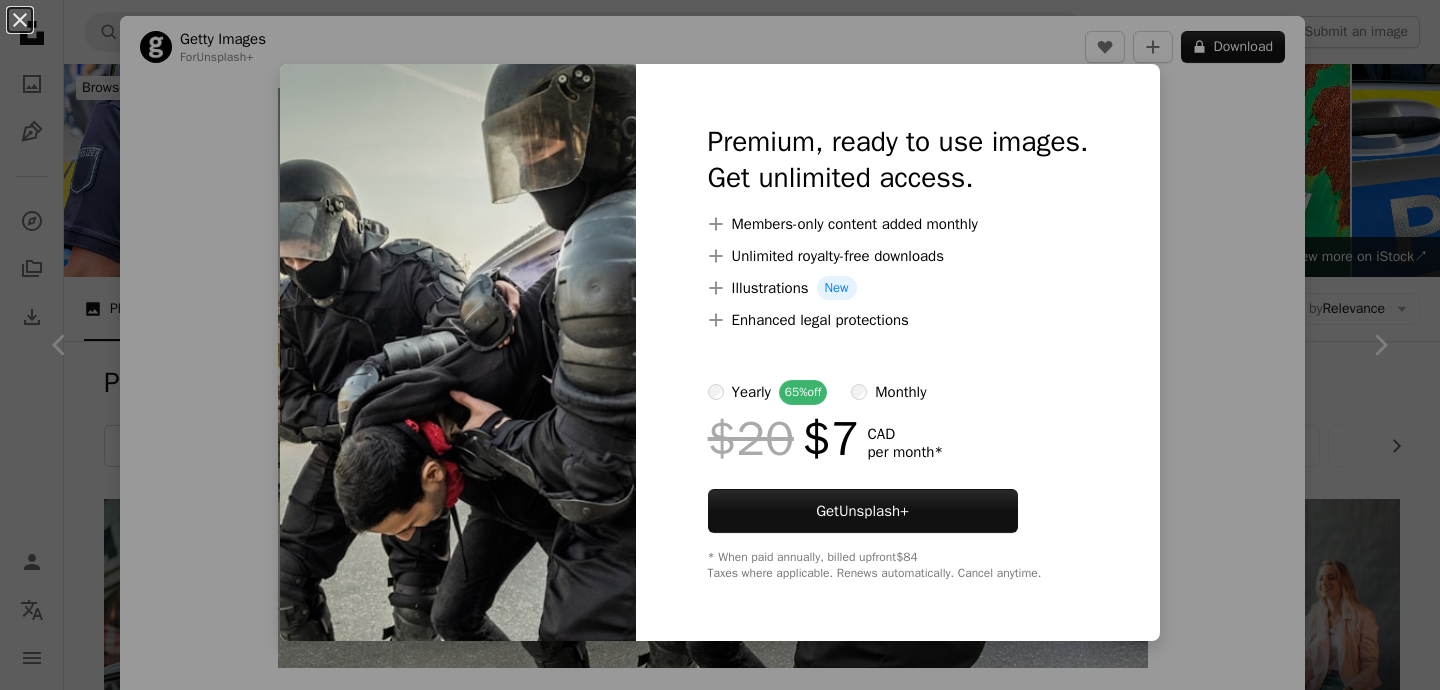 scroll, scrollTop: 2974, scrollLeft: 0, axis: vertical 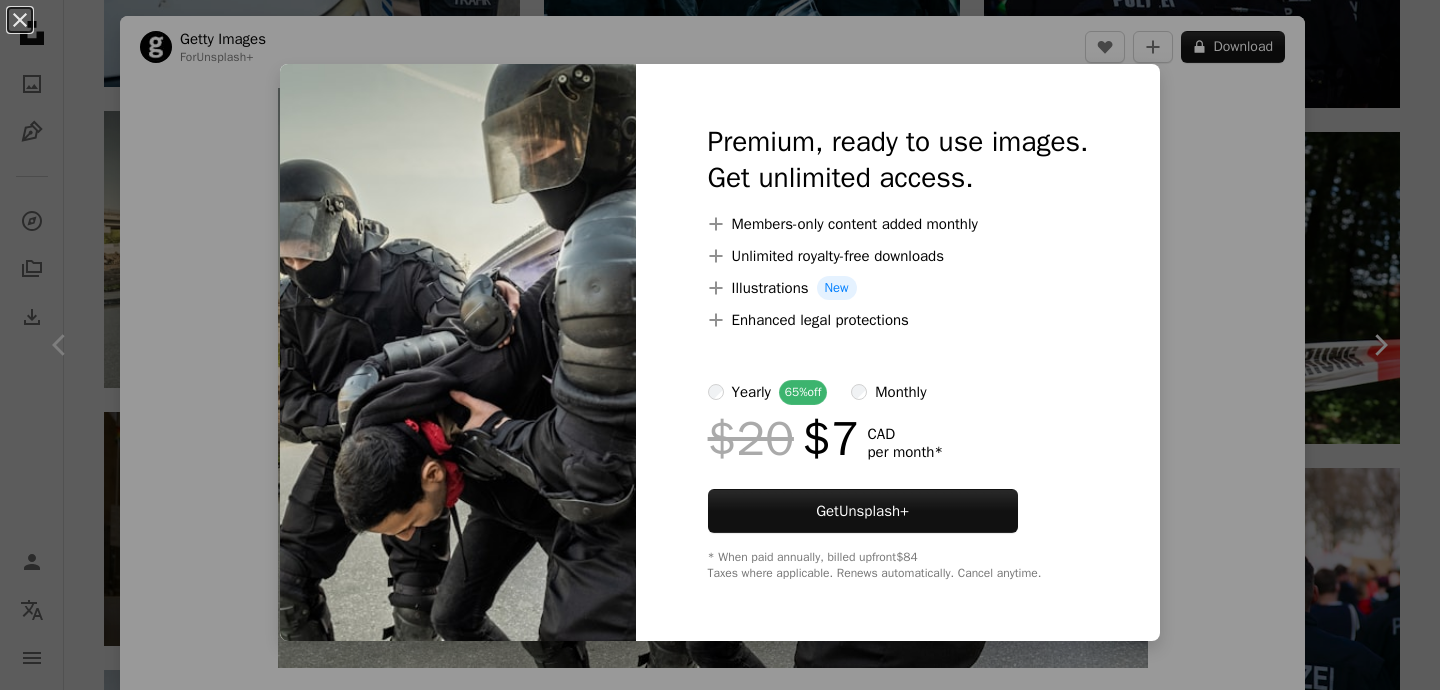 click on "An X shape Premium, ready to use images. Get unlimited access. A plus sign Members-only content added monthly A plus sign Unlimited royalty-free downloads A plus sign Illustrations  New A plus sign Enhanced legal protections yearly 65%  off monthly $20   $7 CAD per month * Get  Unsplash+ * When paid annually, billed upfront  $84 Taxes where applicable. Renews automatically. Cancel anytime." at bounding box center (720, 345) 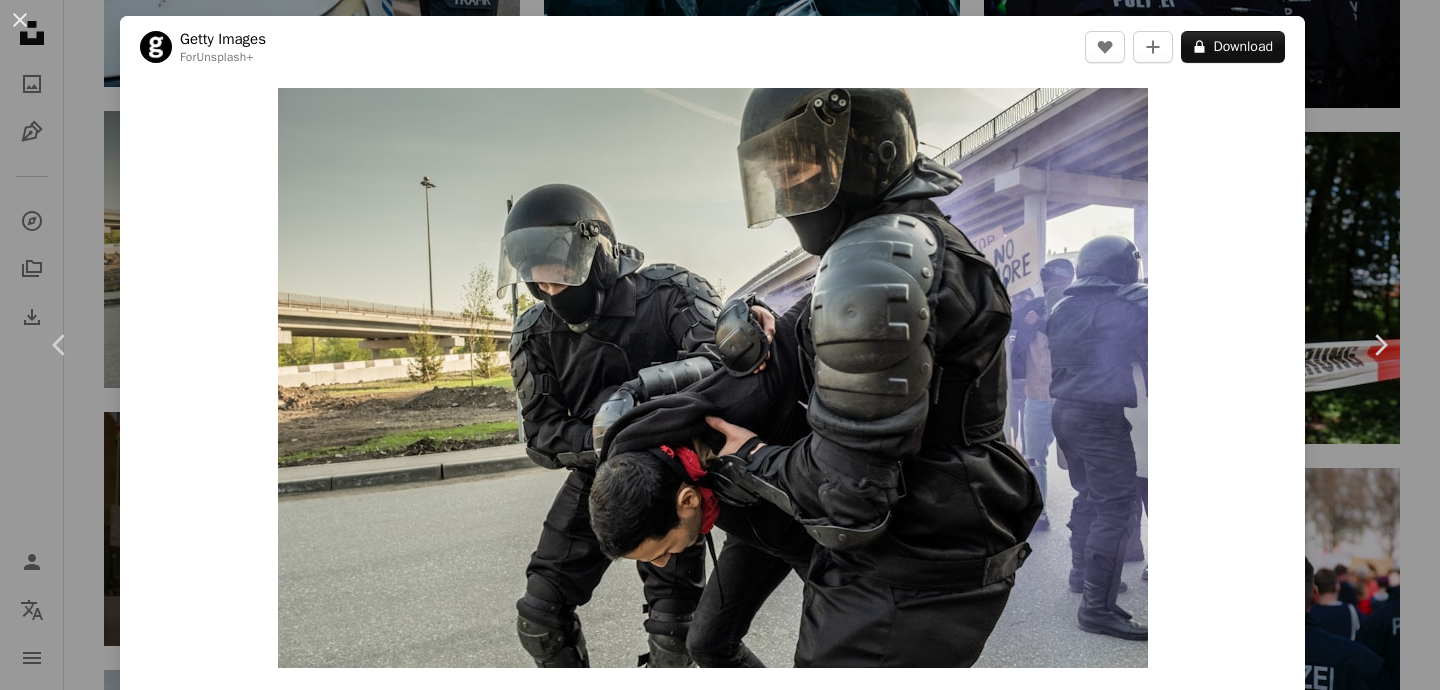 click on "An X shape Chevron left Chevron right Getty Images For  Unsplash+ A heart A plus sign A lock Download Zoom in A forward-right arrow Share More Actions Calendar outlined Published on  May 3, 2023 Safety Licensed under the  Unsplash+ License people working security freedom police outdoors protest horizontal crowd of people equality togetherness pointing revolution rebellion swat team headwear police force Creative Commons images Related images Plus sign for Unsplash+ A heart A plus sign Getty Images For  Unsplash+ A lock Download Plus sign for Unsplash+ A heart A plus sign Ahmet Kurt For  Unsplash+ A lock Download Plus sign for Unsplash+ A heart A plus sign Mesut çiçen For  Unsplash+ A lock Download Plus sign for Unsplash+ A heart A plus sign Getty Images For  Unsplash+ A lock Download Plus sign for Unsplash+ A heart A plus sign Getty Images For  Unsplash+ A lock Download Plus sign for Unsplash+ A heart A plus sign Getty Images For  Unsplash+ A lock Download Plus sign for Unsplash+ A heart A plus sign For" at bounding box center [720, 345] 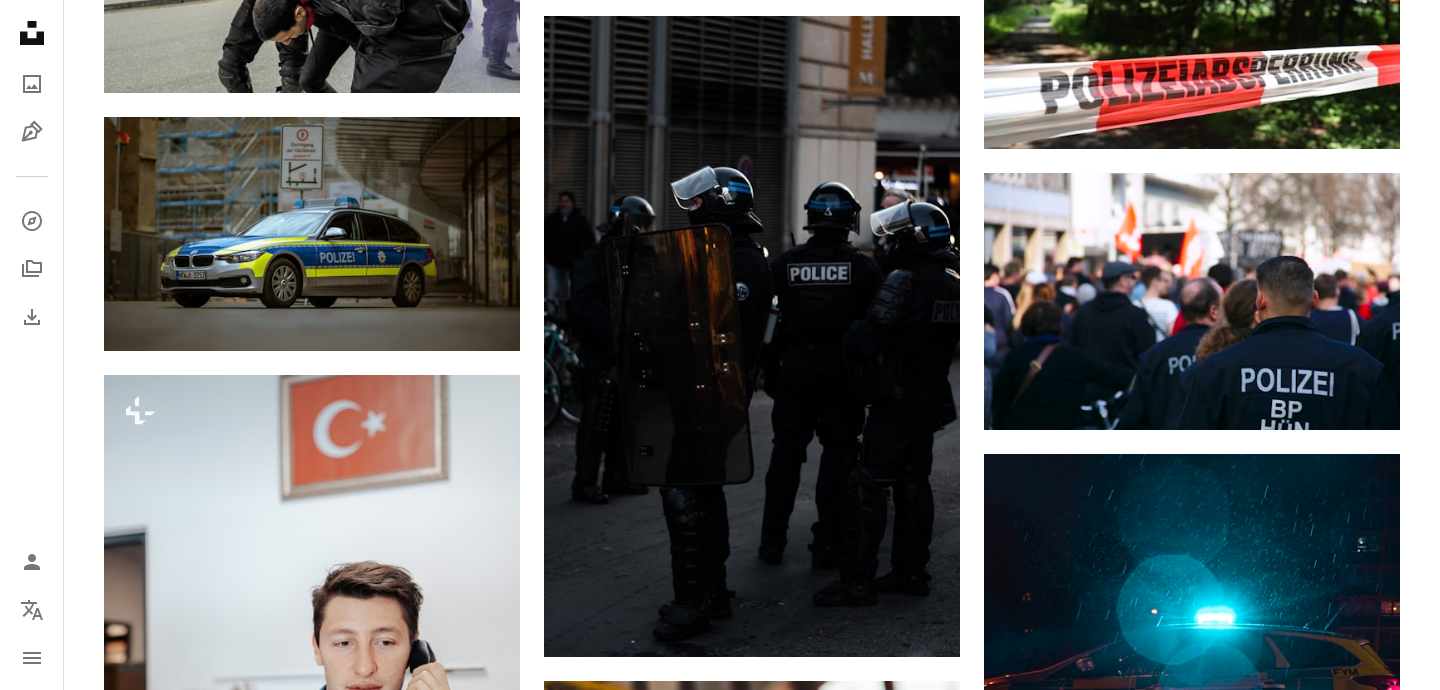 scroll, scrollTop: 3293, scrollLeft: 0, axis: vertical 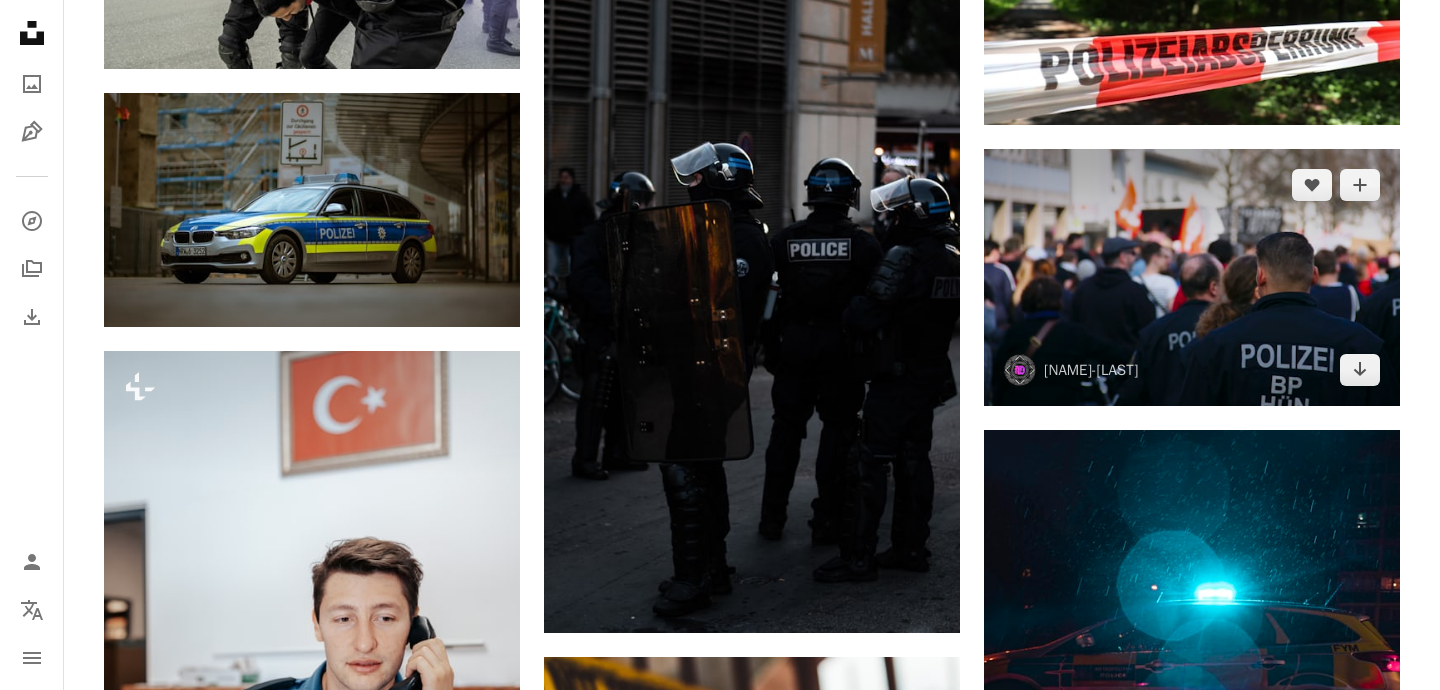 click at bounding box center (1192, 277) 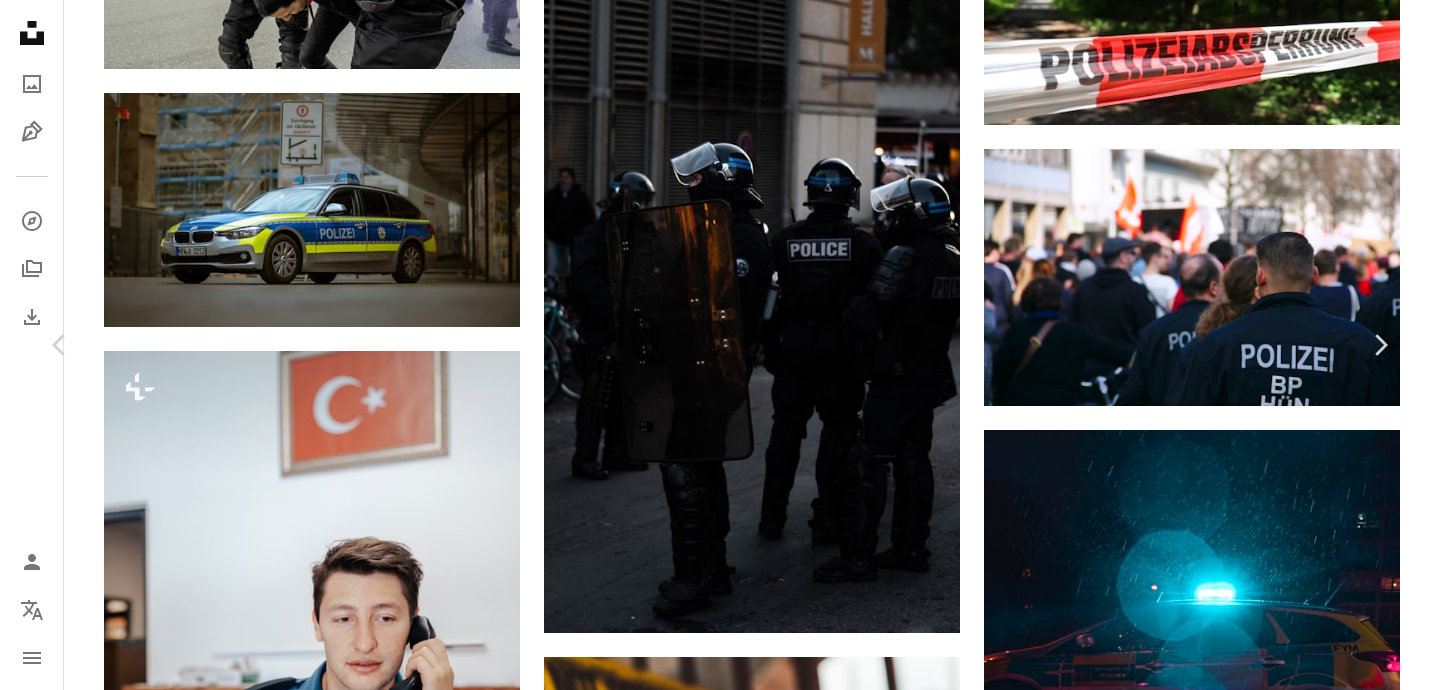 click on "Zoom in" at bounding box center [712, 4000] 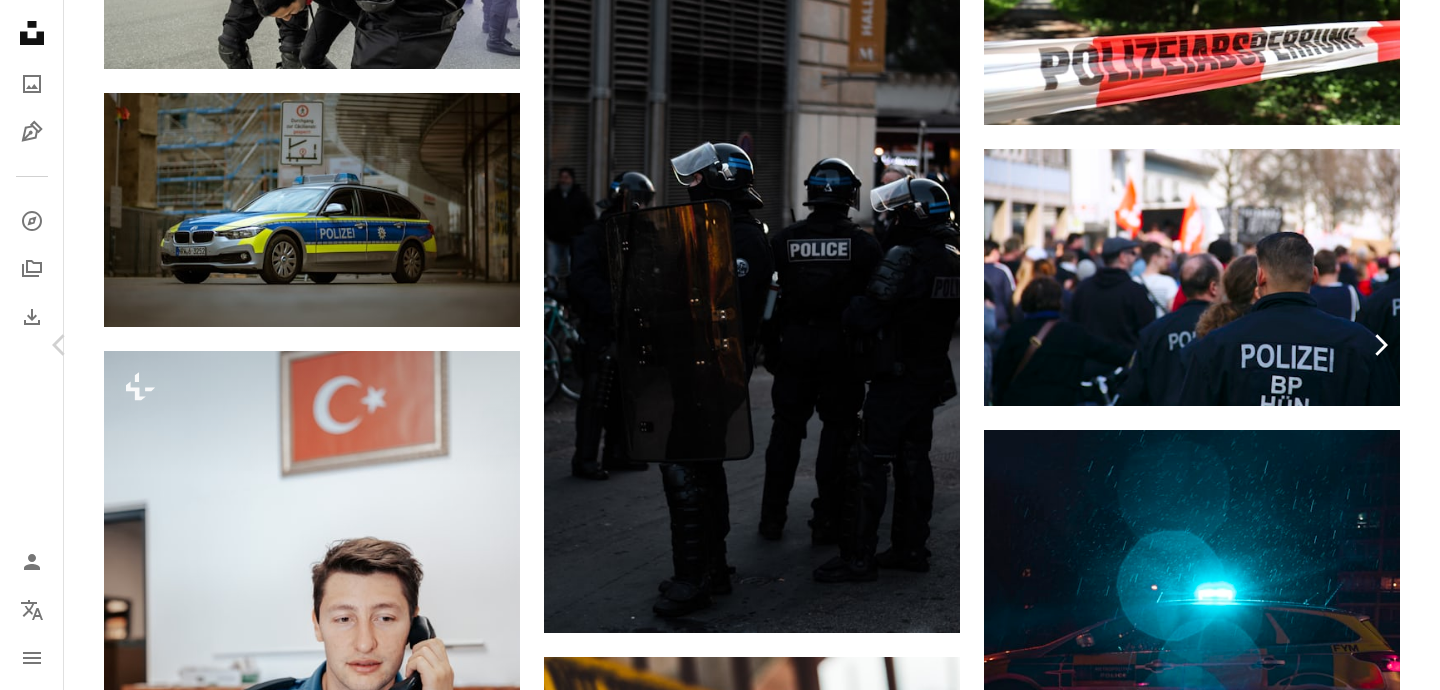 click on "Chevron right" at bounding box center [1380, 345] 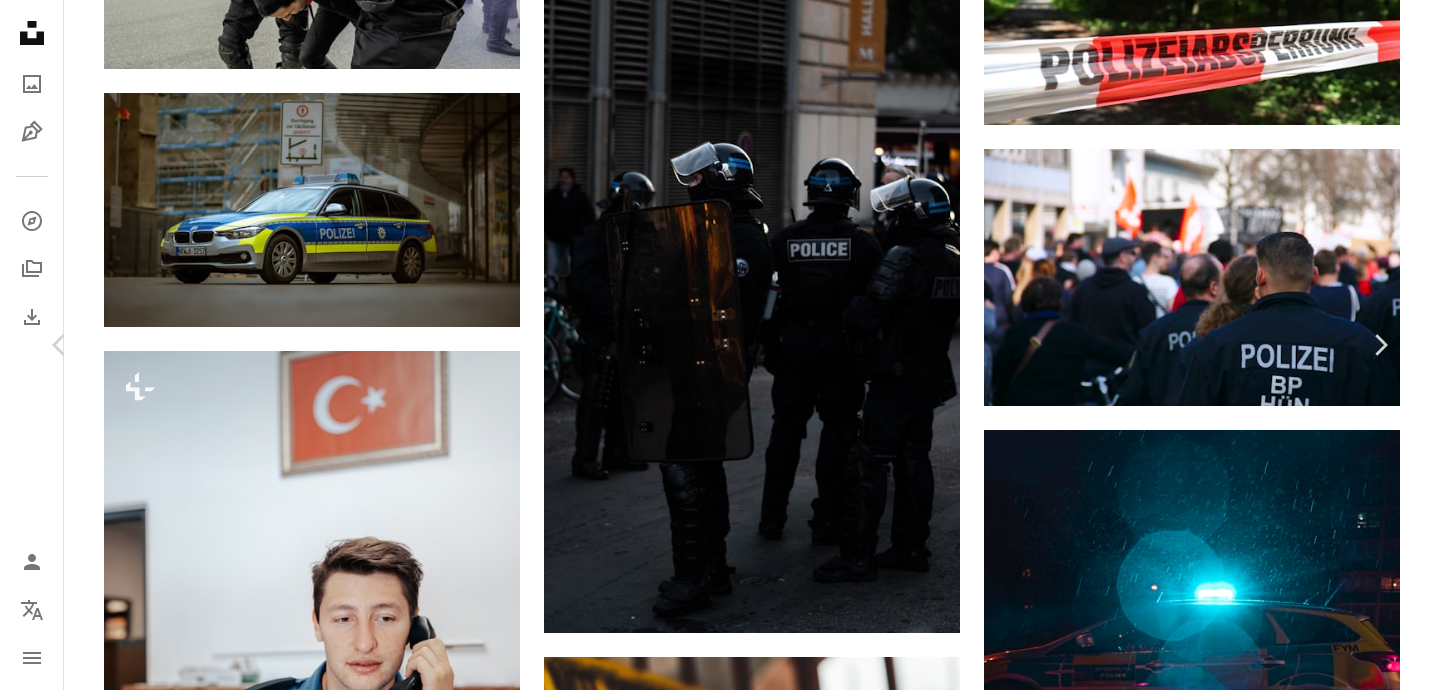 click on "An X shape Chevron left Chevron right Getty Images For  Unsplash+ A heart A plus sign A lock Download Zoom in A forward-right arrow Share More Actions Calendar outlined Published on  May 3, 2023 Safety Licensed under the  Unsplash+ License people working security freedom police outdoors protest horizontal crowd of people equality togetherness pointing revolution rebellion swat team headwear police force Creative Commons images Related images Plus sign for Unsplash+ A heart A plus sign Getty Images For  Unsplash+ A lock Download Plus sign for Unsplash+ A heart A plus sign Ahmet Kurt For  Unsplash+ A lock Download Plus sign for Unsplash+ A heart A plus sign Mesut çiçen For  Unsplash+ A lock Download Plus sign for Unsplash+ A heart A plus sign Getty Images For  Unsplash+ A lock Download Plus sign for Unsplash+ A heart A plus sign Getty Images For  Unsplash+ A lock Download Plus sign for Unsplash+ A heart A plus sign Getty Images For  Unsplash+ A lock Download Plus sign for Unsplash+ A heart A plus sign For" at bounding box center [720, 3967] 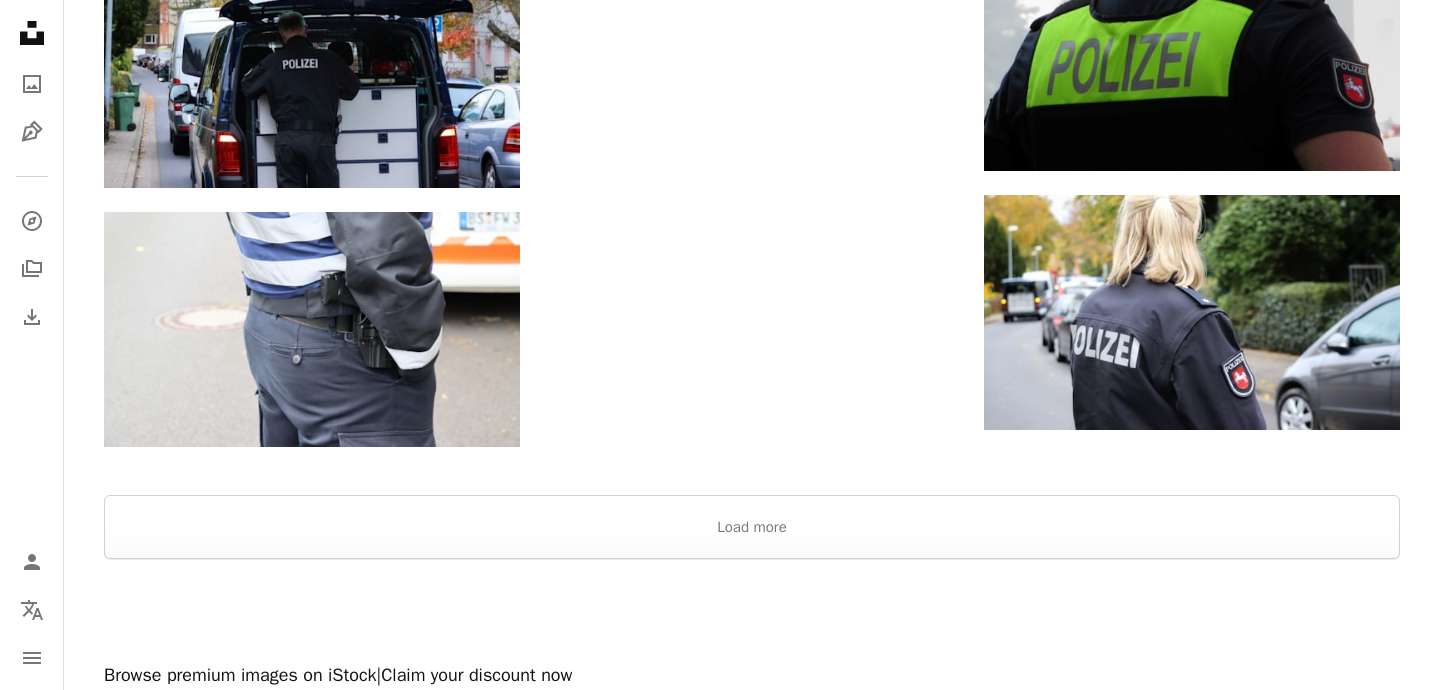 scroll, scrollTop: 5564, scrollLeft: 0, axis: vertical 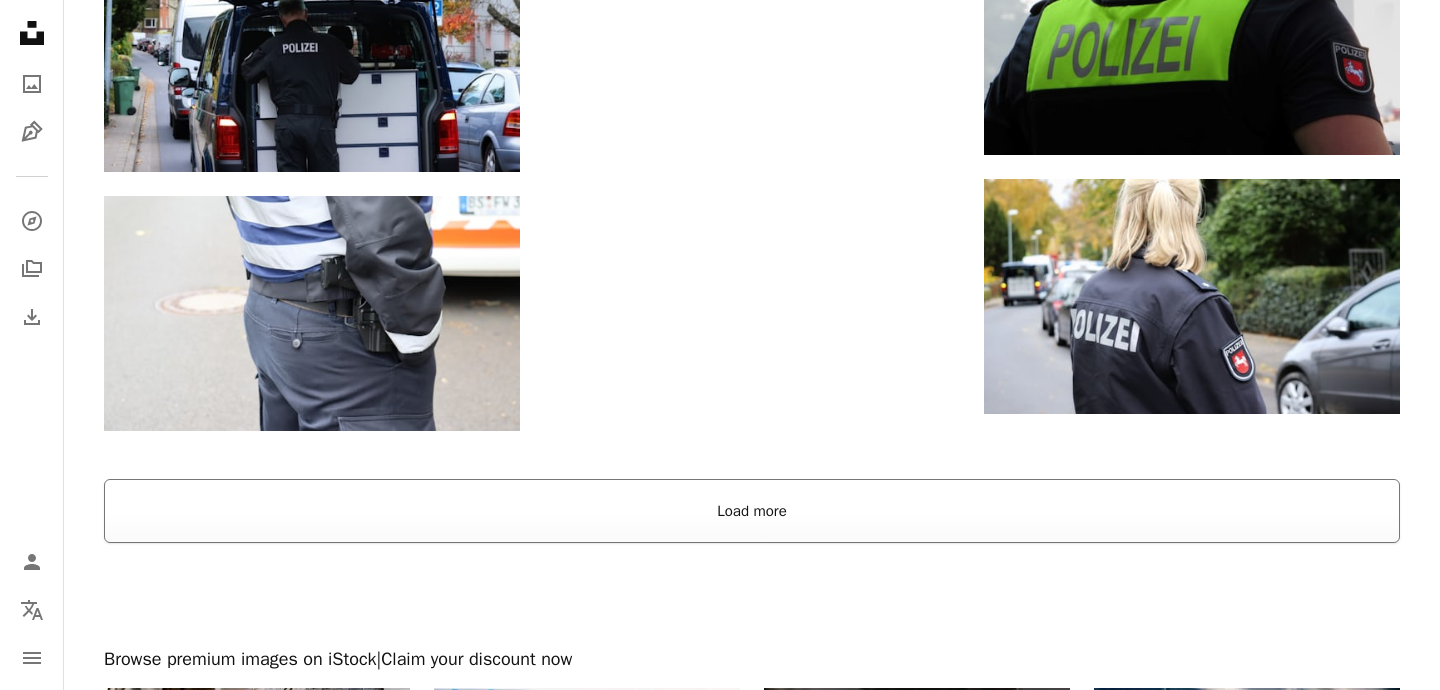 click on "Load more" at bounding box center (752, 511) 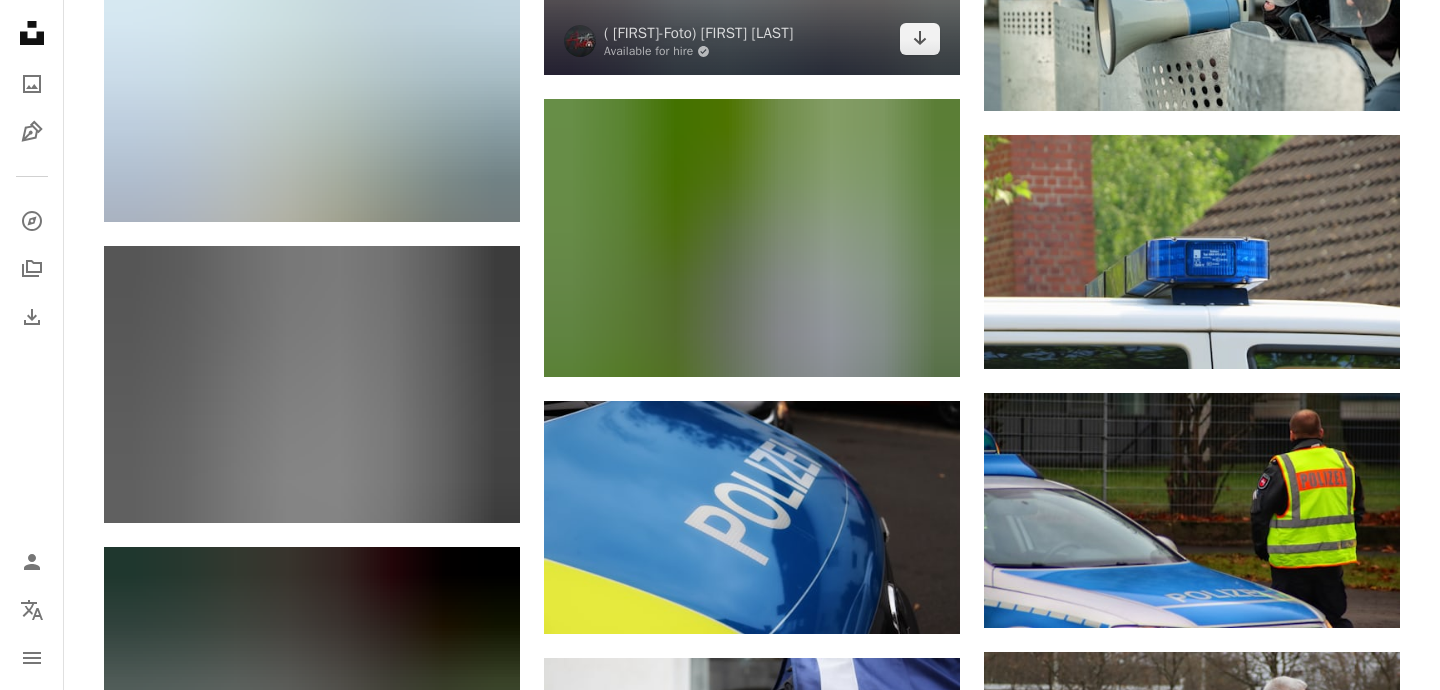 scroll, scrollTop: 14012, scrollLeft: 0, axis: vertical 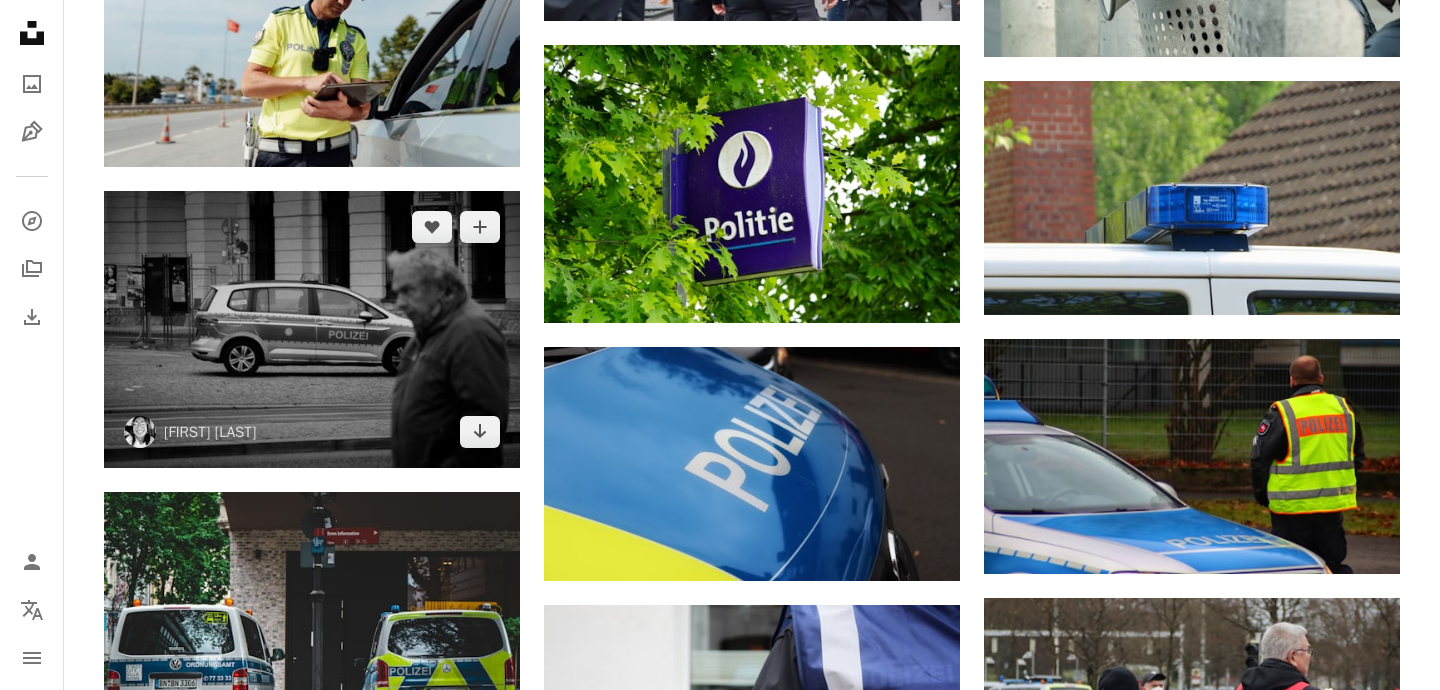 click at bounding box center (312, 329) 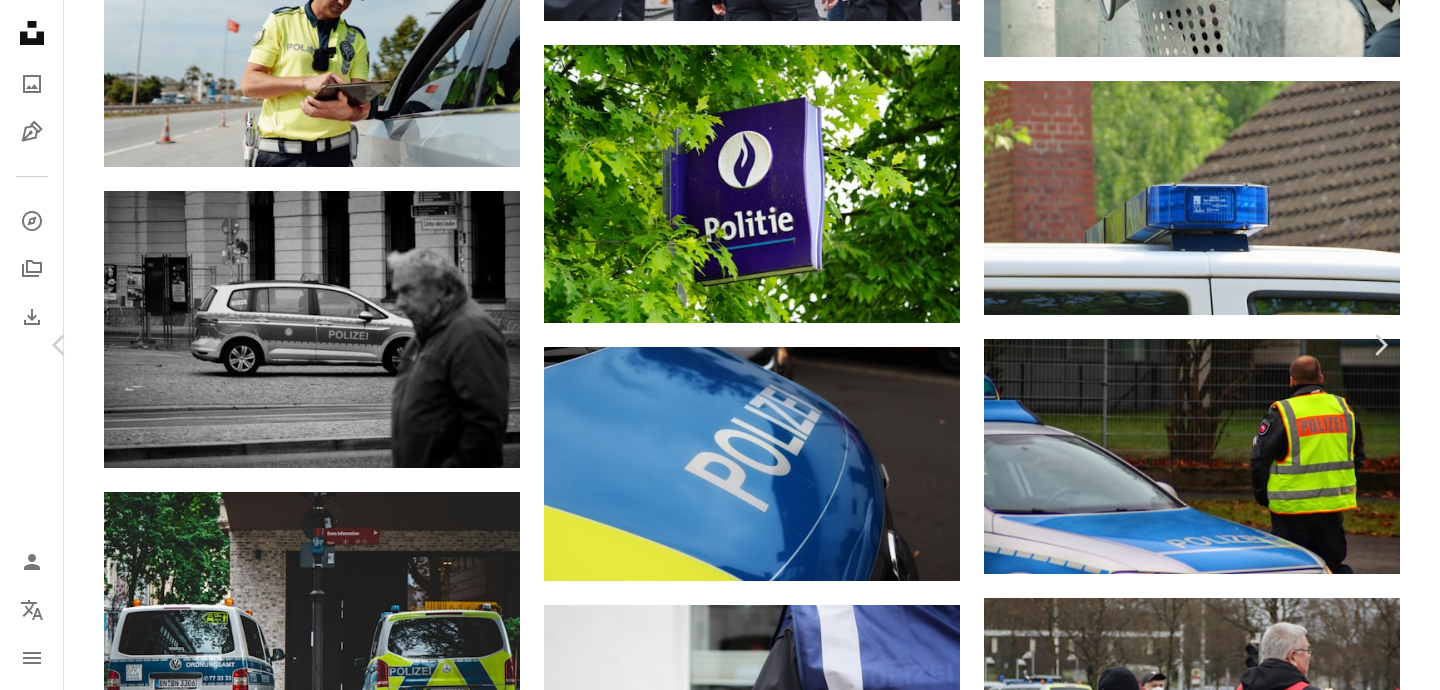 click on "Download free" at bounding box center (1195, 3630) 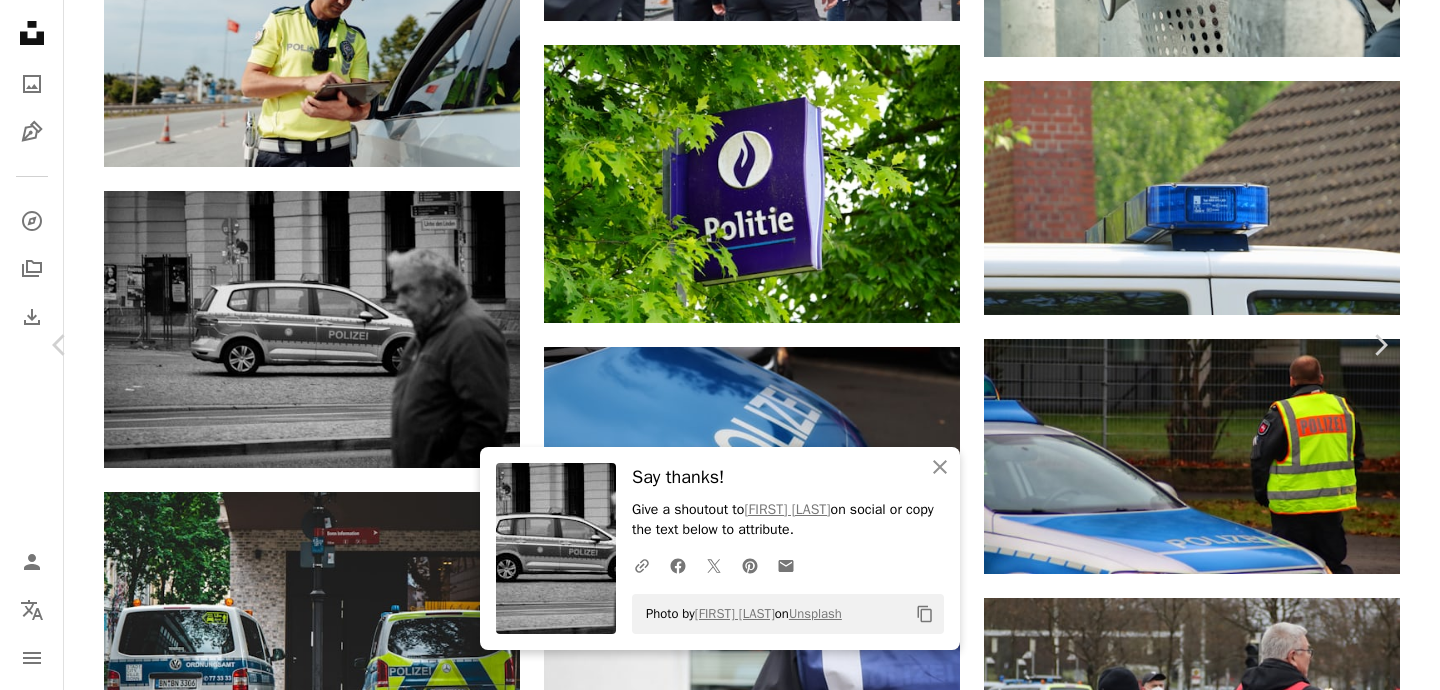 click on "An X shape Chevron left Chevron right An X shape Close Say thanks! Give a shoutout to  Elena Crobu  on social or copy the text below to attribute. A URL sharing icon (chains) Facebook icon X (formerly Twitter) icon Pinterest icon An envelope Photo by  Elena Crobu  on  Unsplash
Copy content Elena Crobu elenacrobu A heart A plus sign Download free Chevron down Zoom in Views 22,831 Downloads 135 A forward-right arrow Share Info icon Info More Actions A map marker Berlín, Alemania Calendar outlined Published on  January 5, 2023 Camera NIKON CORPORATION, NIKON D5300 Safety Free to use under the  Unsplash License focus police polizei policia car man road face adult male vehicle machine wheel head tire coat car wheel alloy wheel spoke tarmac Free stock photos Browse premium related images on iStock  |  Save 20% with code UNSPLASH20 View more on iStock  ↗ Related images A heart A plus sign Carmine Furletti Arrow pointing down Plus sign for Unsplash+ A heart A plus sign Fellipe Ditadi For  Unsplash+ A lock" at bounding box center (720, 3928) 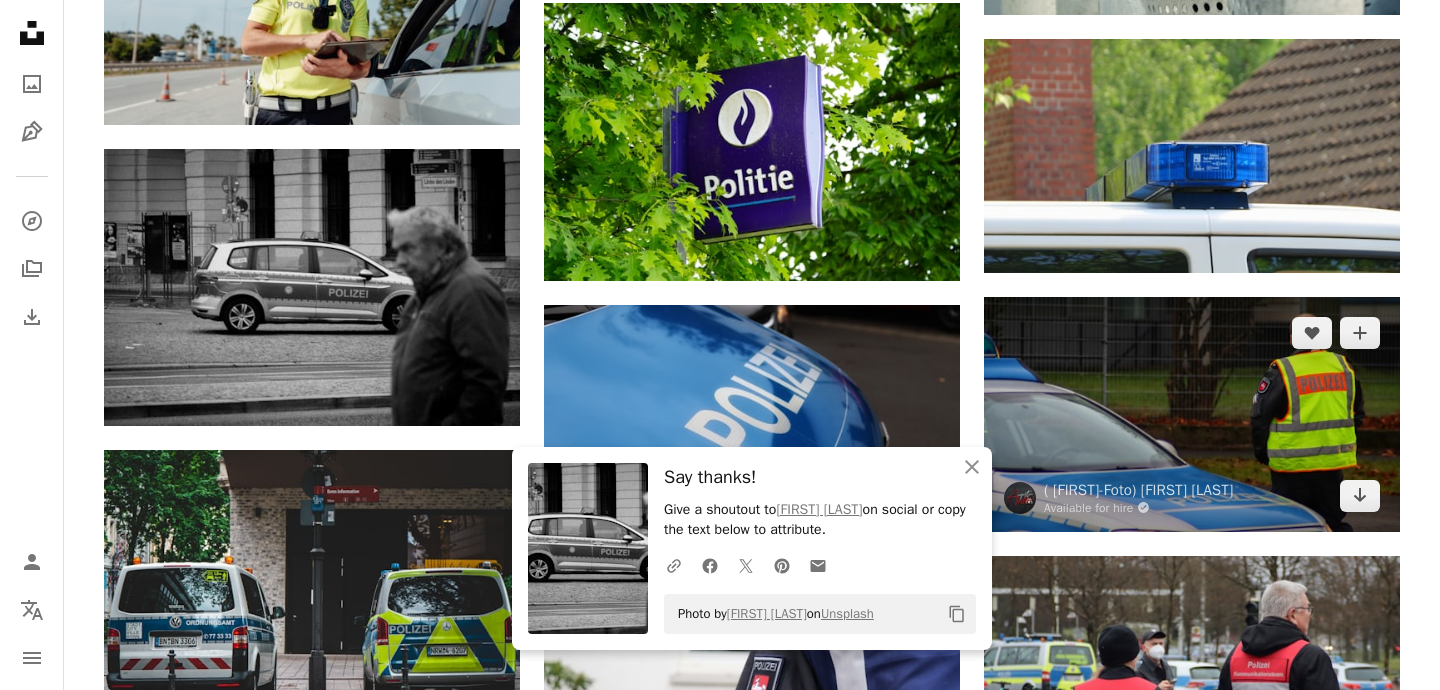 scroll, scrollTop: 14064, scrollLeft: 0, axis: vertical 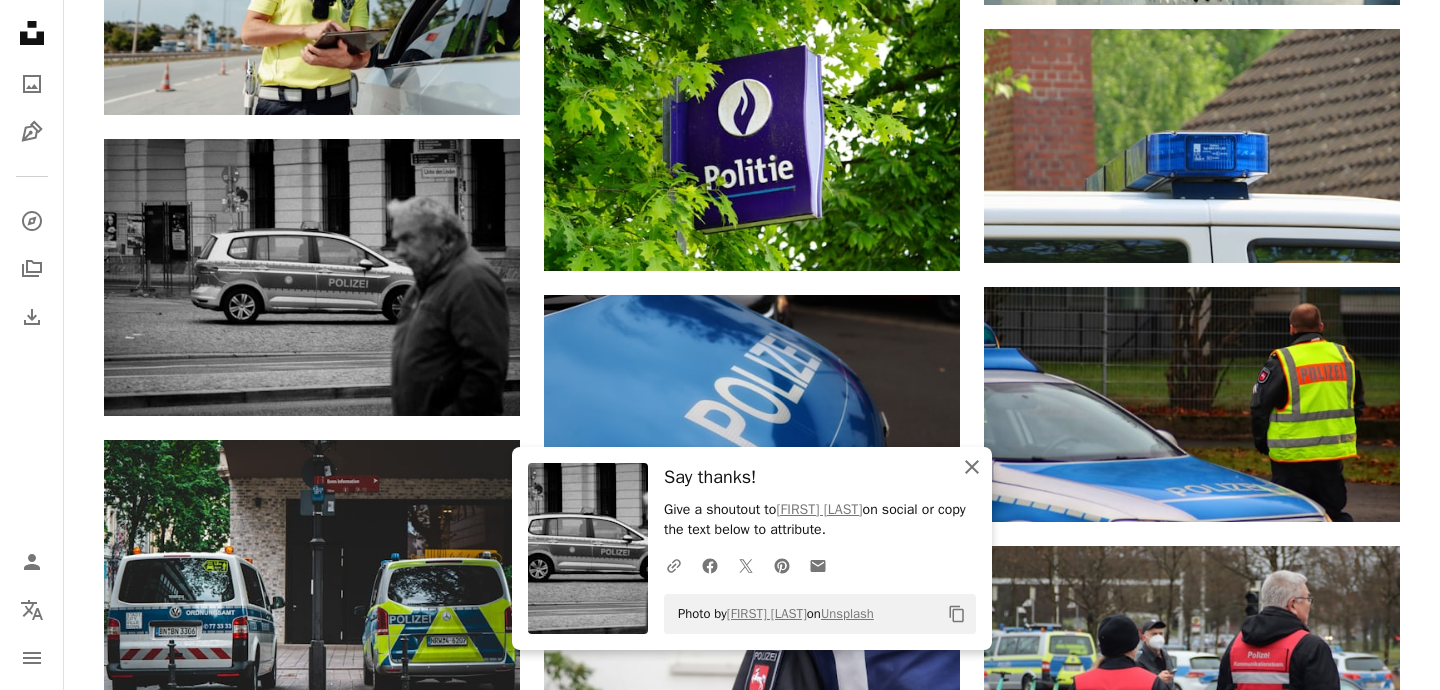 click on "An X shape" at bounding box center (972, 467) 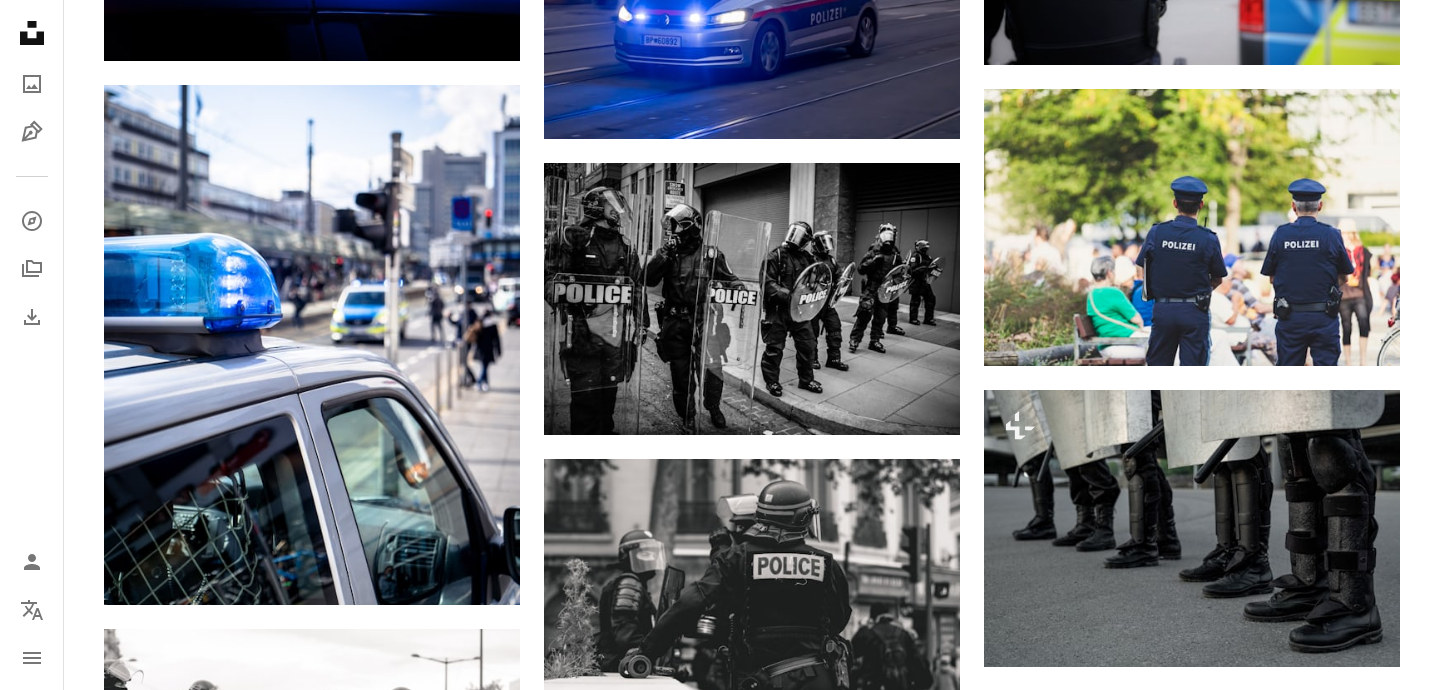 scroll, scrollTop: 0, scrollLeft: 0, axis: both 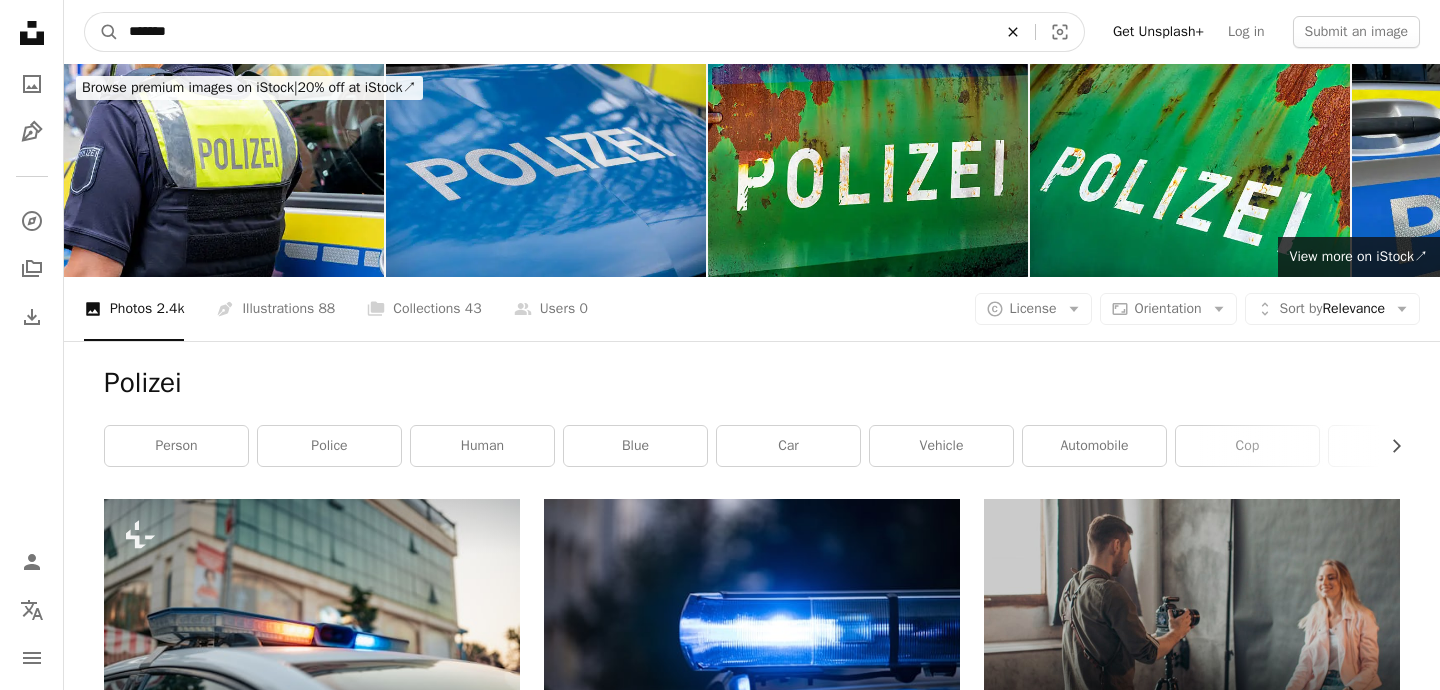 click on "An X shape" at bounding box center (1013, 32) 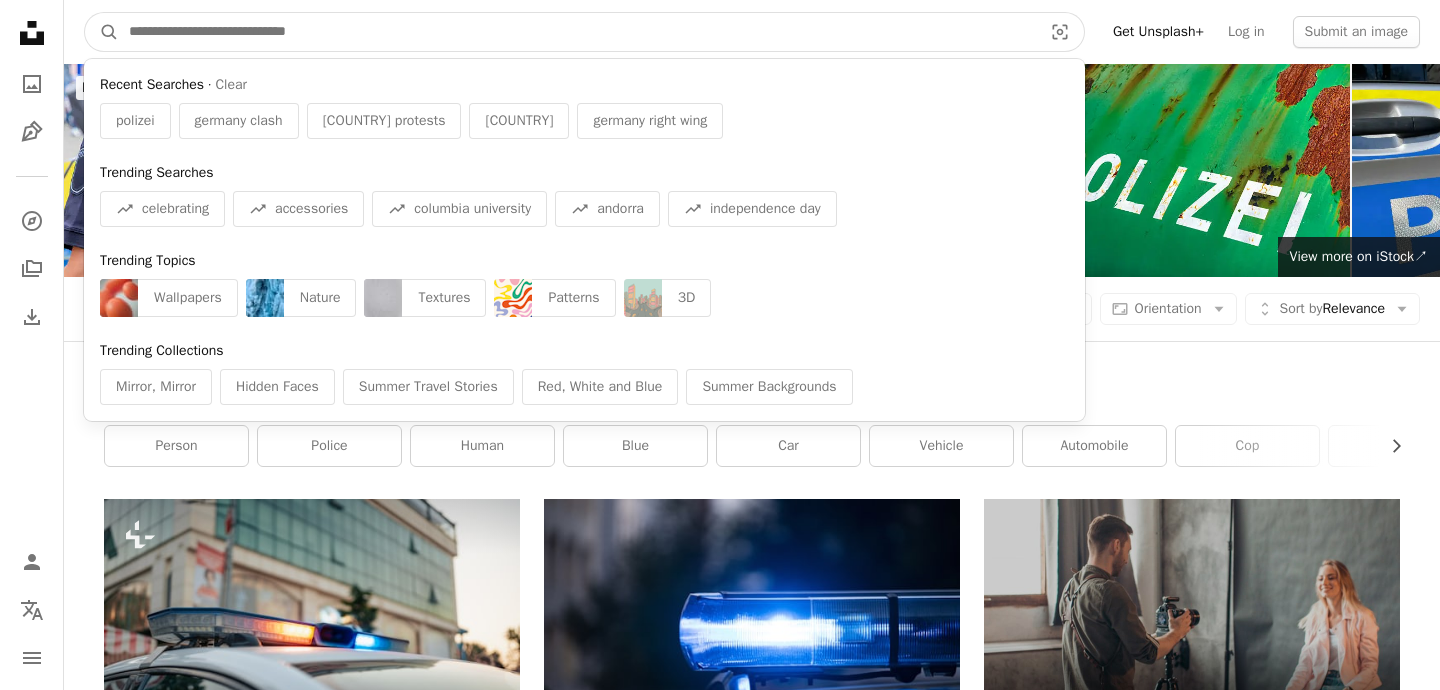 paste on "******" 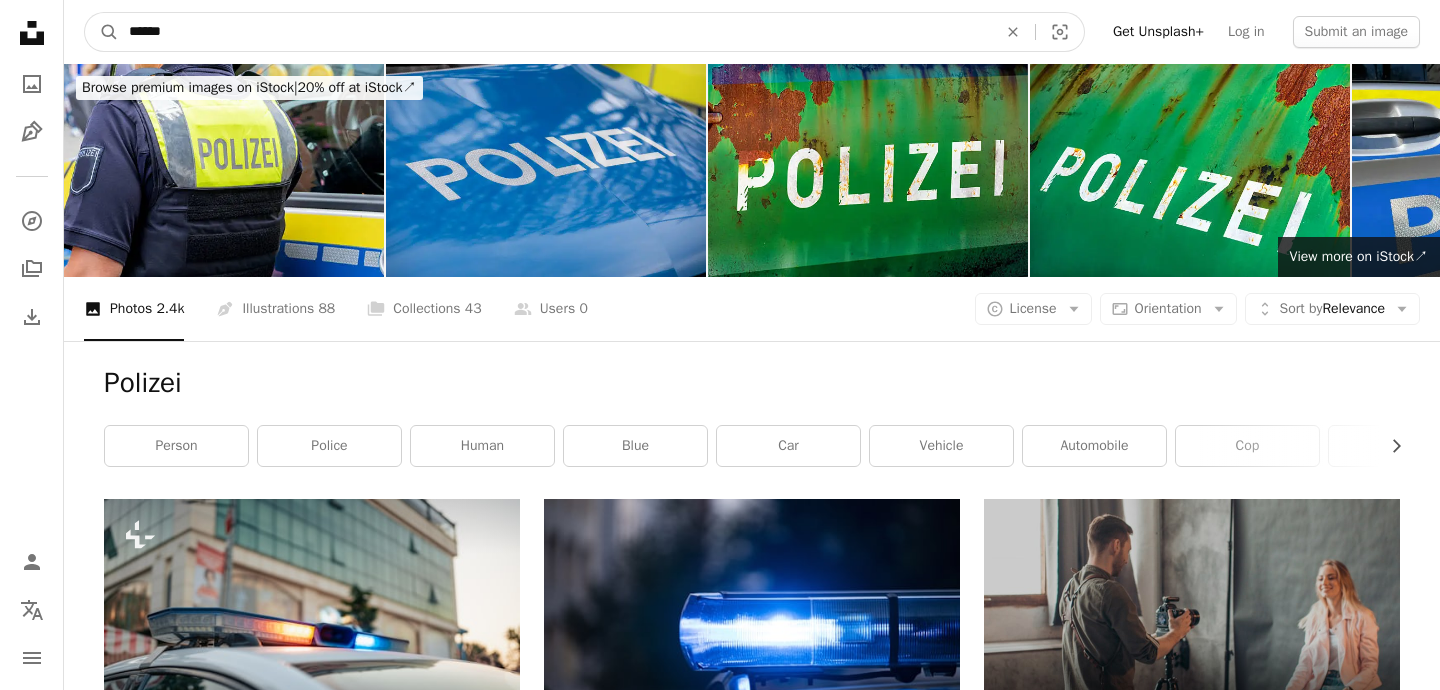 click on "A magnifying glass" at bounding box center (102, 32) 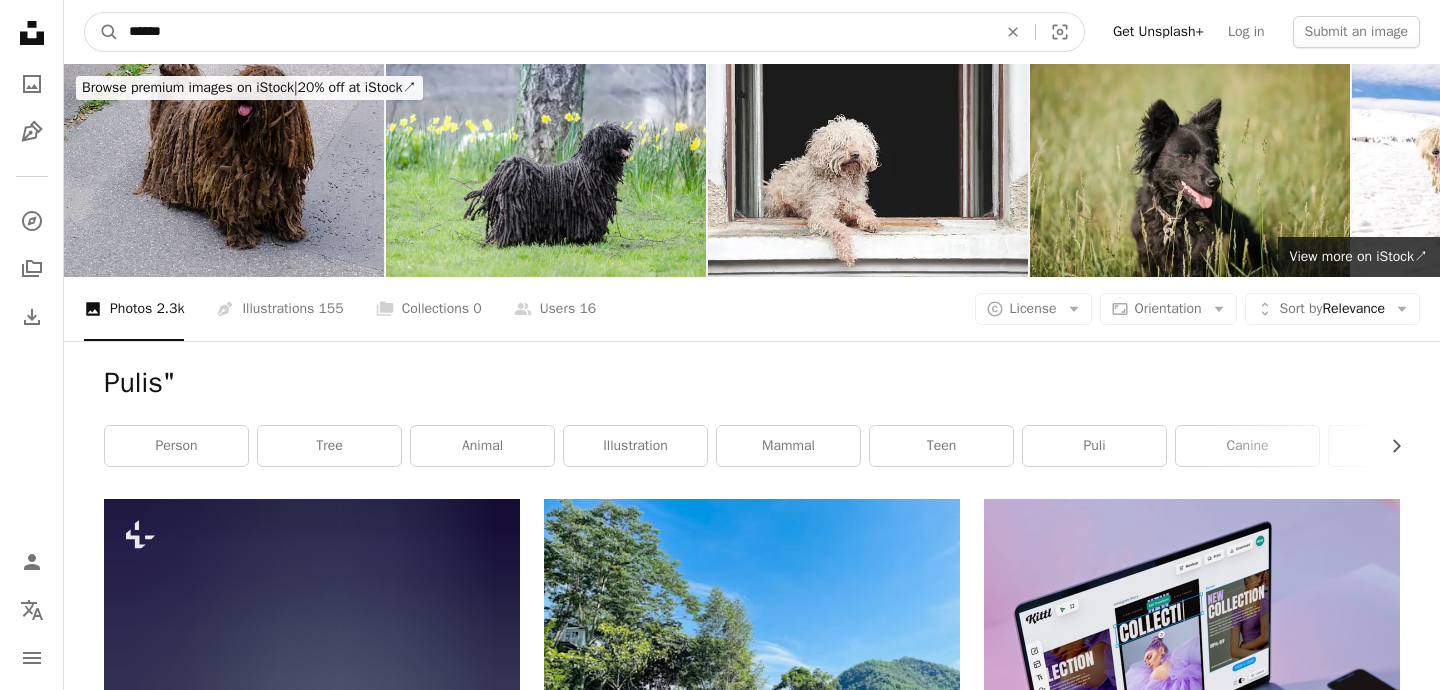 click on "******" at bounding box center [555, 32] 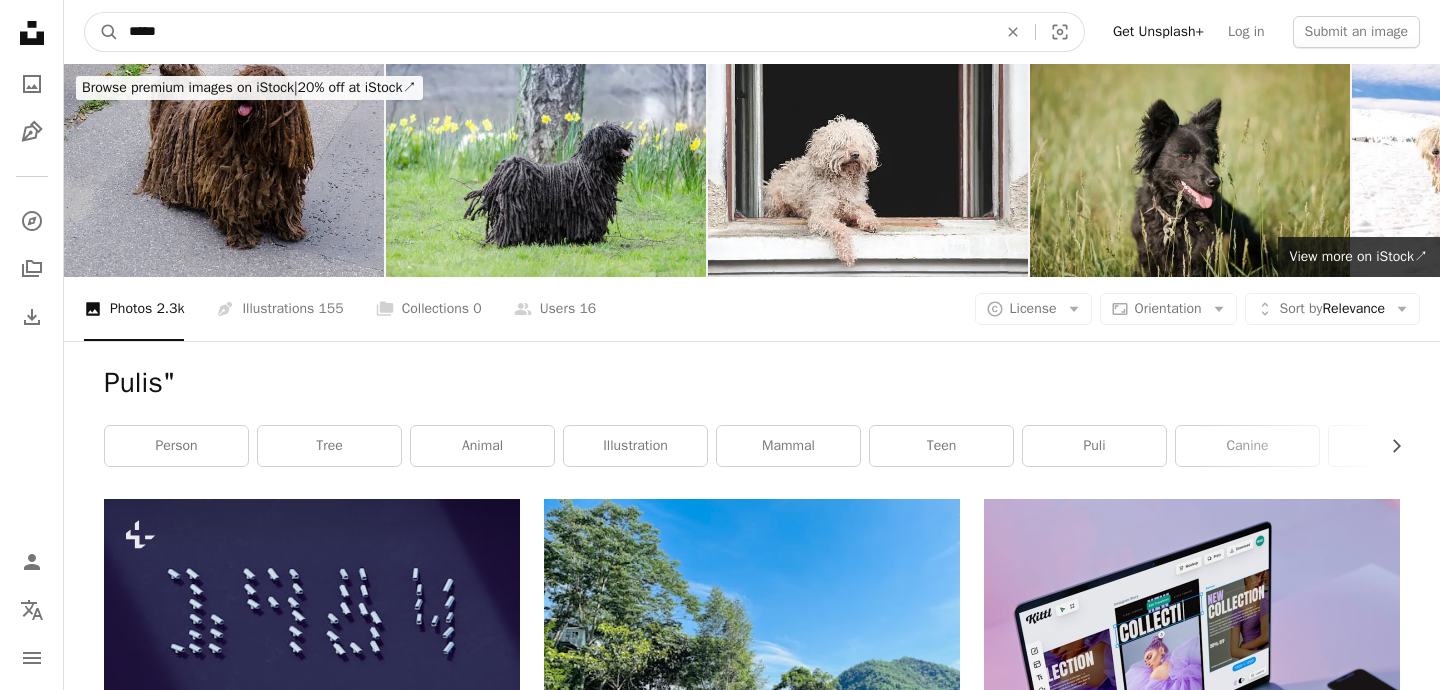 click on "A magnifying glass" at bounding box center [102, 32] 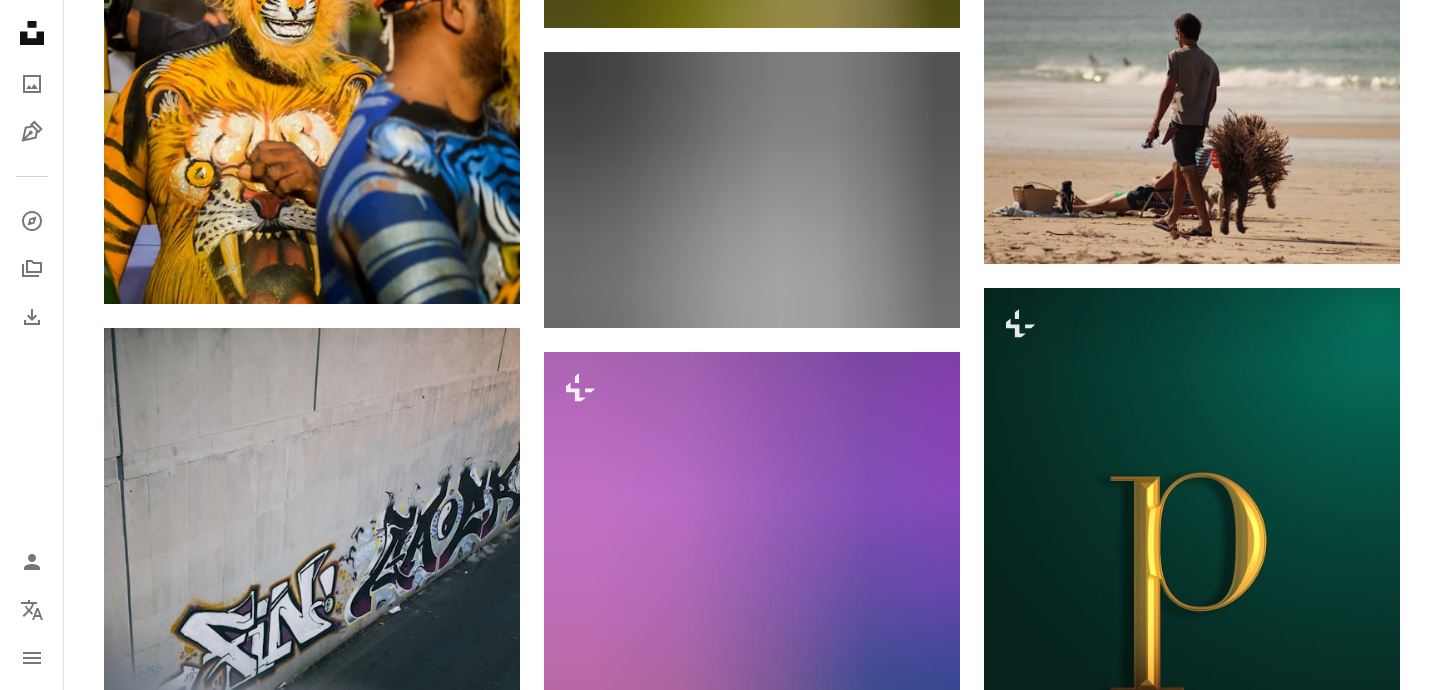 scroll, scrollTop: 0, scrollLeft: 0, axis: both 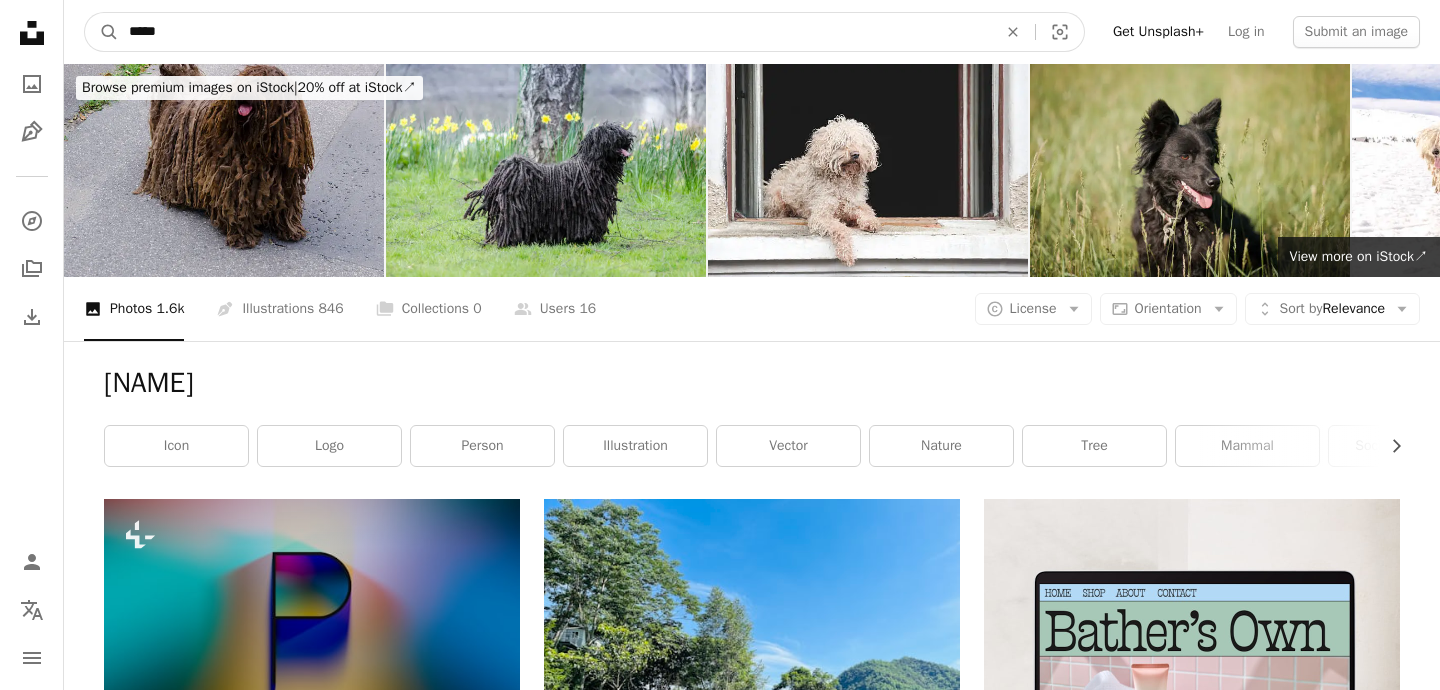 click on "*****" at bounding box center (555, 32) 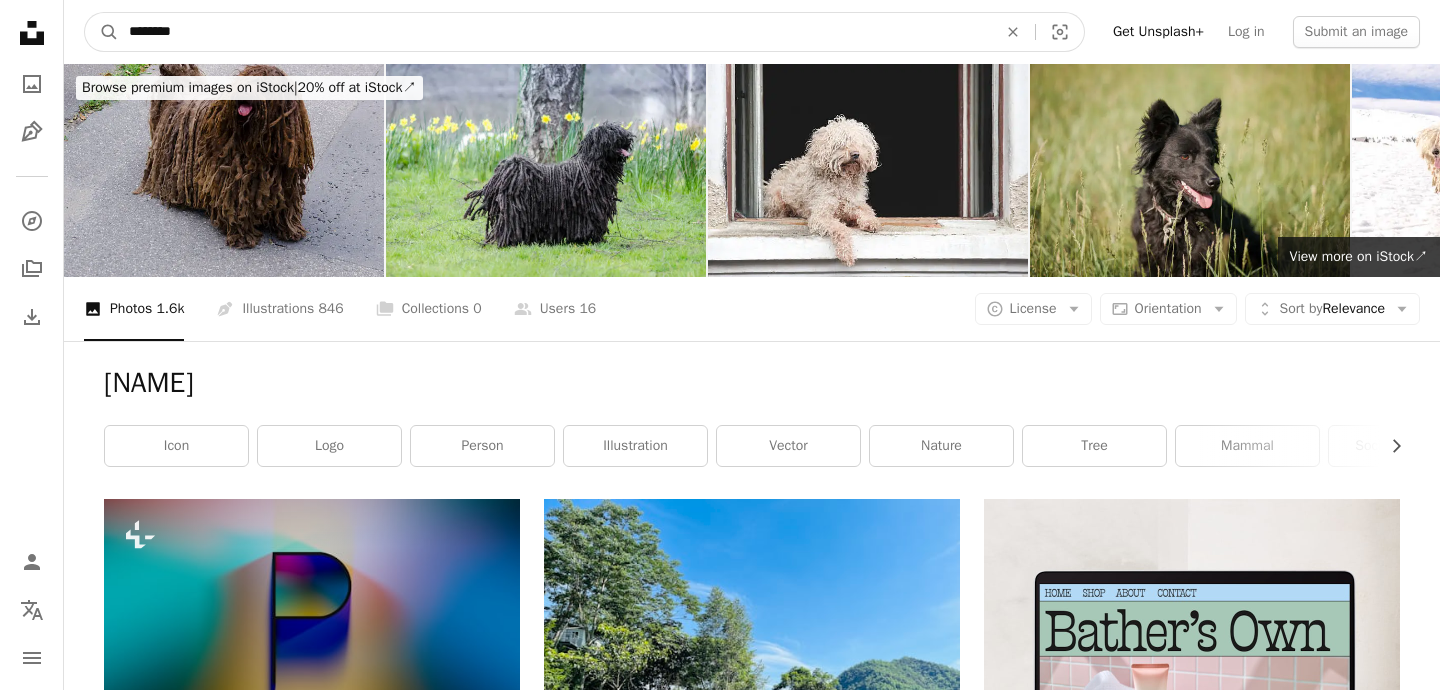 type on "*********" 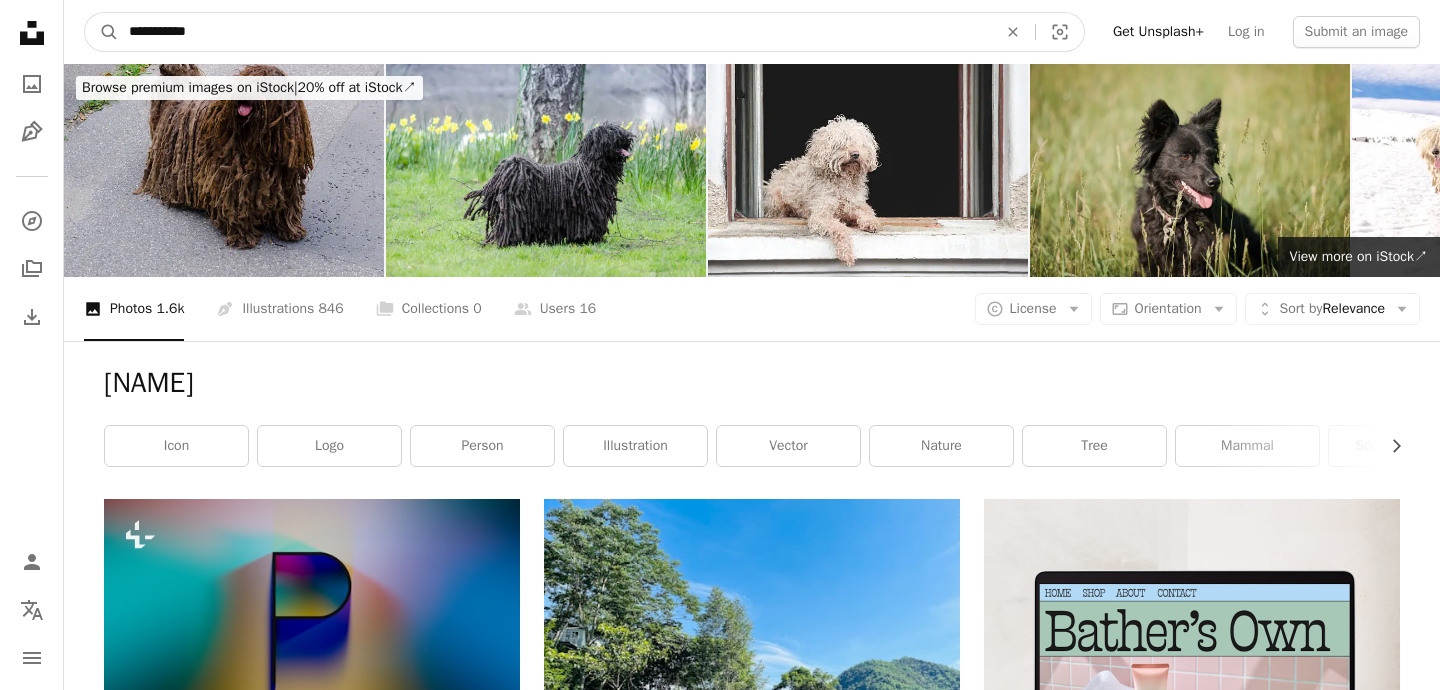 click on "A magnifying glass" at bounding box center (102, 32) 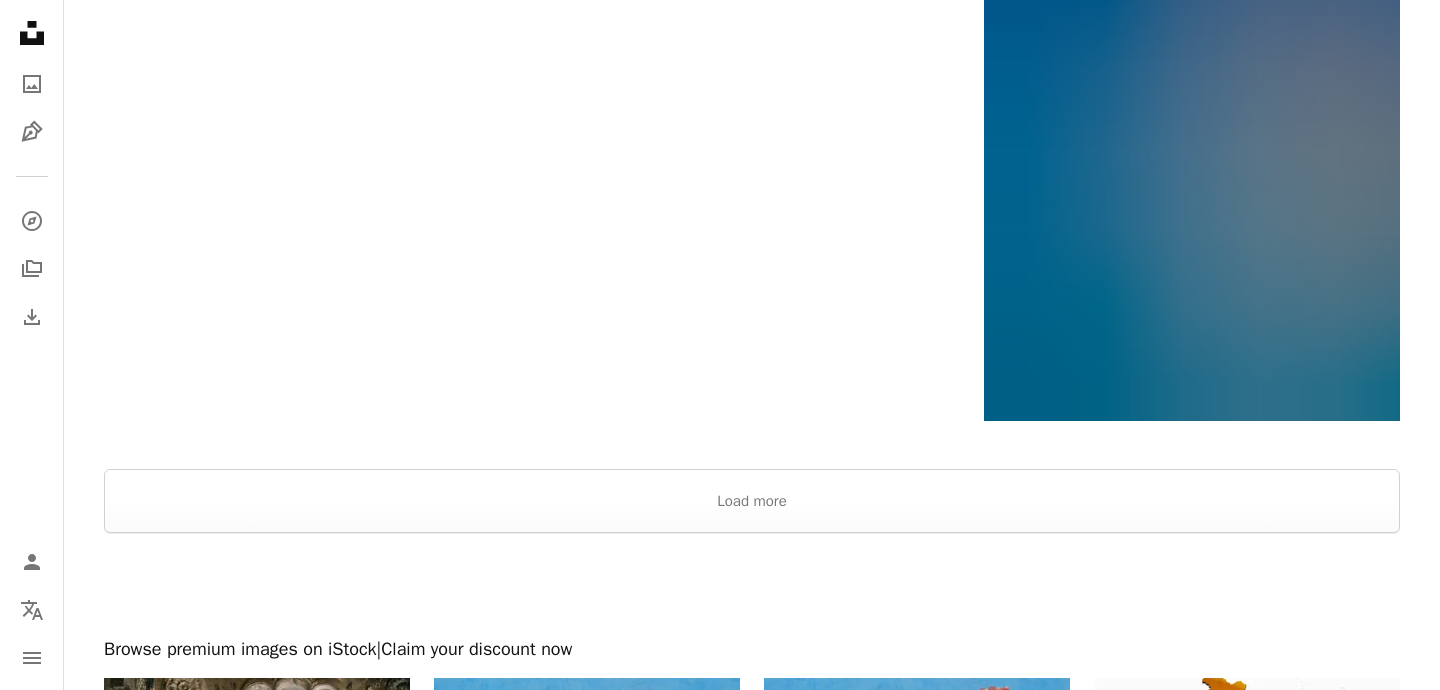 scroll, scrollTop: 3442, scrollLeft: 0, axis: vertical 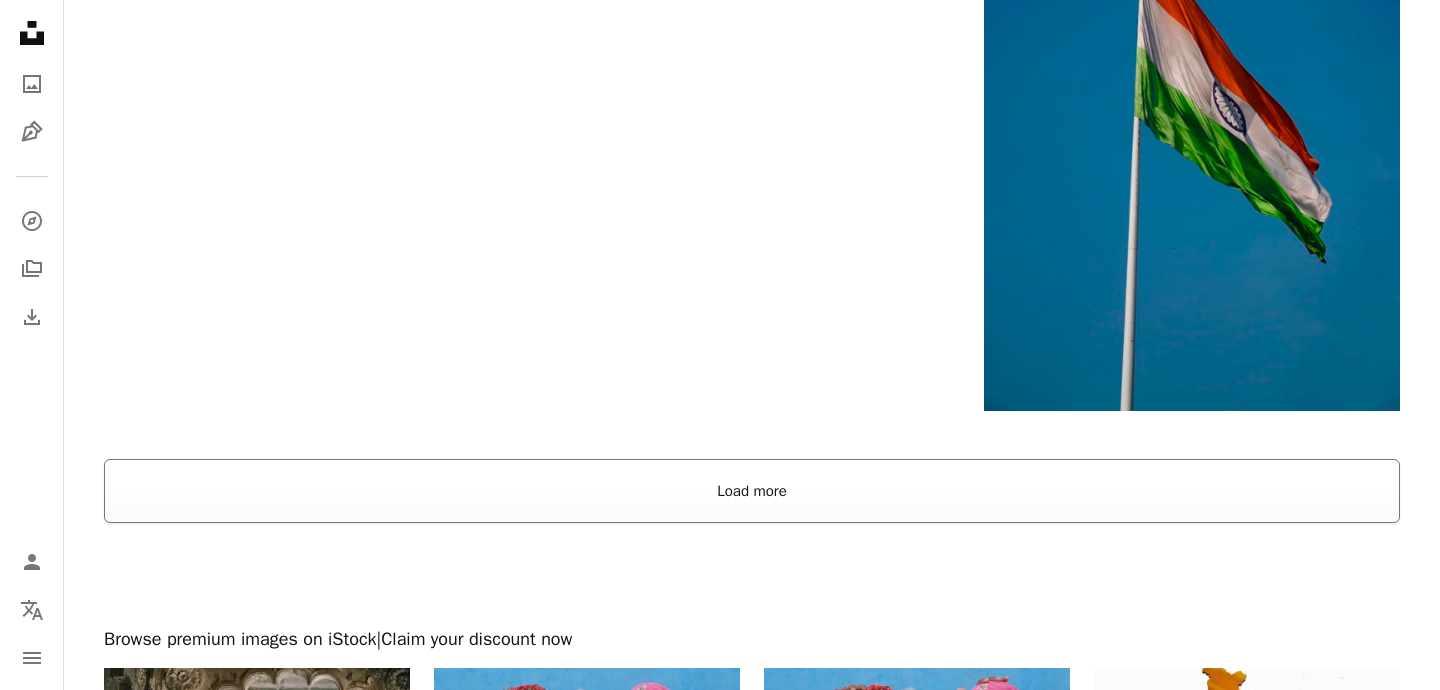 click on "Load more" at bounding box center (752, 491) 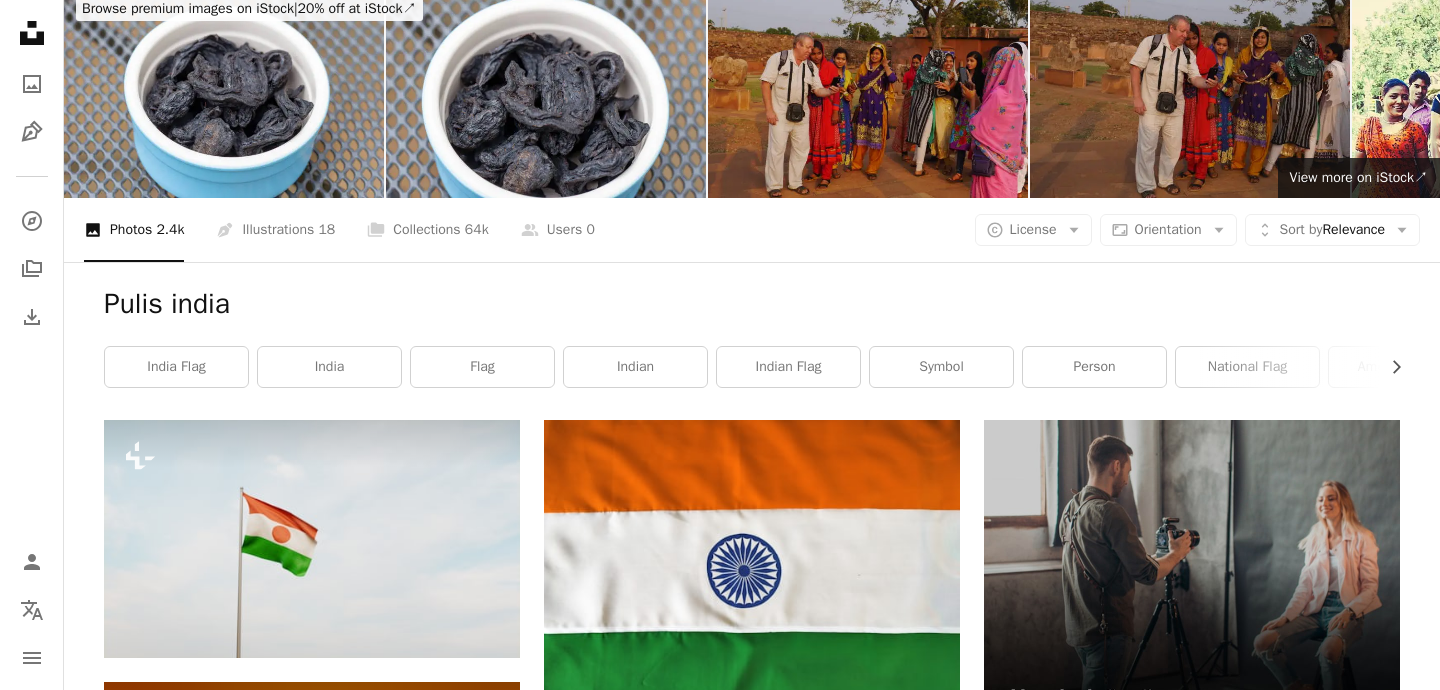 scroll, scrollTop: 0, scrollLeft: 0, axis: both 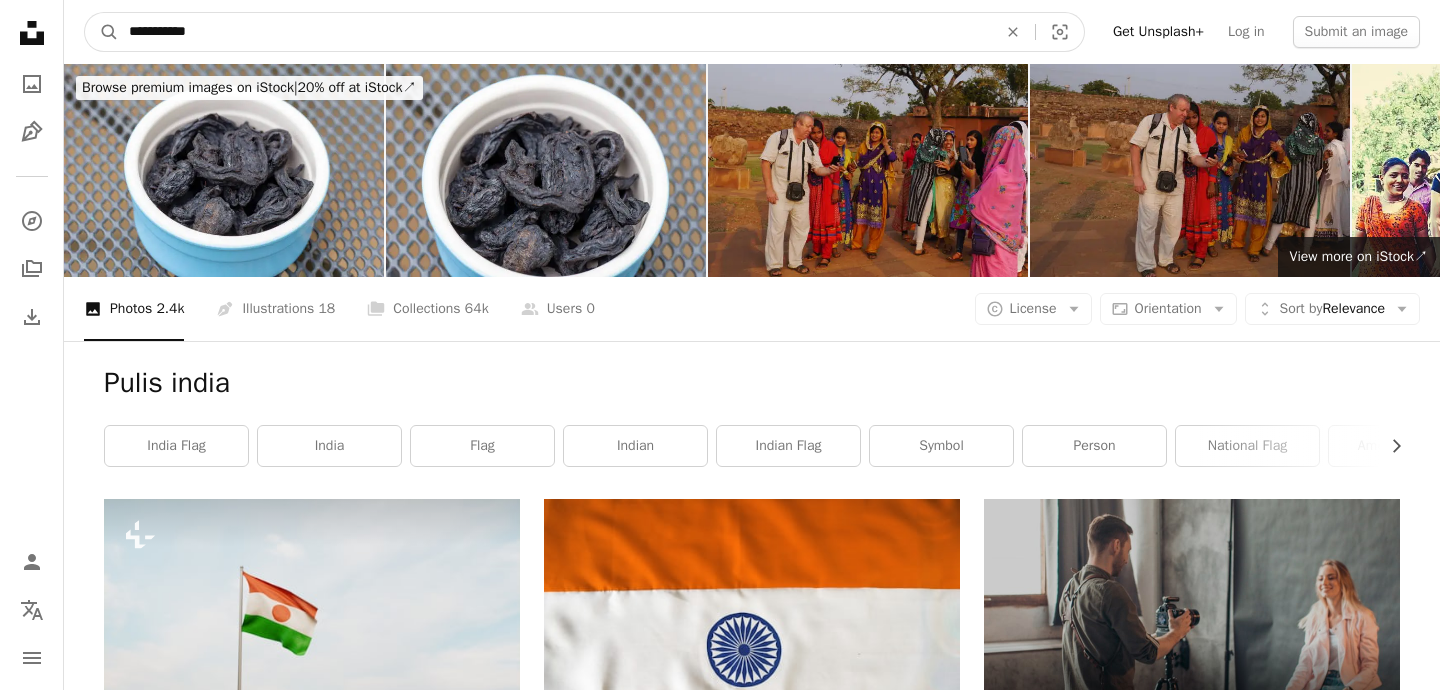 drag, startPoint x: 276, startPoint y: 38, endPoint x: 53, endPoint y: 39, distance: 223.00224 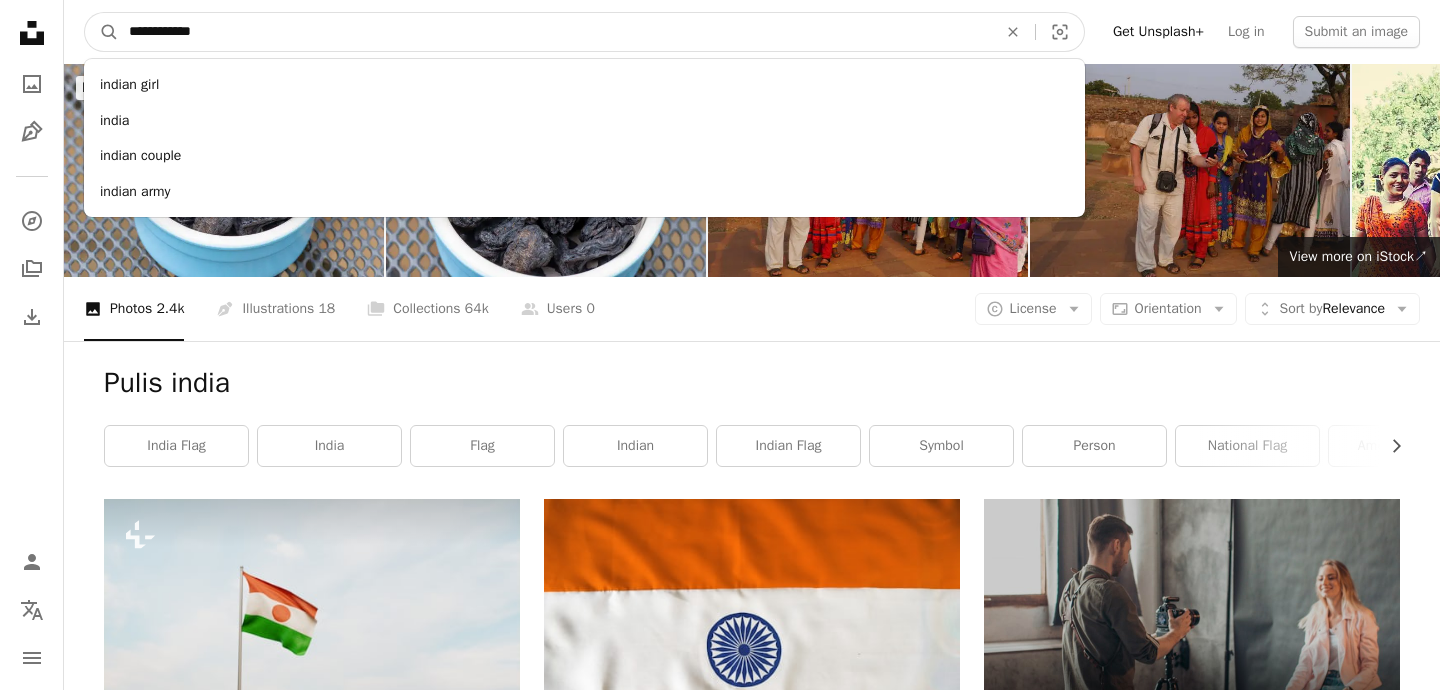 type on "**********" 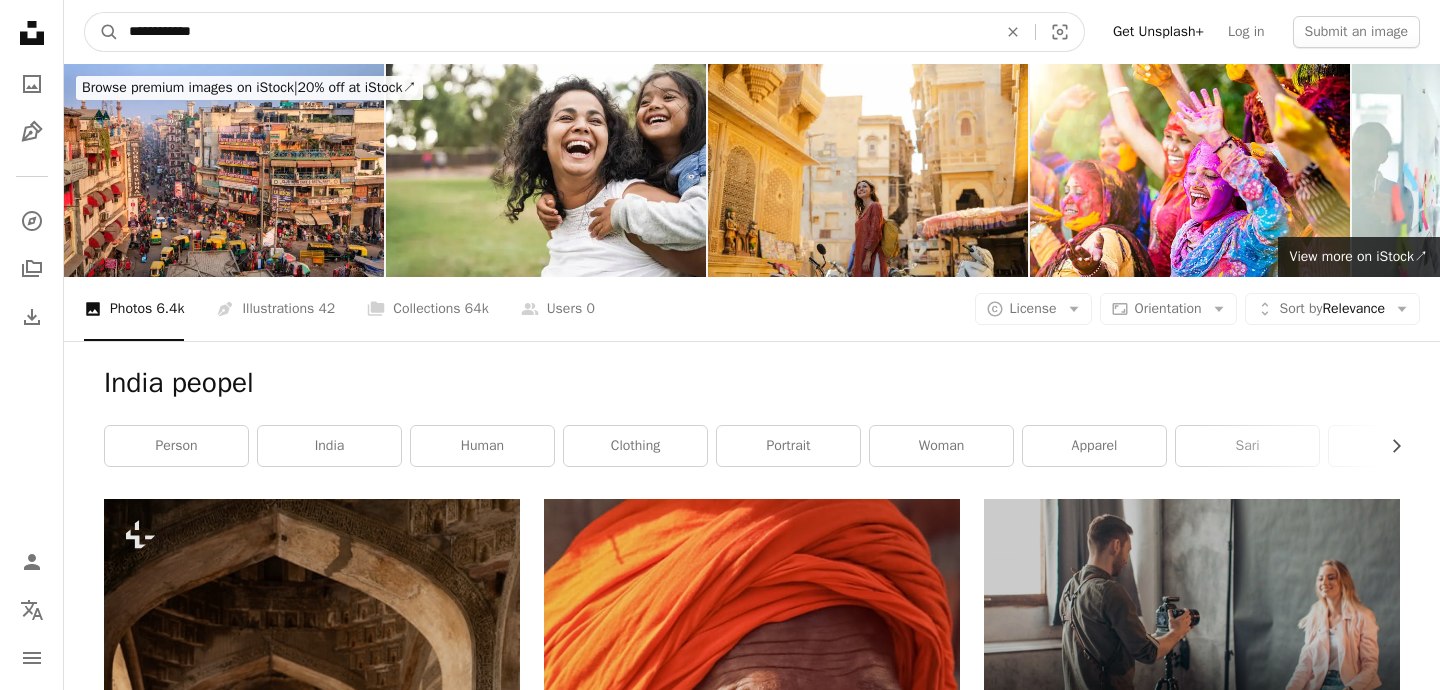 click on "**********" at bounding box center (555, 32) 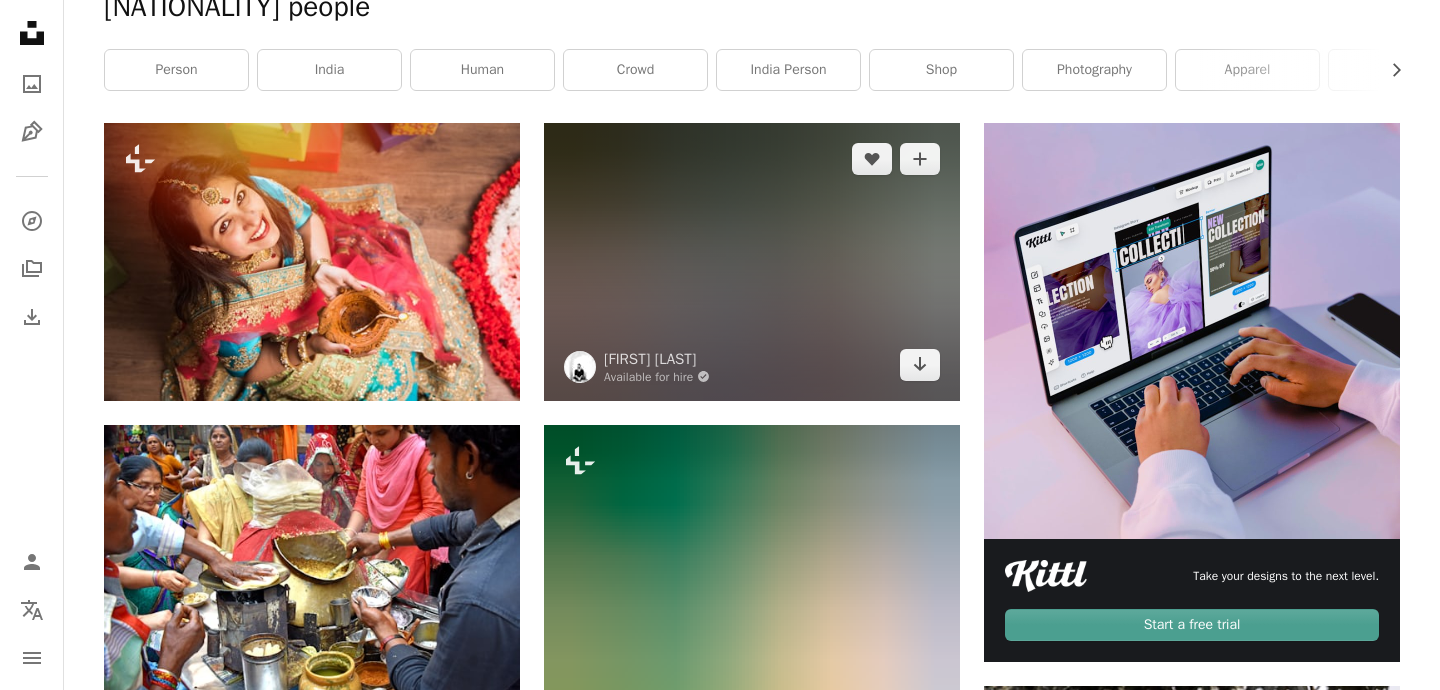 scroll, scrollTop: 379, scrollLeft: 0, axis: vertical 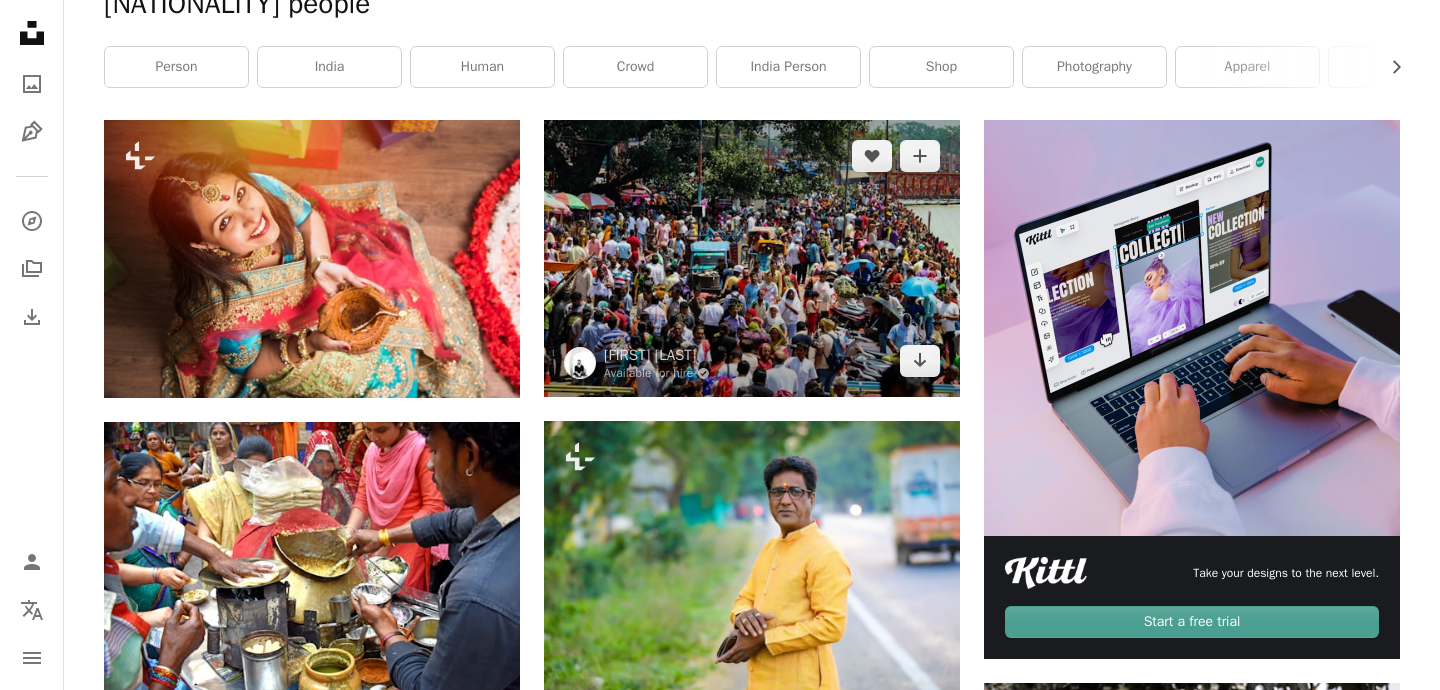 click at bounding box center [752, 258] 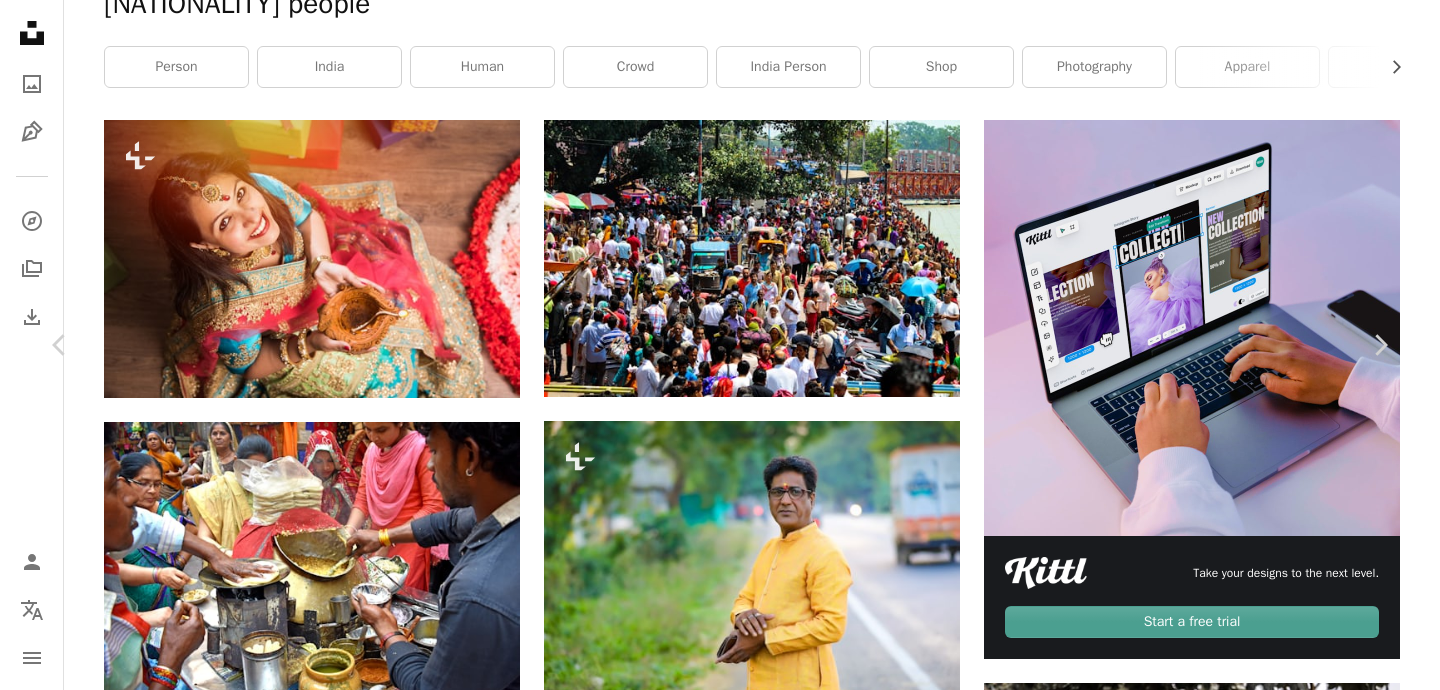 click on "Download free" at bounding box center (1195, 4466) 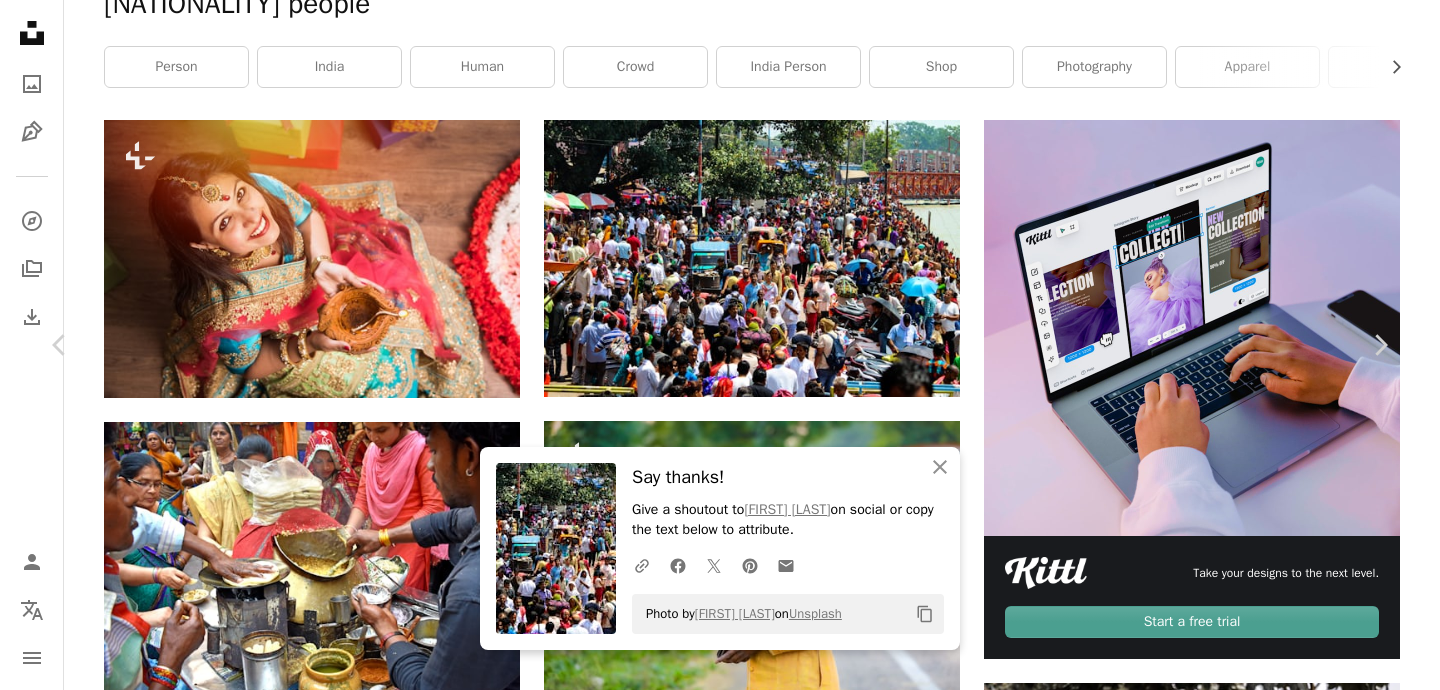 click on "Zoom in" at bounding box center (712, 4797) 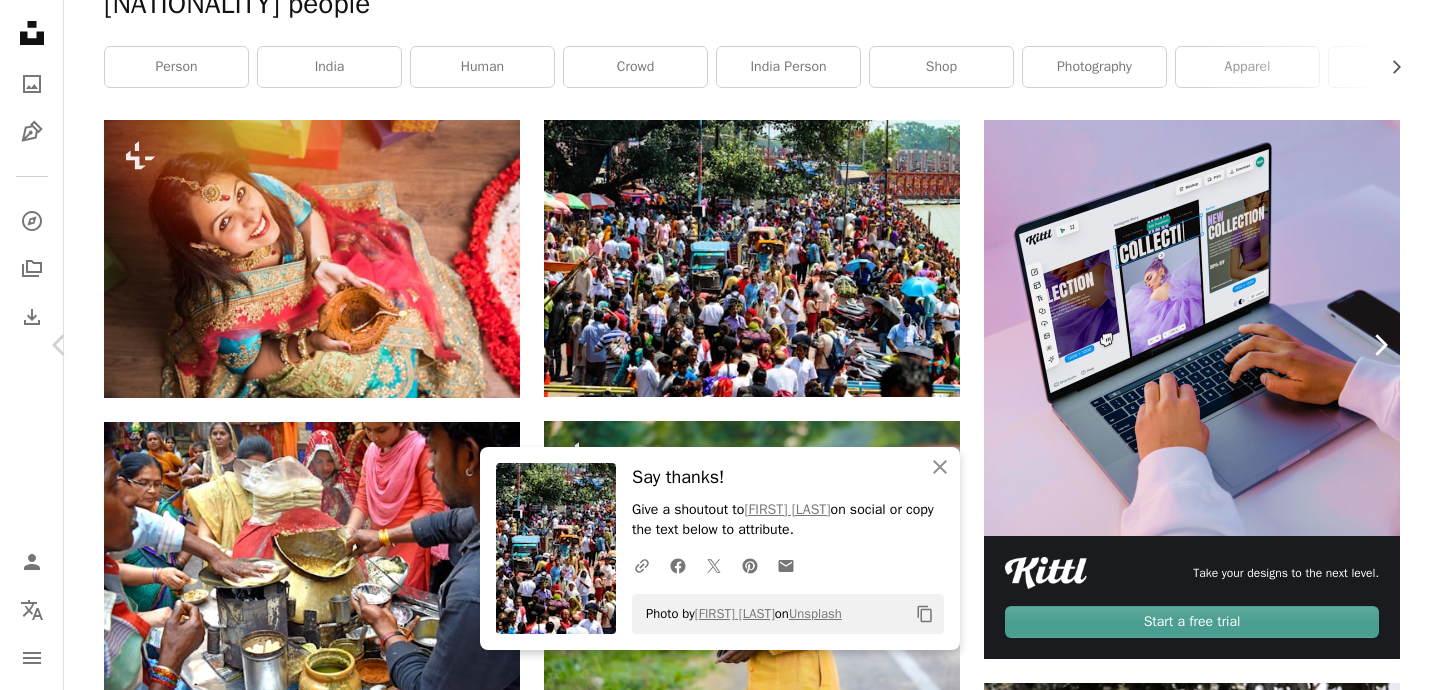 click on "Chevron right" at bounding box center [1380, 345] 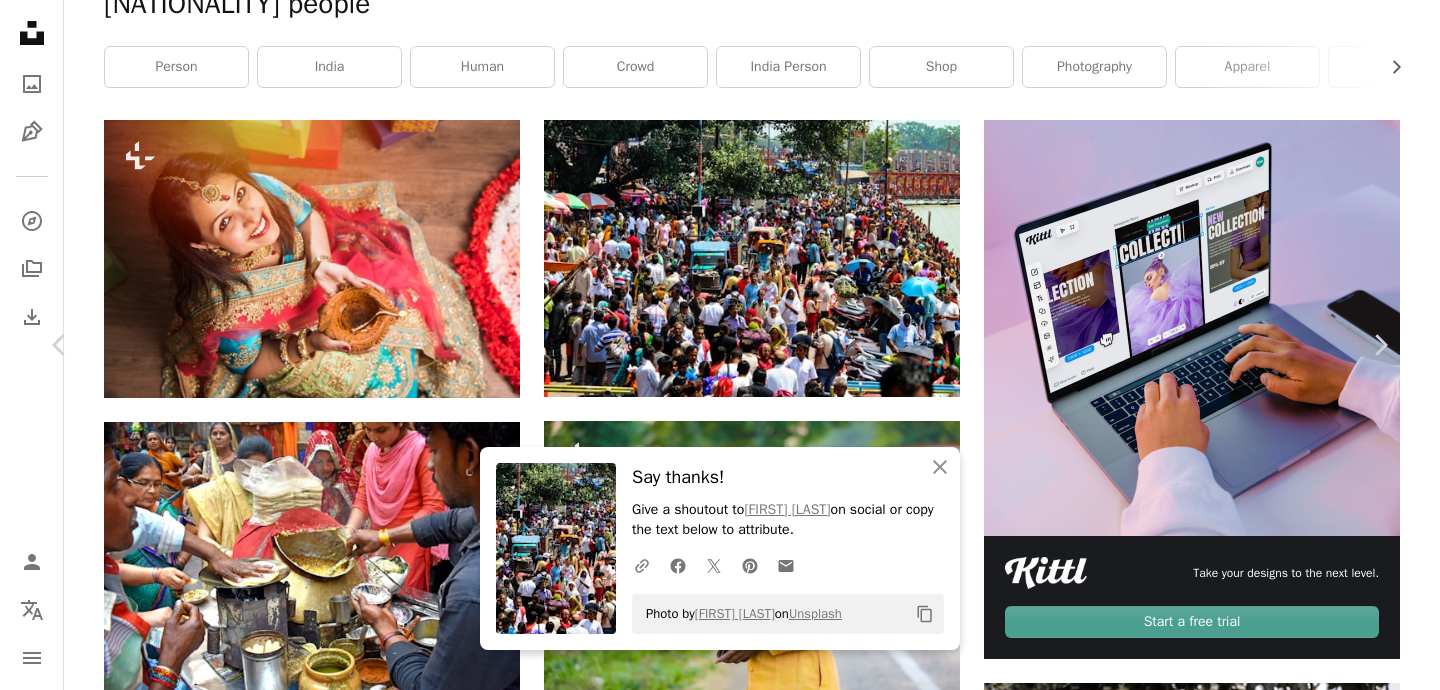 click on "An X shape Chevron left Chevron right An X shape Close Say thanks! Give a shoutout to  Shashank Hudkar  on social or copy the text below to attribute. A URL sharing icon (chains) Facebook icon X (formerly Twitter) icon Pinterest icon An envelope Photo by  Shashank Hudkar  on  Unsplash
Copy content Varun Gaba Available for hire A checkmark inside of a circle A heart A plus sign Download free Chevron down Zoom in Views 778,097 Downloads 6,626 Featured in Photos ,  People A forward-right arrow Share Info icon Info More Actions A map marker Jodhpur, Rajasthan, India Calendar outlined Published on  December 29, 2019 Camera NIKON CORPORATION, NIKON D3200 Safety Free to use under the  Unsplash License portrait people rajasthani woman woman girl human face india female clothing crowd festival rajasthan apparel silk jodhpur sari HD Wallpapers Browse premium related images on iStock  |  Save 20% with code UNSPLASH20 View more on iStock  ↗ Related images A heart A plus sign Lewis J Goetz Arrow pointing down" at bounding box center [720, 4764] 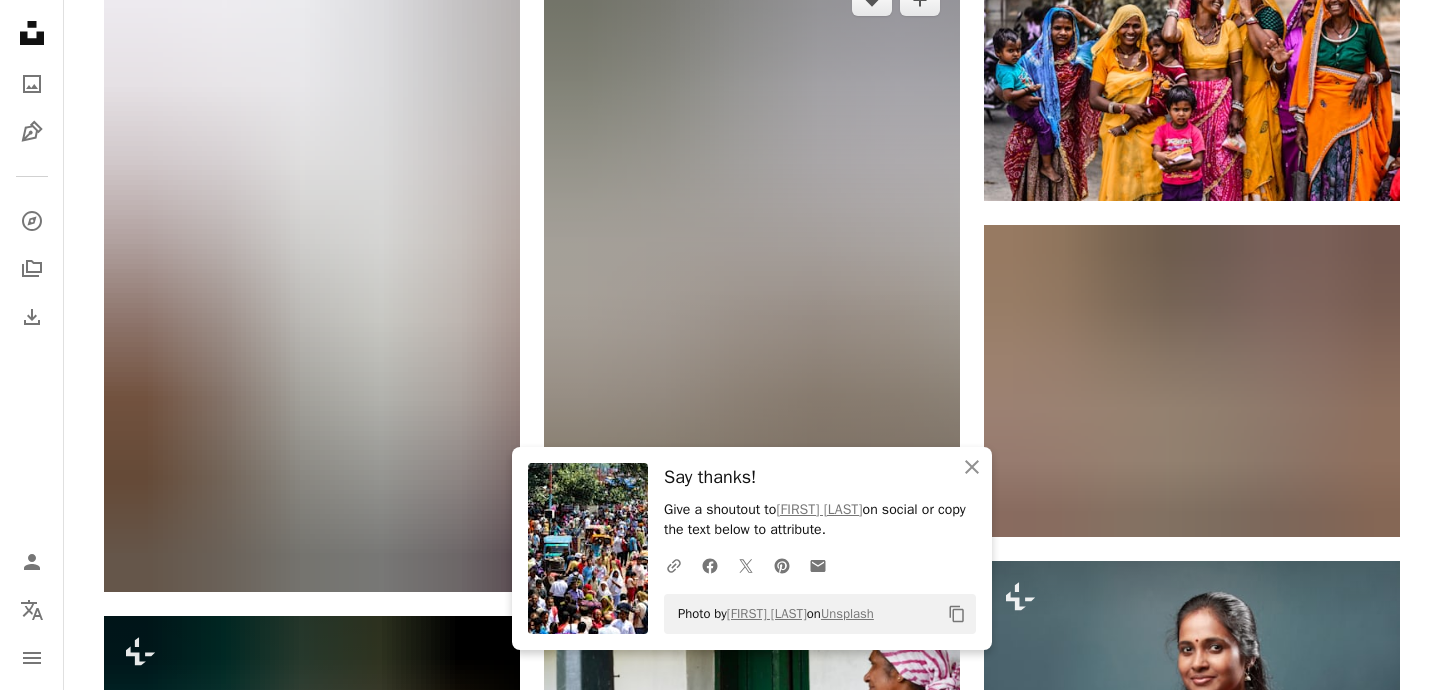 scroll, scrollTop: 1150, scrollLeft: 0, axis: vertical 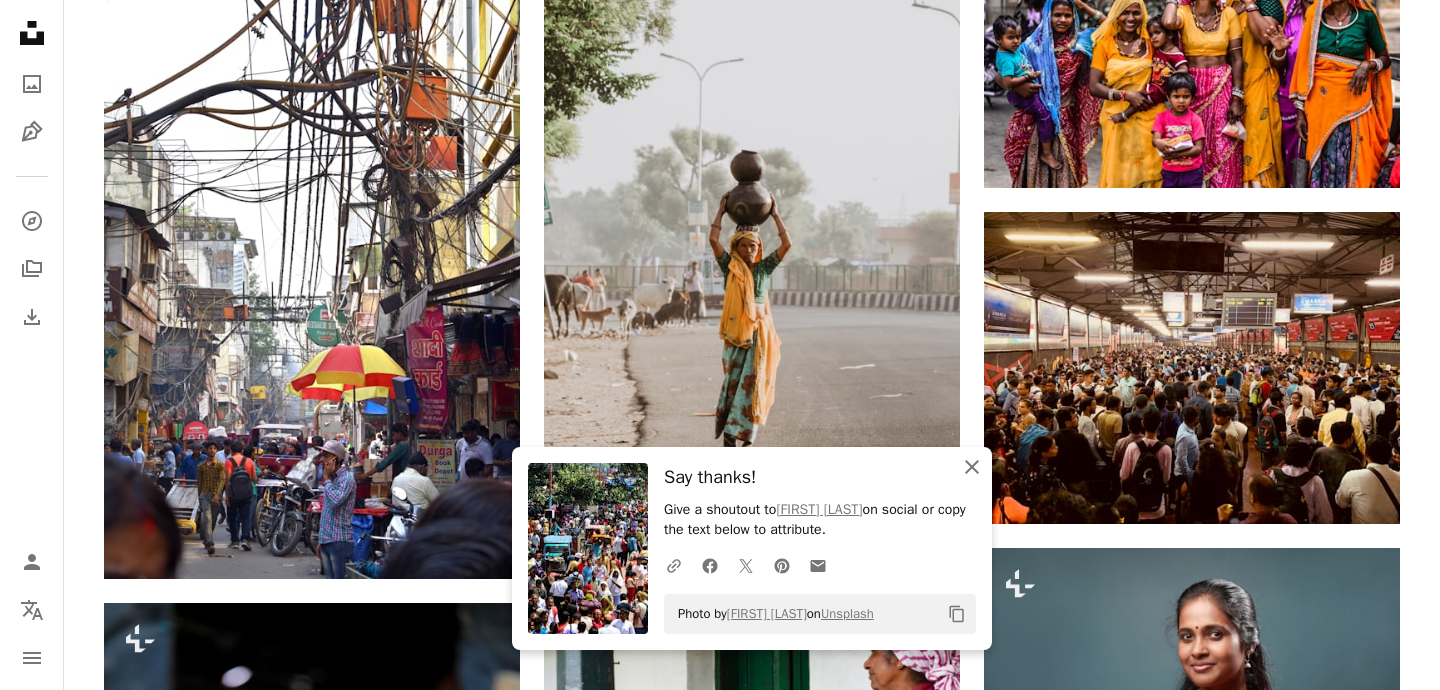 click on "An X shape" at bounding box center (972, 467) 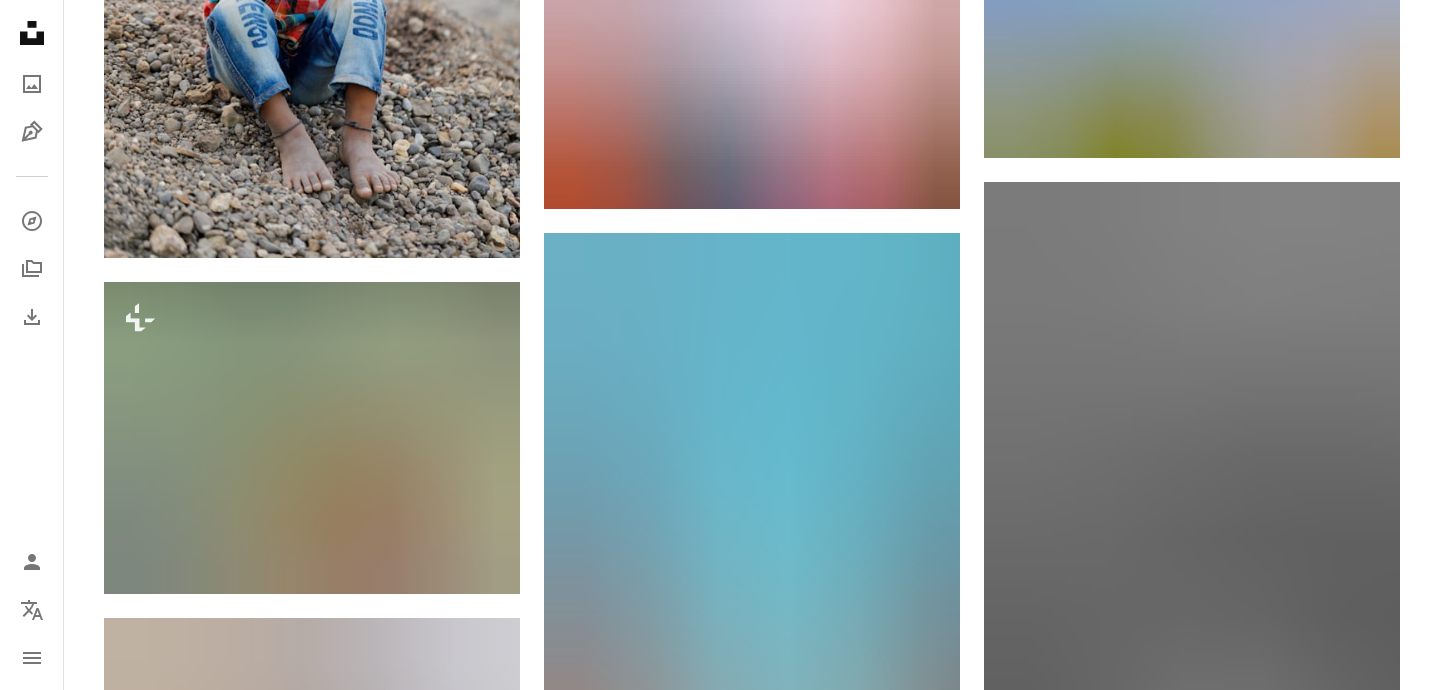 scroll, scrollTop: 2342, scrollLeft: 0, axis: vertical 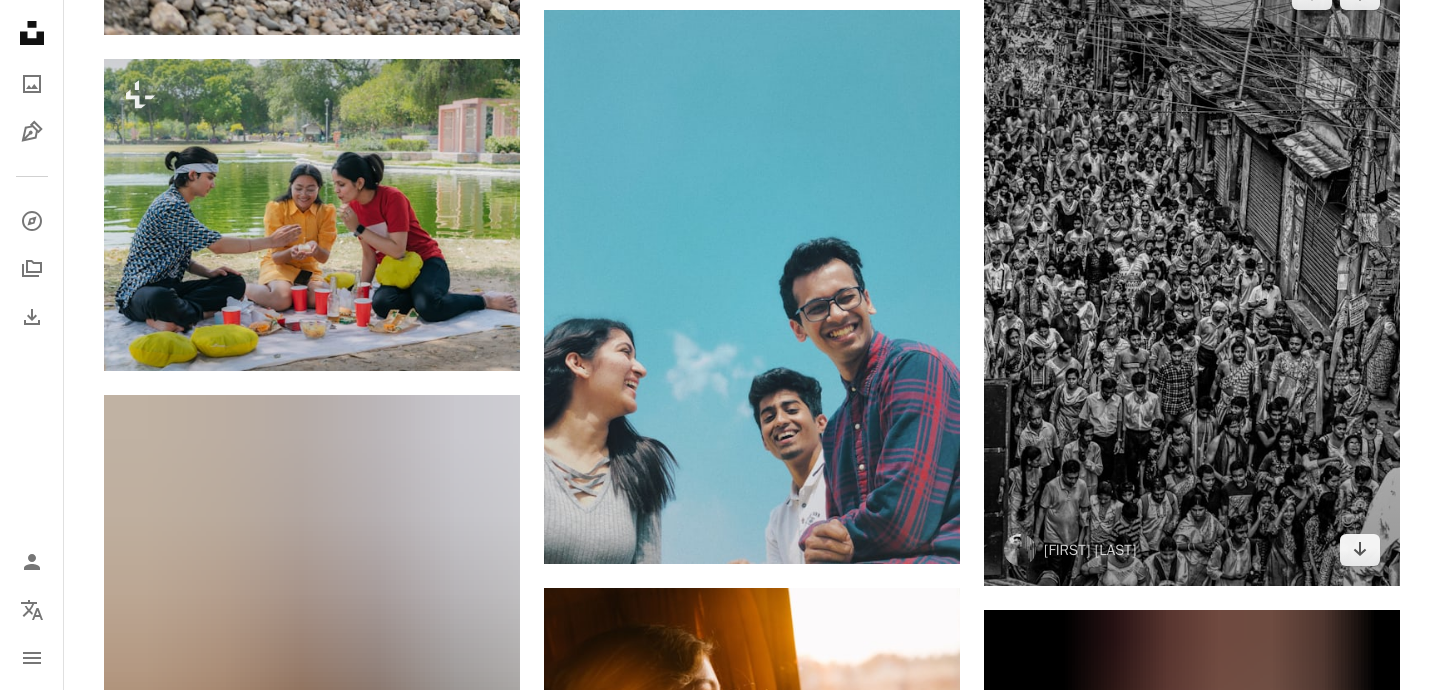 click at bounding box center (1192, 272) 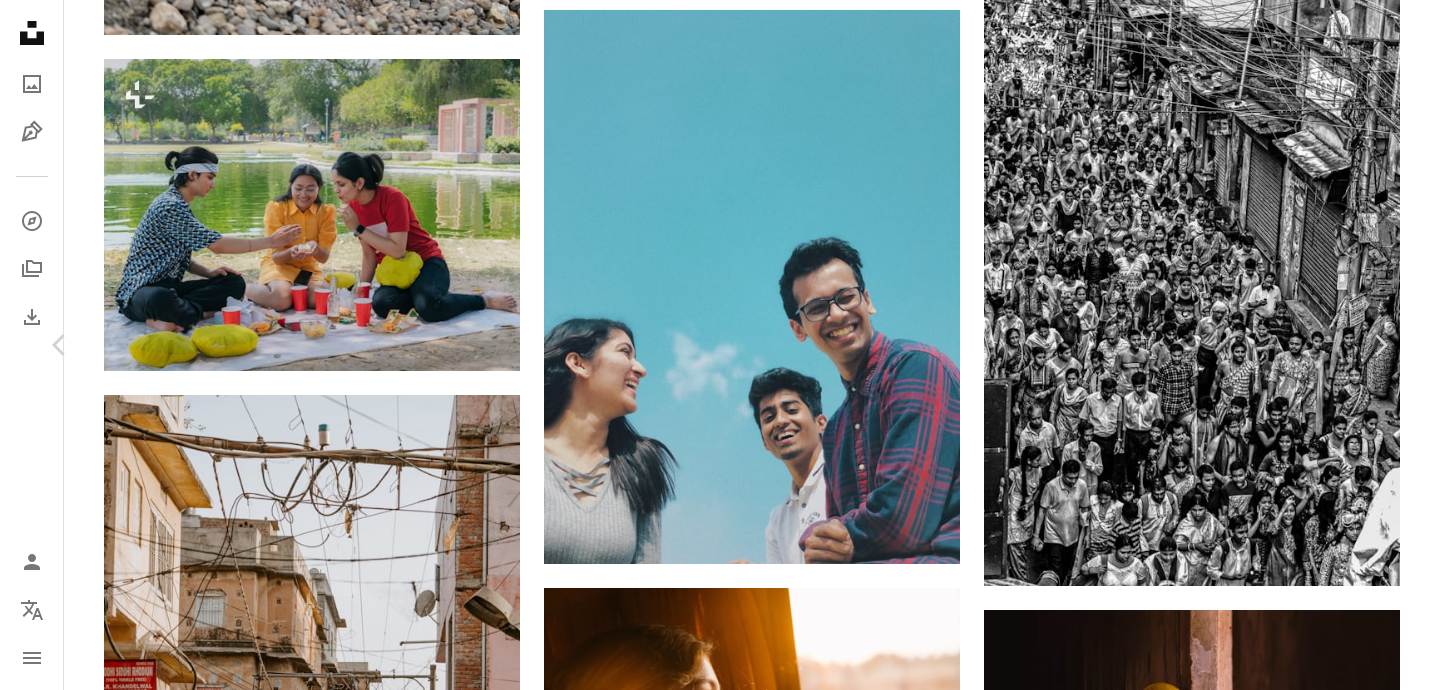 click on "Download free" at bounding box center [1195, 2503] 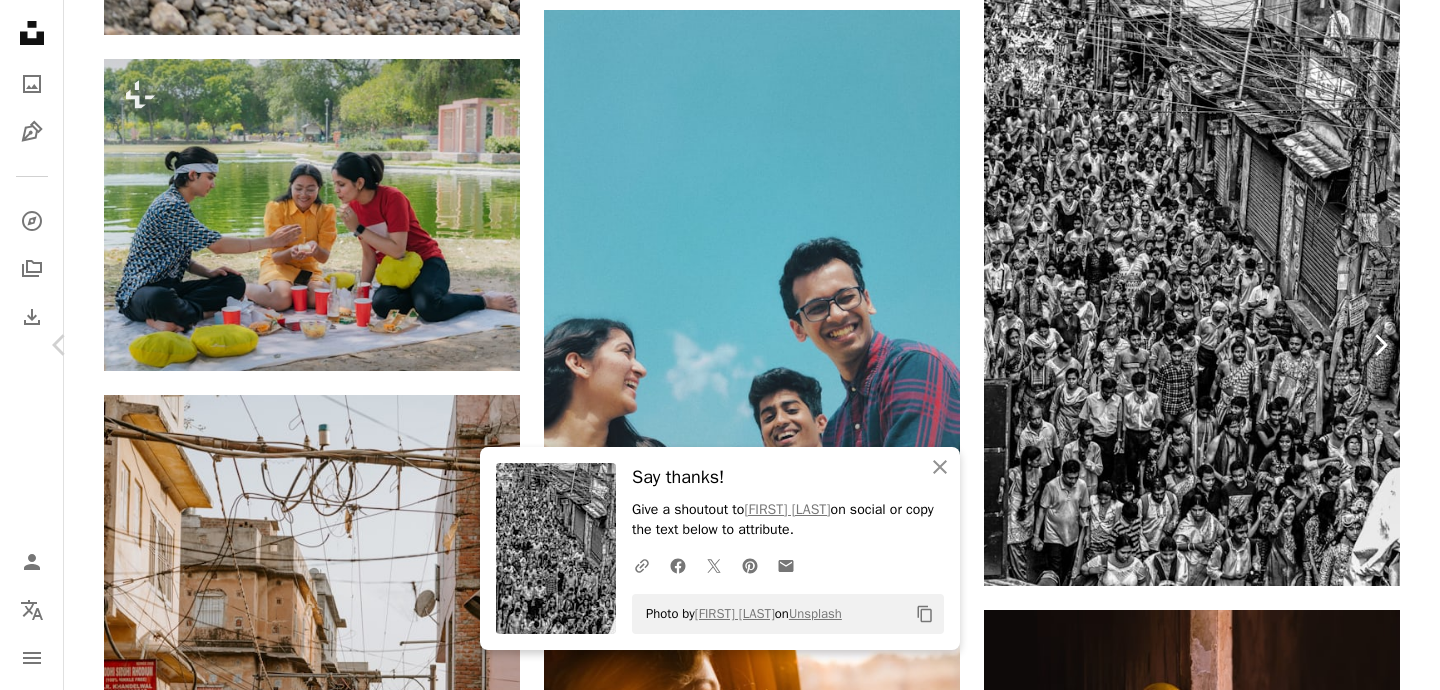click on "Chevron right" at bounding box center (1380, 345) 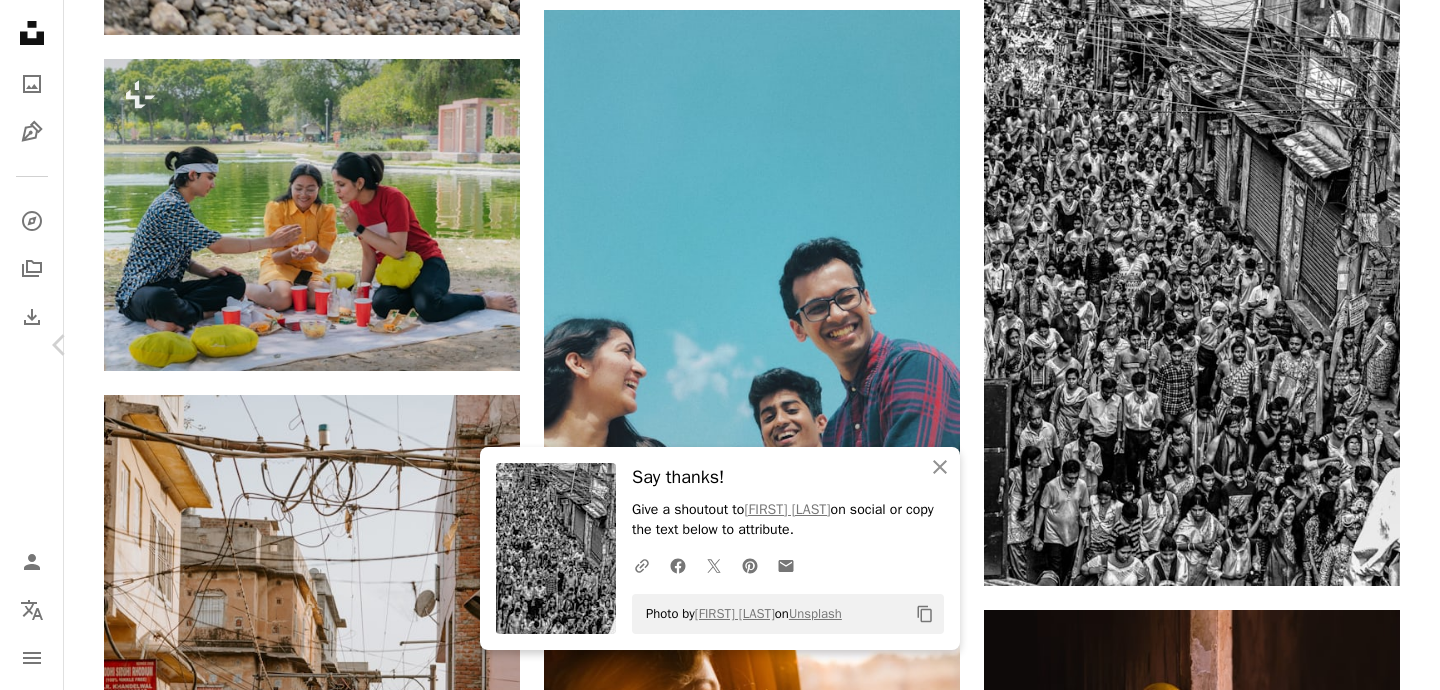 click on "Zoom in" at bounding box center (712, 2834) 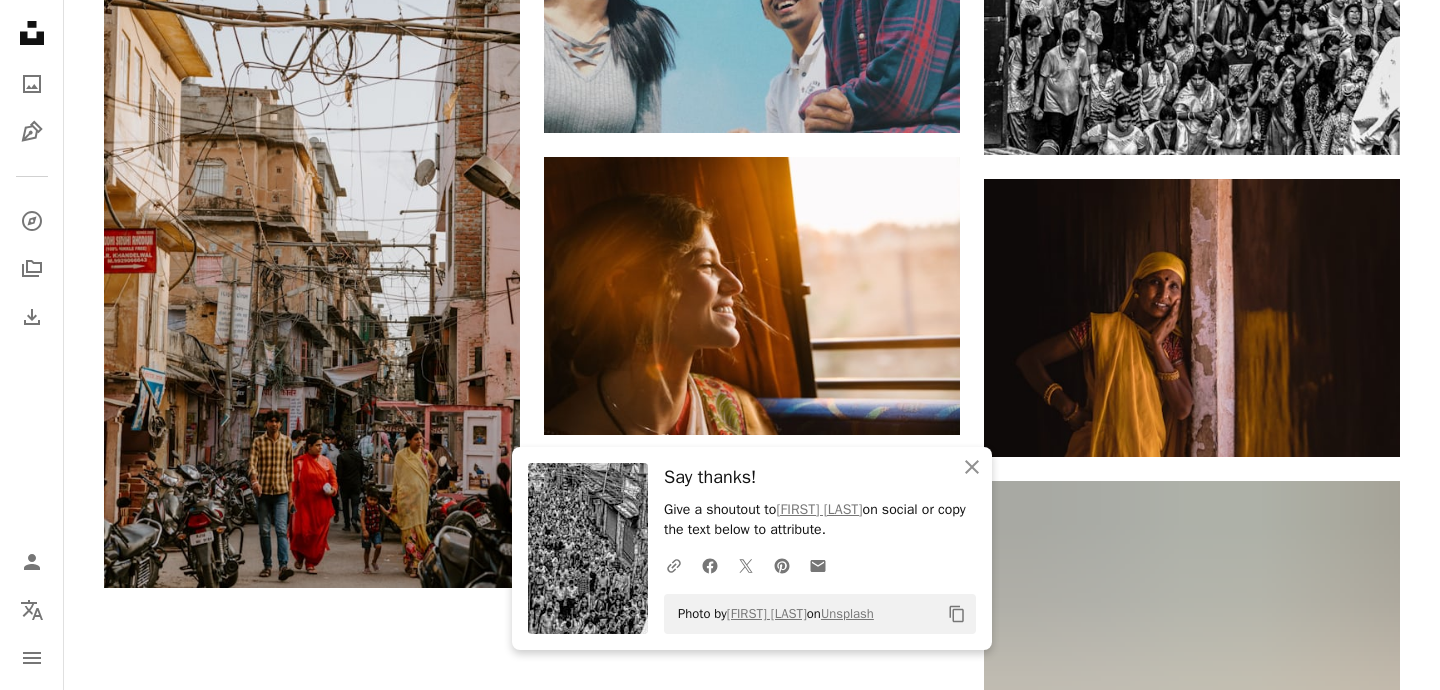 scroll, scrollTop: 3090, scrollLeft: 0, axis: vertical 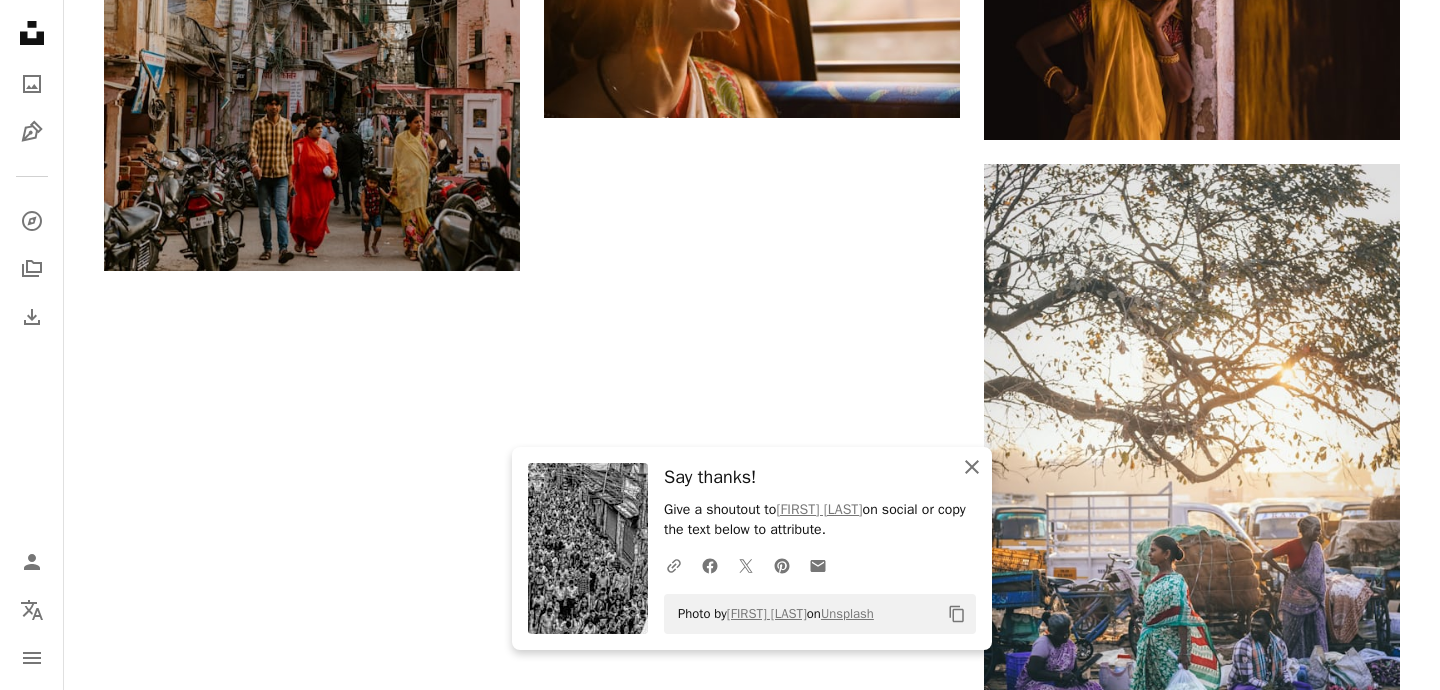 click on "An X shape" at bounding box center [972, 467] 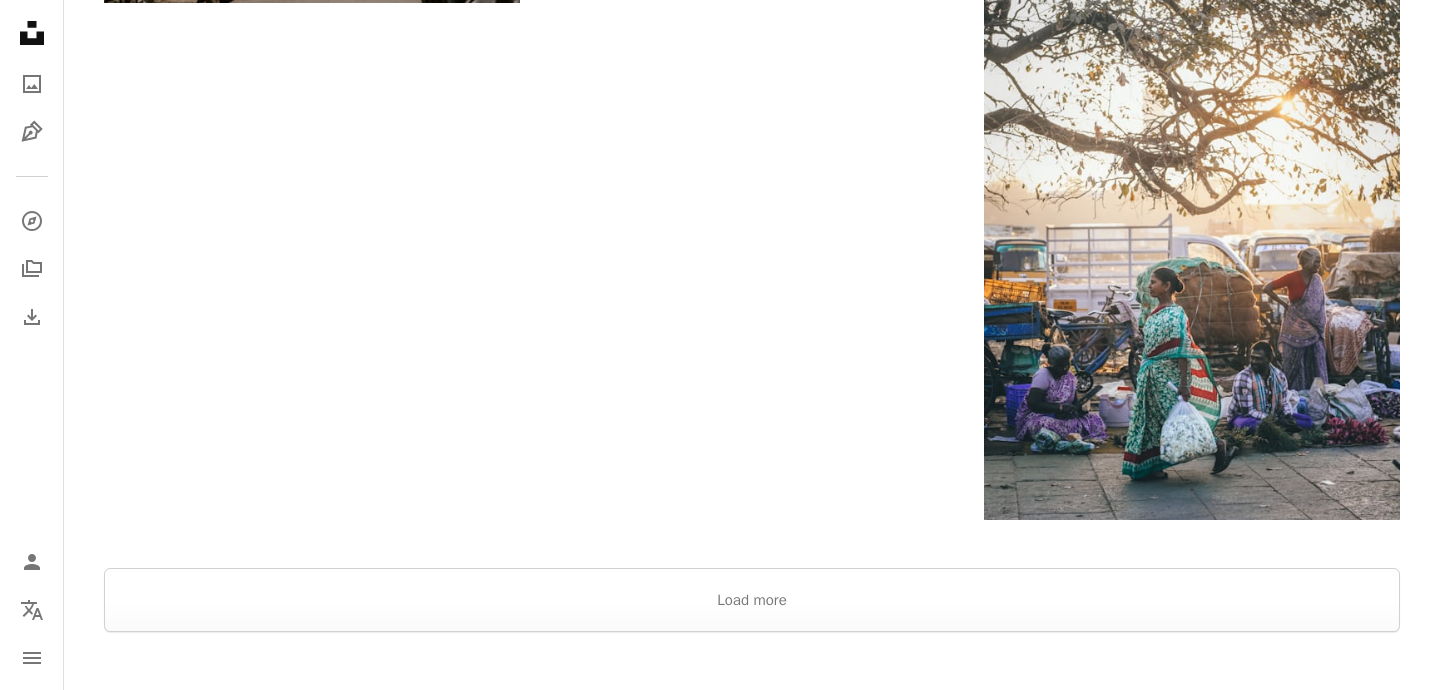 scroll, scrollTop: 3611, scrollLeft: 0, axis: vertical 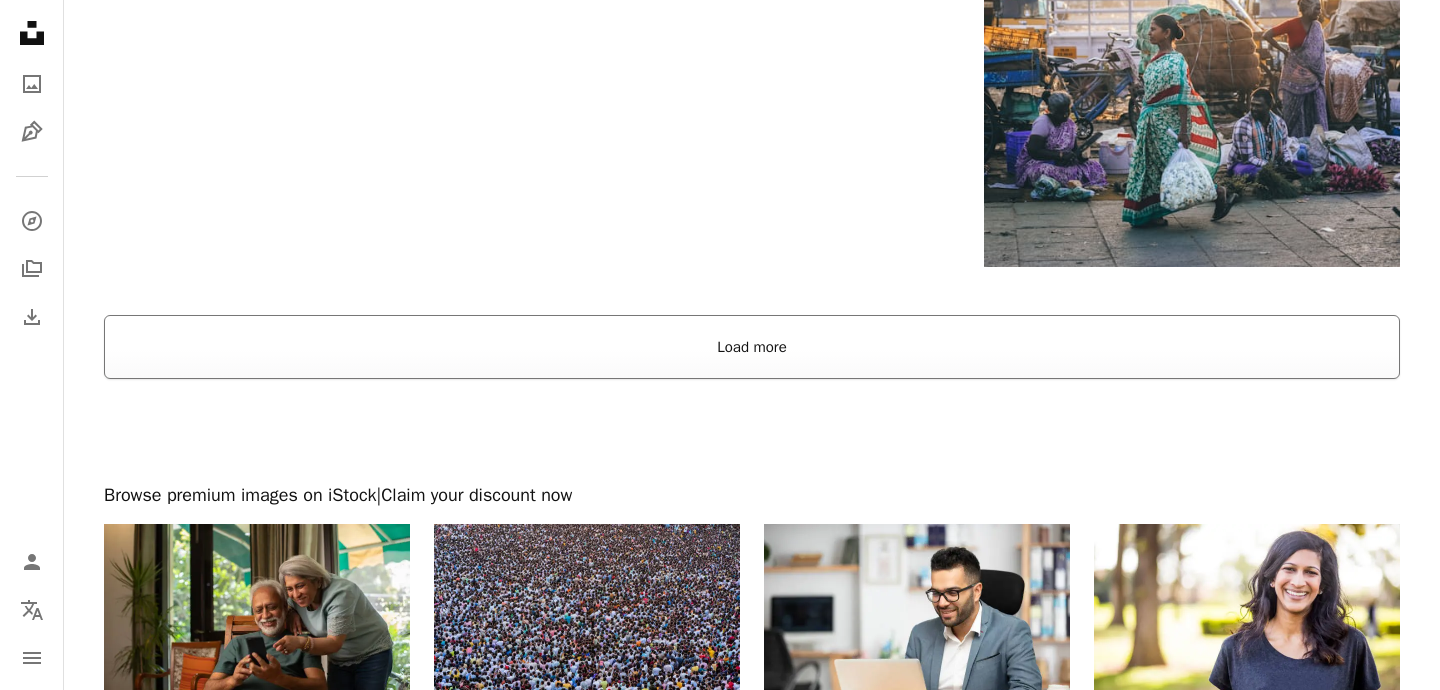 click on "Load more" at bounding box center [752, 347] 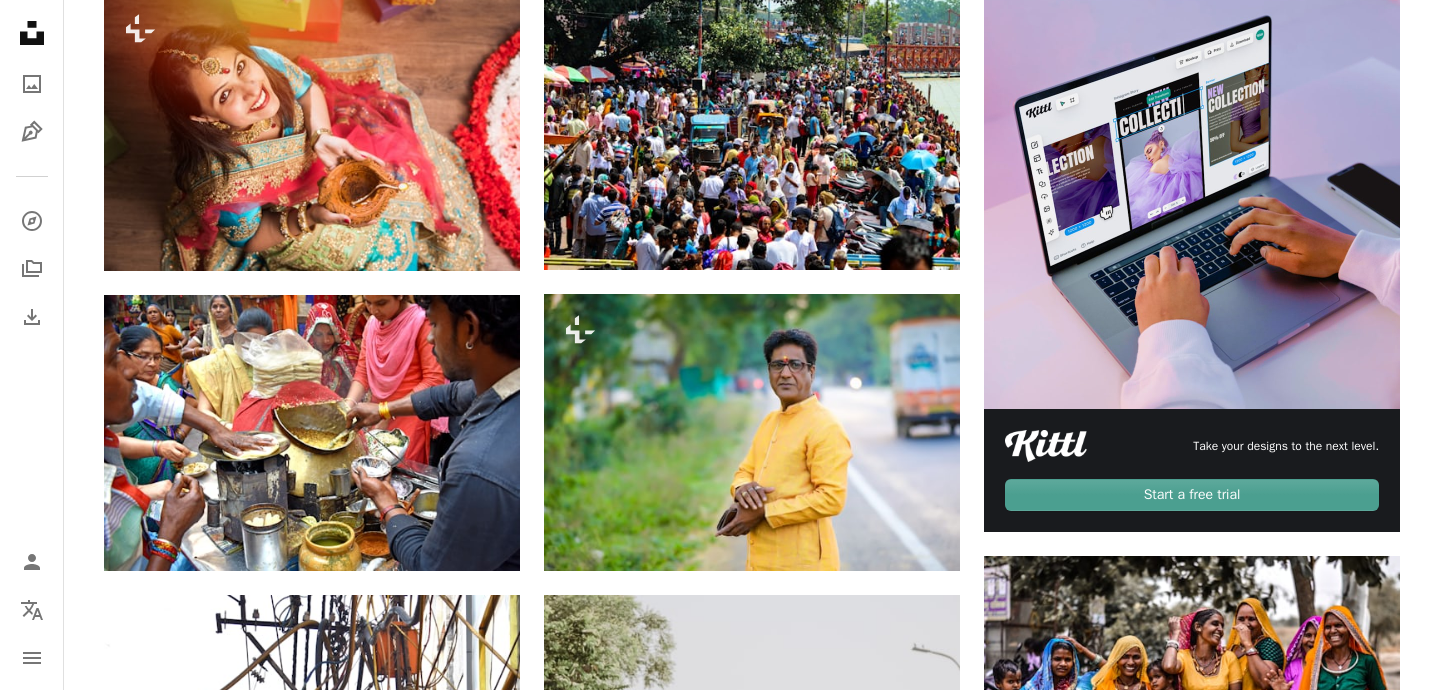 scroll, scrollTop: 0, scrollLeft: 0, axis: both 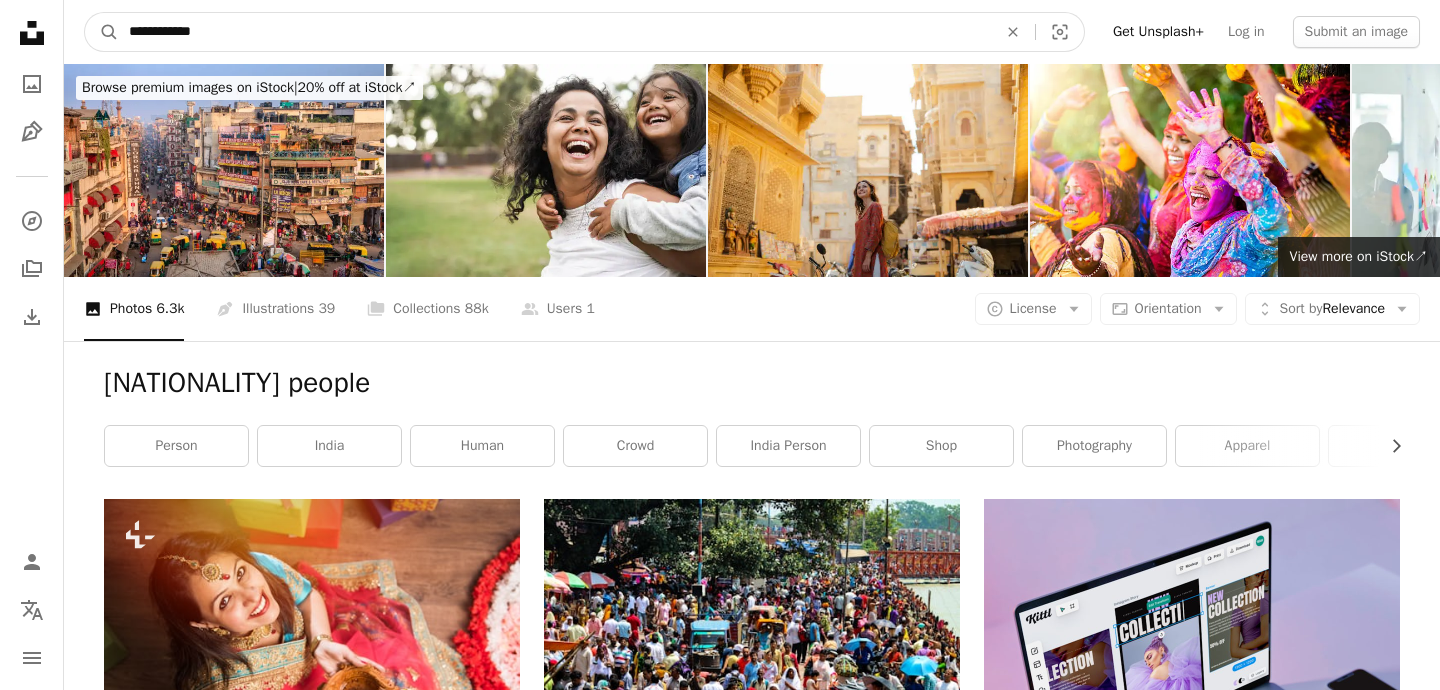 drag, startPoint x: 161, startPoint y: 33, endPoint x: 303, endPoint y: 42, distance: 142.28493 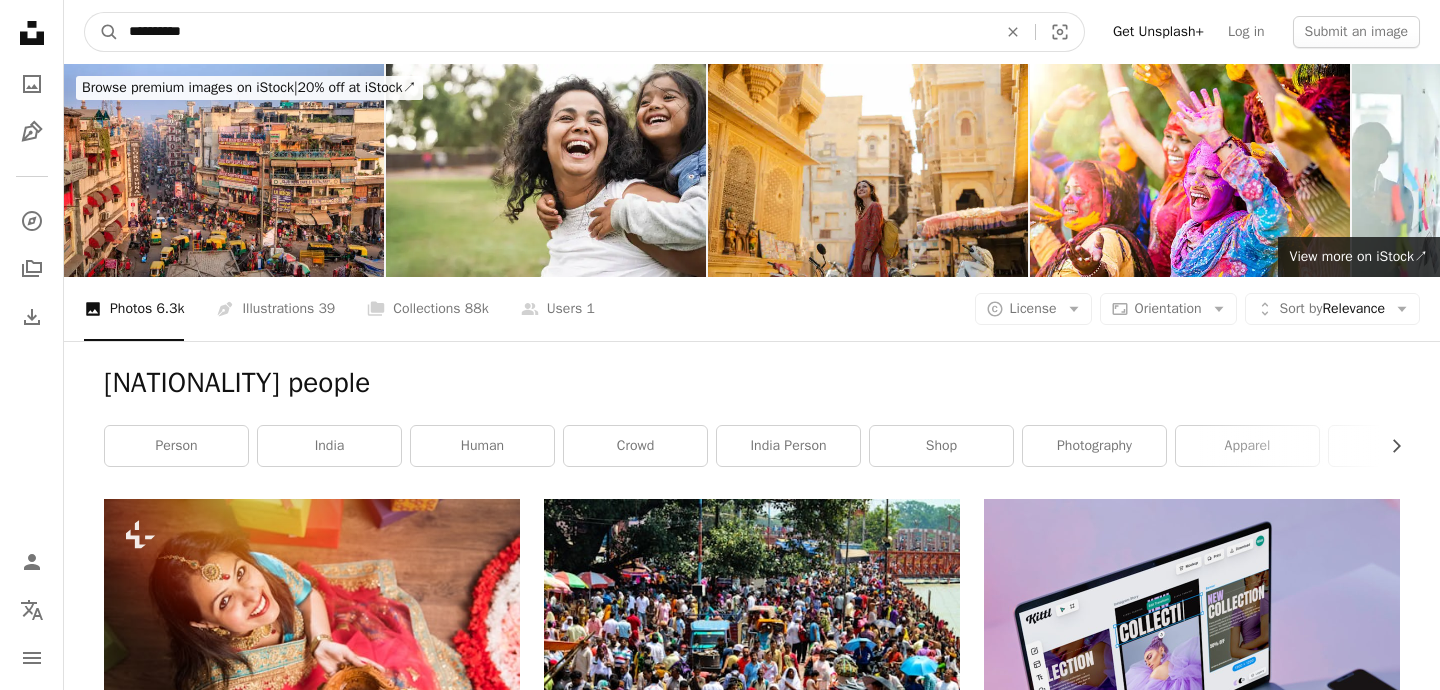 type on "**********" 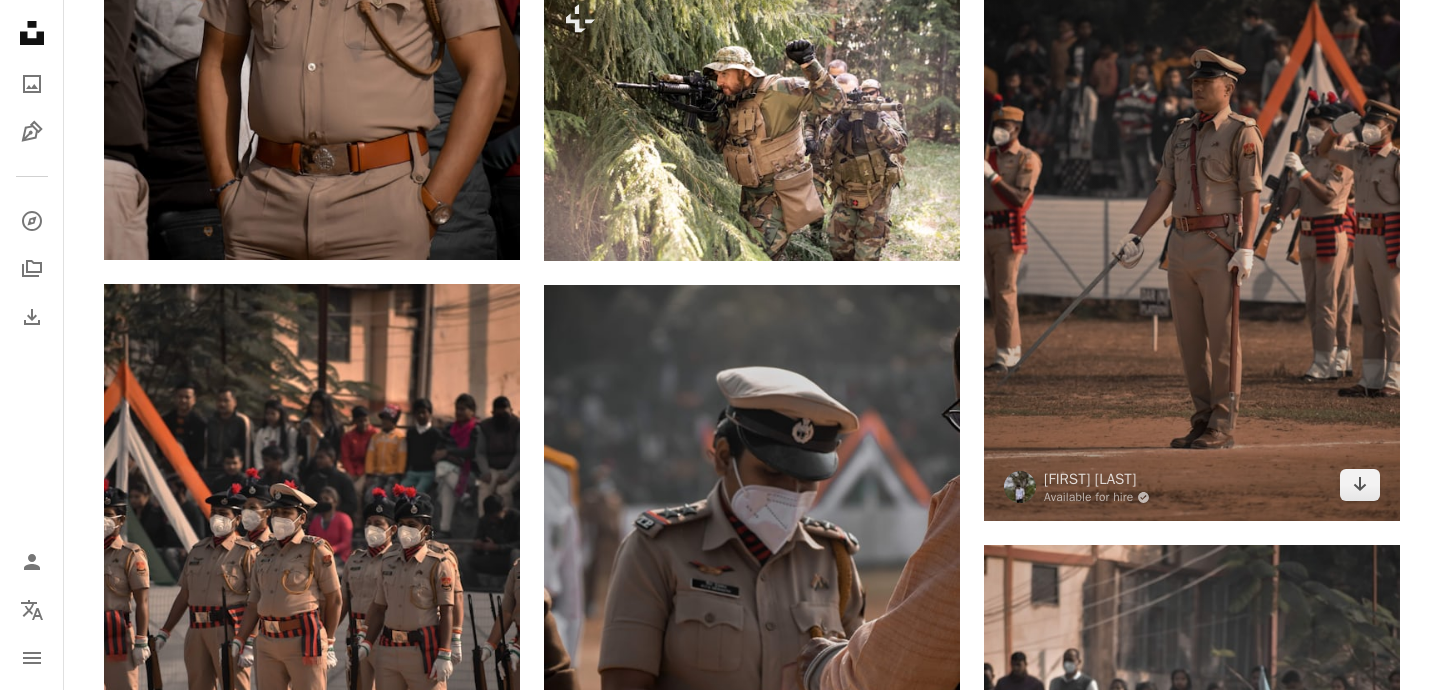 scroll, scrollTop: 1805, scrollLeft: 0, axis: vertical 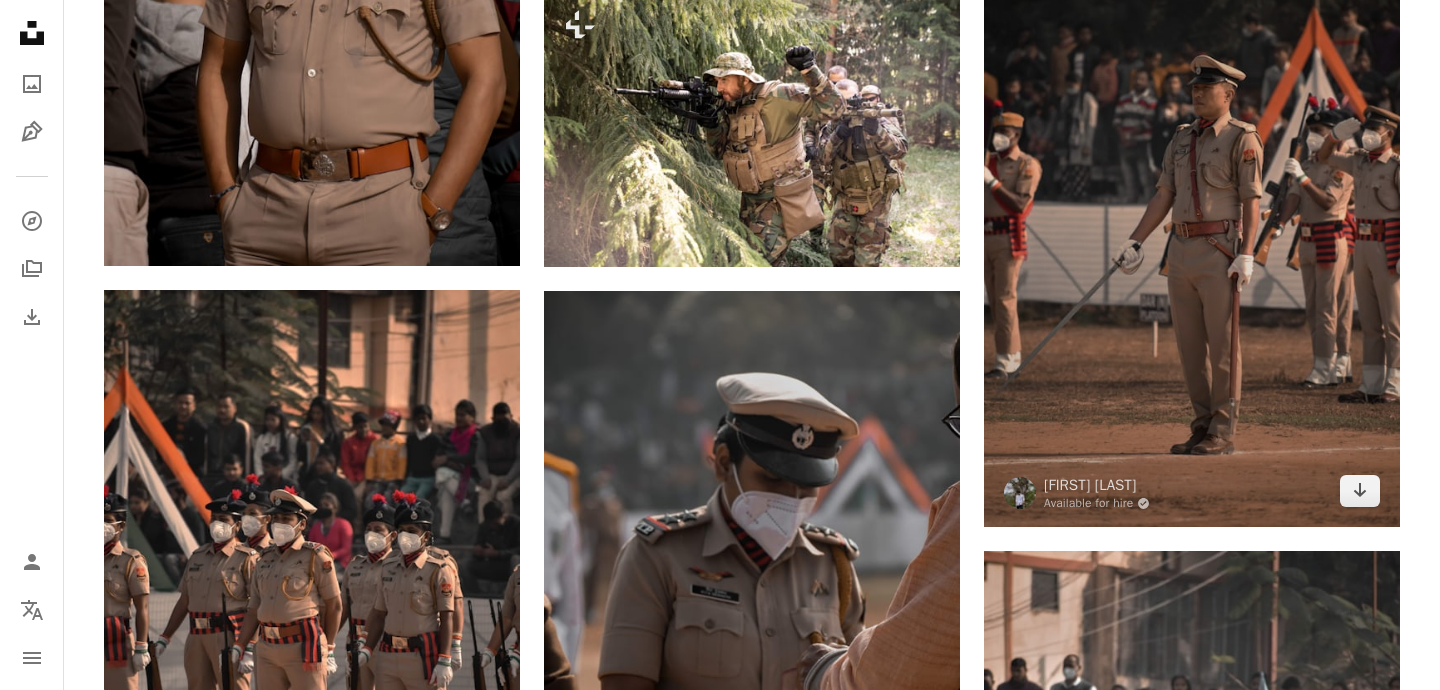 click at bounding box center (1192, 215) 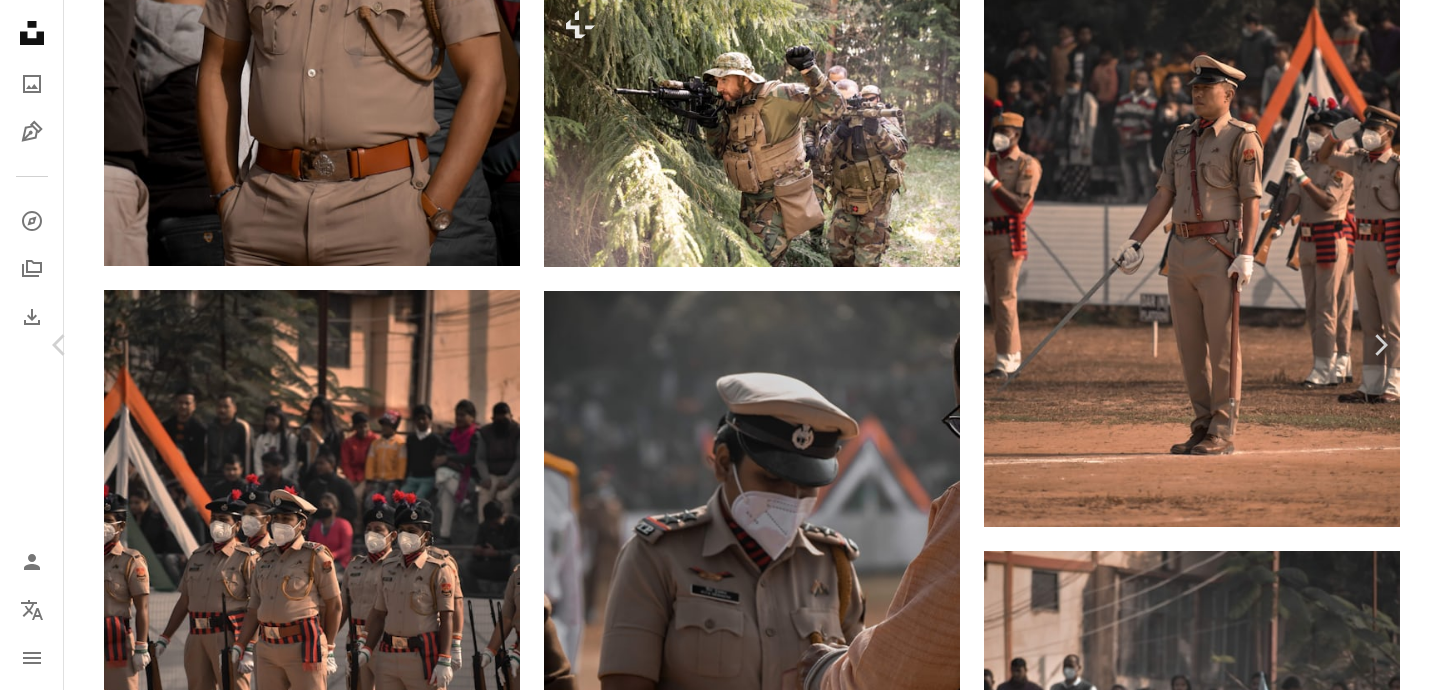 click on "An X shape Chevron left Chevron right Shiv Narayan Das Available for hire A checkmark inside of a circle A heart A plus sign Download free Chevron down Zoom in Views 517,888 Downloads 3,936 A forward-right arrow Share Info icon Info More Actions Republic Day special.❤️🇮🇳 A map marker Tripura, India Calendar outlined Published on  March 11, 2021 Camera --,  Safety Free to use under the  Unsplash License police indian army human people india clothing army crowd military shoe soldier apparel footwear military uniform officer tripura armored troop Free stock photos Browse premium related images on iStock  |  Save 20% with code UNSPLASH20 View more on iStock  ↗ Related images A heart A plus sign Shiv Narayan Das Available for hire A checkmark inside of a circle Arrow pointing down Plus sign for Unsplash+ A heart A plus sign Fellipe Ditadi For  Unsplash+ A lock Download A heart A plus sign Devansh Bose Available for hire A checkmark inside of a circle Arrow pointing down A heart A plus sign Devansh Bose" at bounding box center [720, 3975] 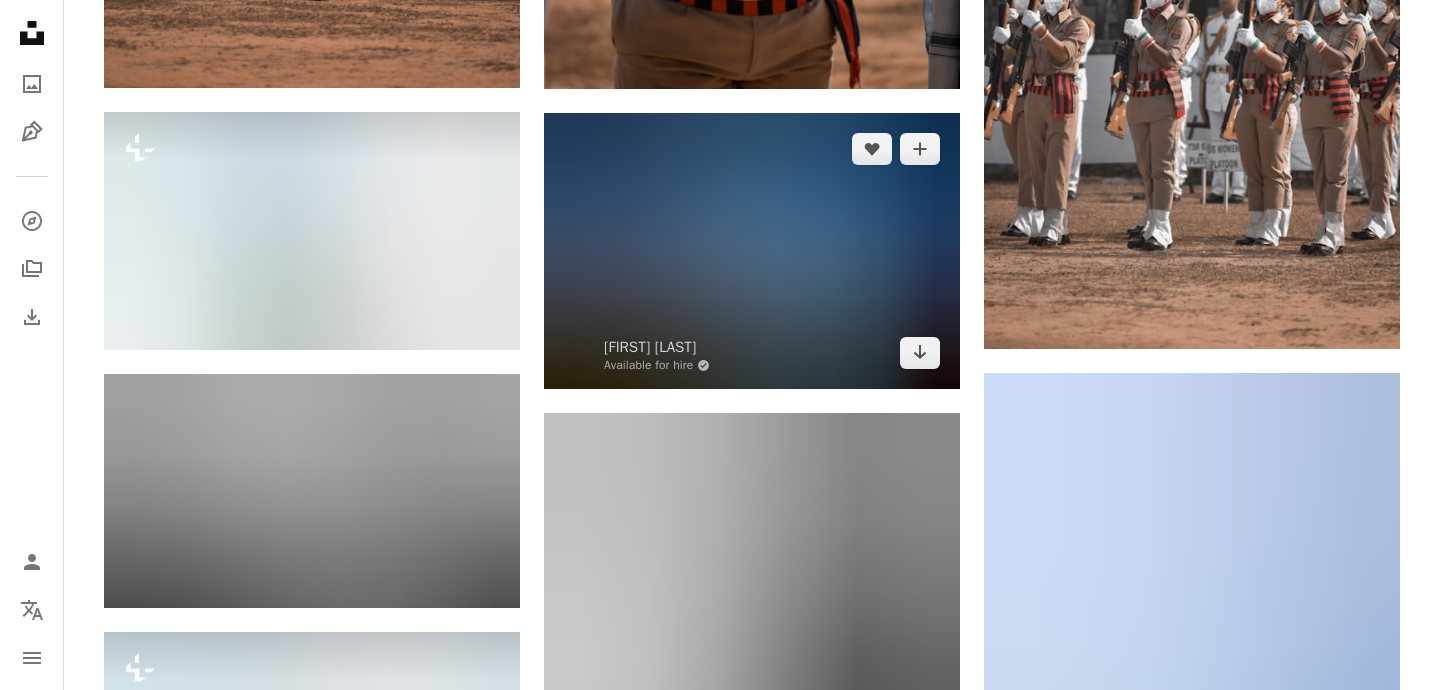 scroll, scrollTop: 2635, scrollLeft: 0, axis: vertical 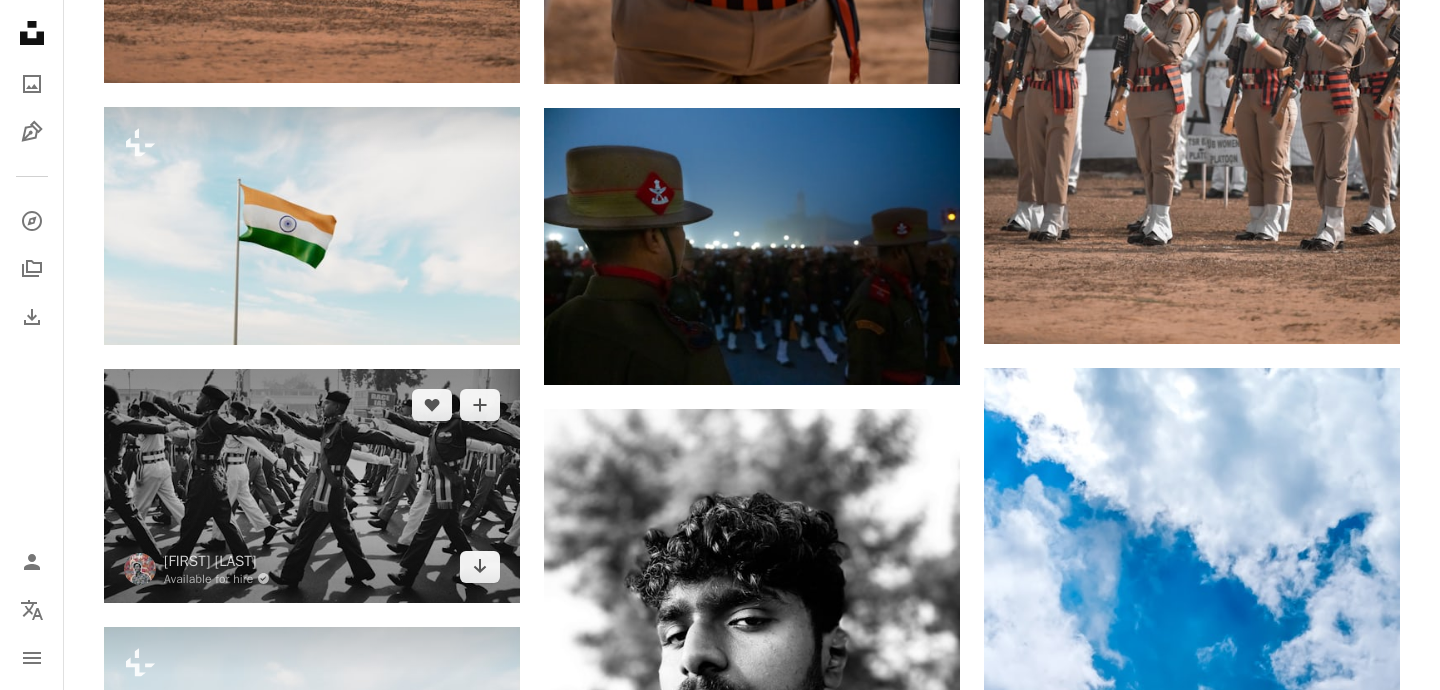 click at bounding box center (312, 486) 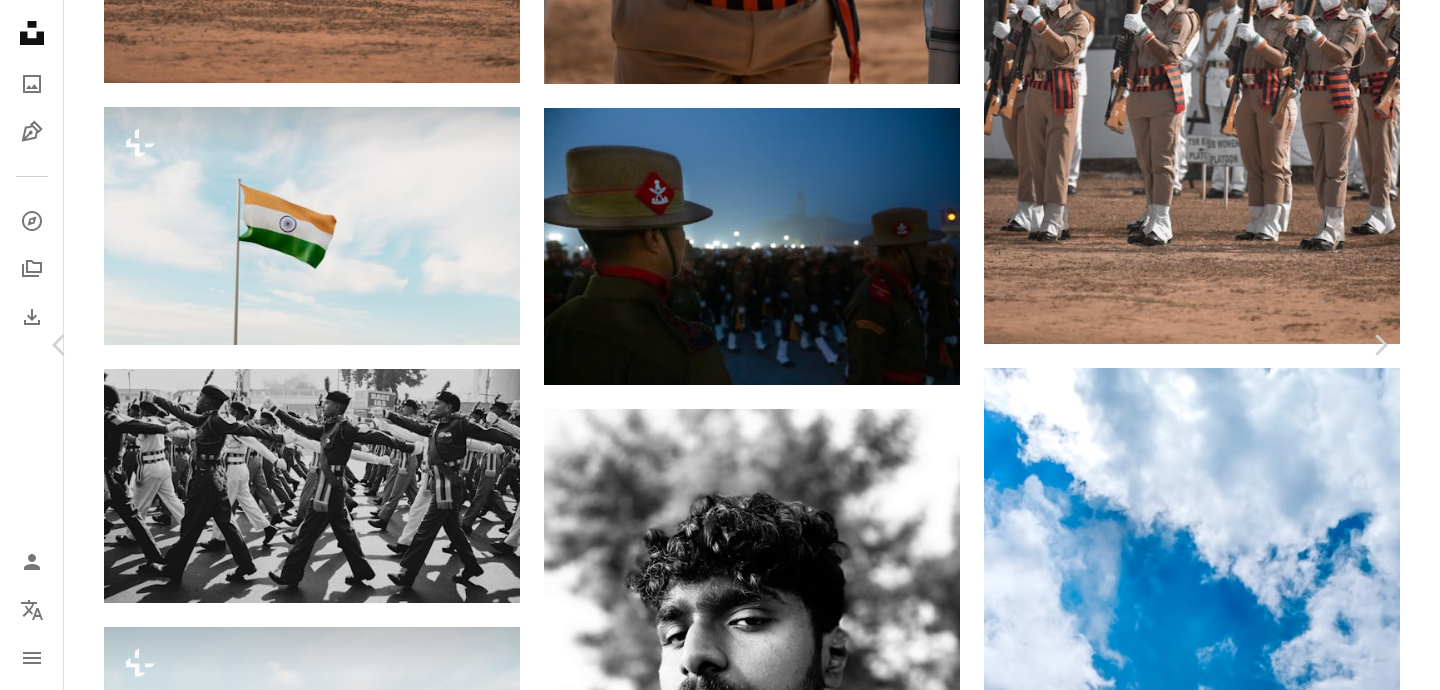 click on "An X shape Chevron left Chevron right yash rai Available for hire A checkmark inside of a circle A heart A plus sign Download free Chevron down Zoom in Views 3,360 Downloads 31 A forward-right arrow Share Info icon Info More Actions A map marker Lucknow, Uttar Pradesh, India Calendar outlined Published on  January 27, 2025 Camera SONY, ILCE-7CM2 Safety Free to use under the  Unsplash License street indian army walk parade man human people india adult male shoe hat necklace handbag helmet lucknow uttar pradesh glove marching Public domain images Browse premium related images on iStock  |  Save 20% with code UNSPLASH20 View more on iStock  ↗ Related images A heart A plus sign yash rai Available for hire A checkmark inside of a circle Arrow pointing down Plus sign for Unsplash+ A heart A plus sign Getty Images For  Unsplash+ A lock Download A heart A plus sign yash rai Available for hire A checkmark inside of a circle Arrow pointing down A heart A plus sign - Kenny Arrow pointing down A heart A plus sign For" at bounding box center (720, 6021) 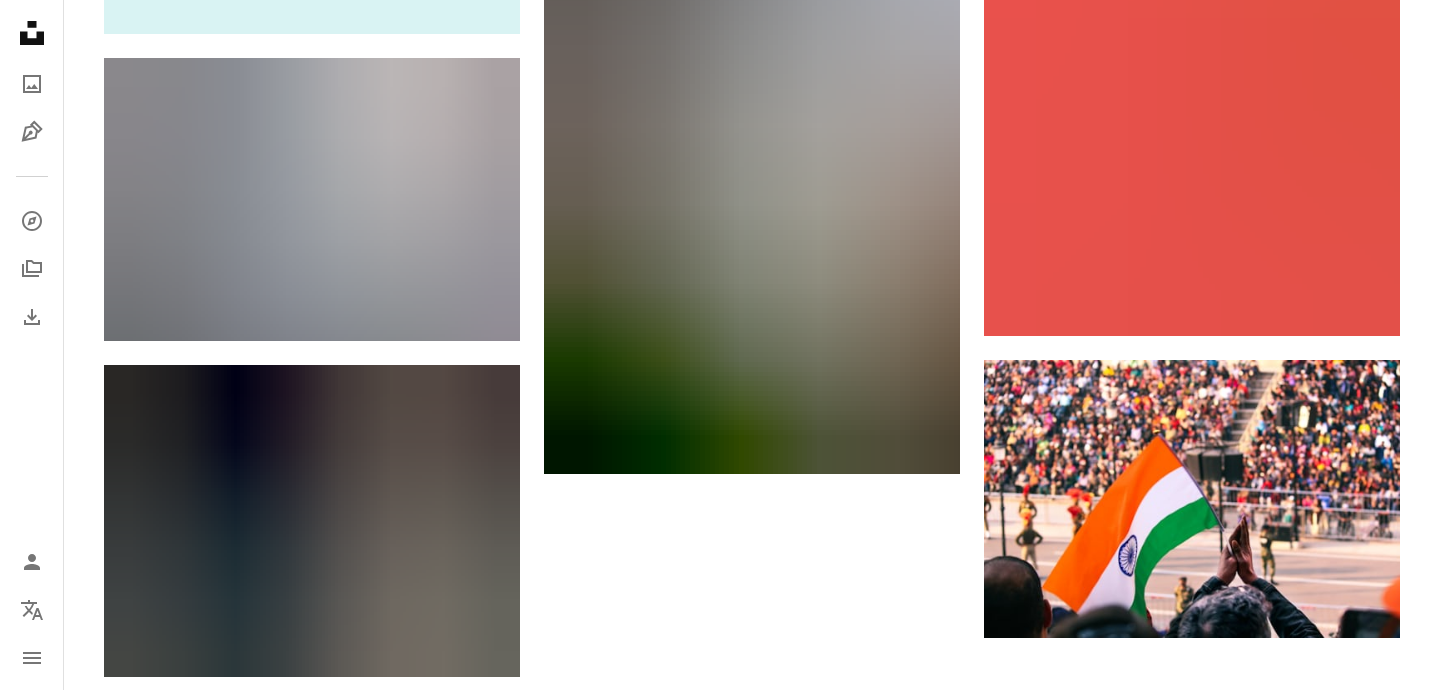scroll, scrollTop: 6827, scrollLeft: 0, axis: vertical 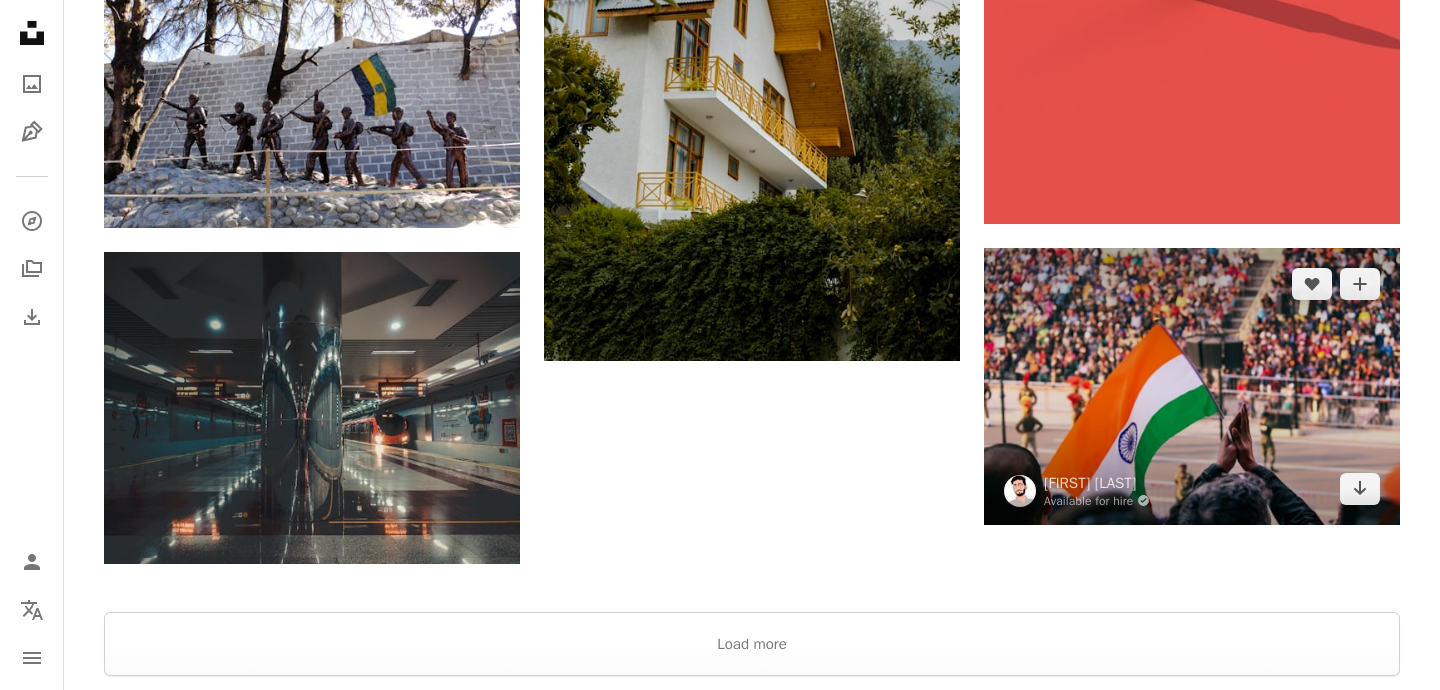 click at bounding box center [1192, 386] 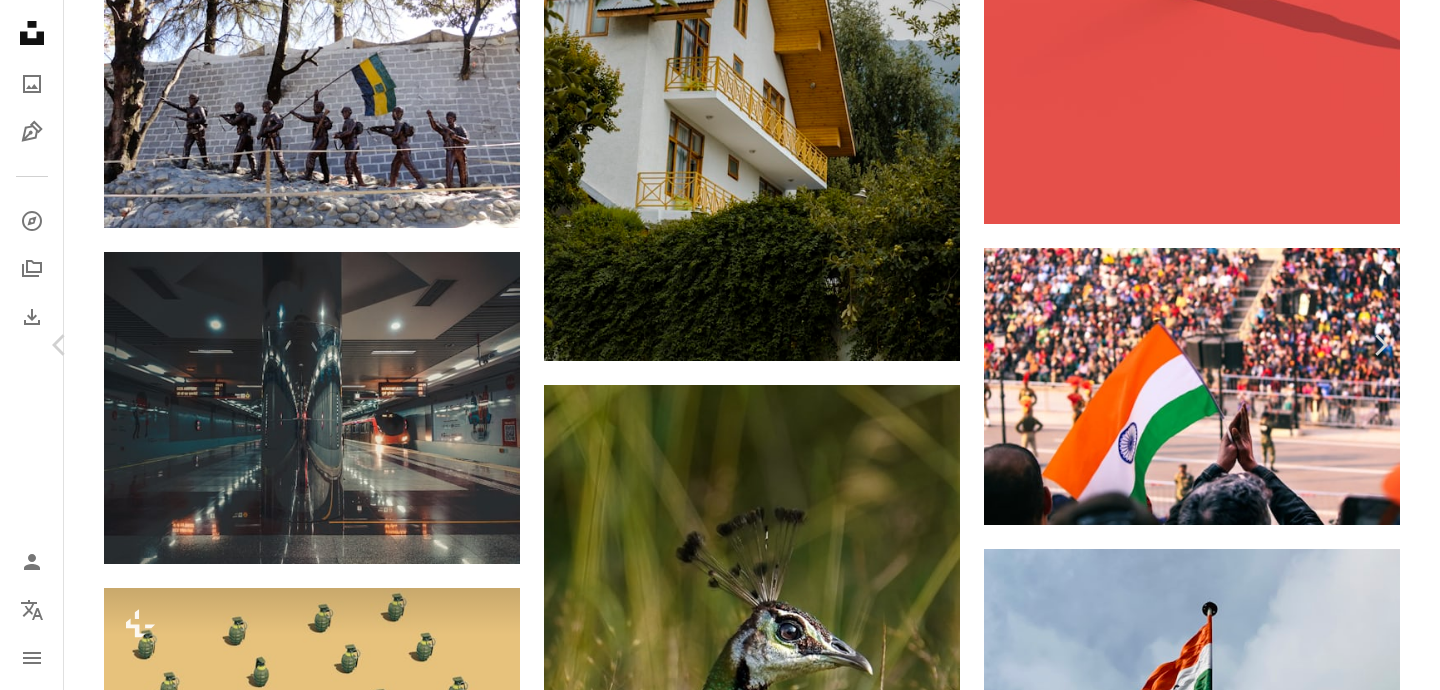 click on "Download free" at bounding box center [1195, 4750] 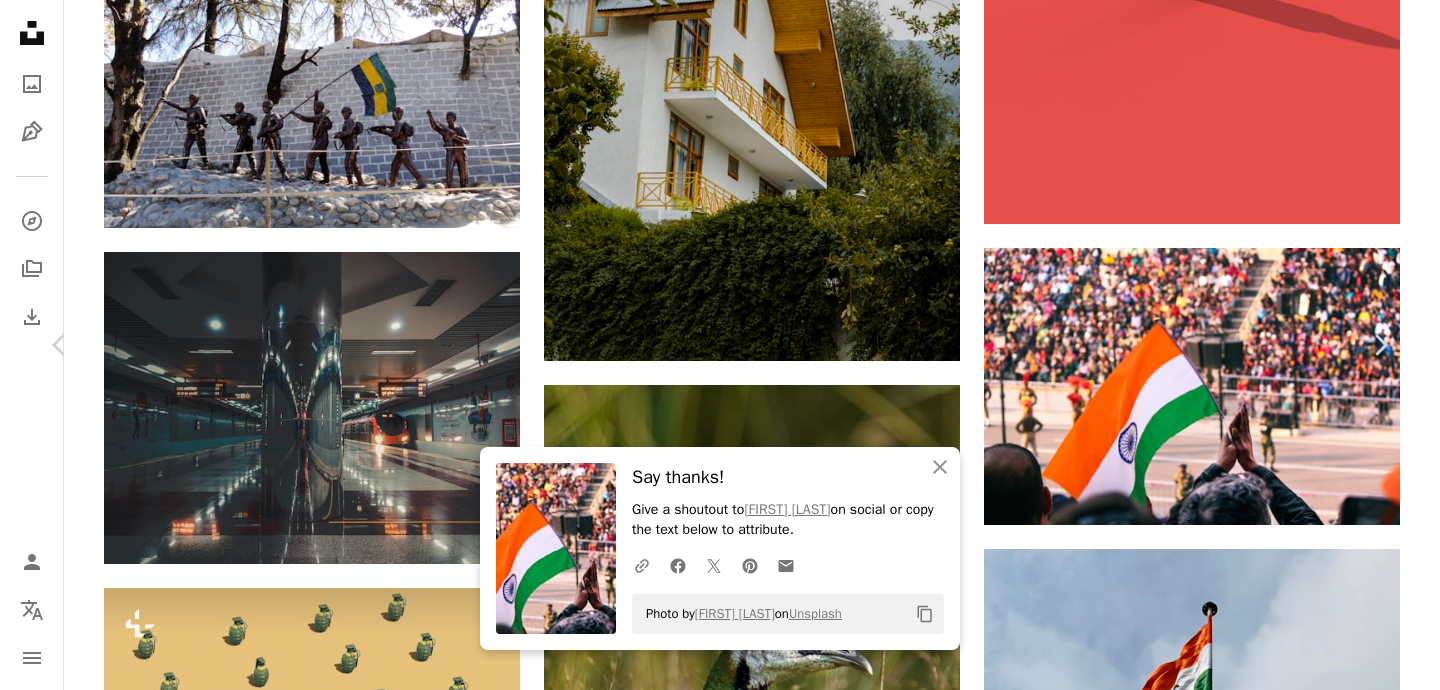 click on "An X shape Chevron left Chevron right An X shape Close Say thanks! Give a shoutout to  Prakhar Sharma  on social or copy the text below to attribute. A URL sharing icon (chains) Facebook icon X (formerly Twitter) icon Pinterest icon An envelope Photo by  Prakhar Sharma  on  Unsplash
Copy content Prakhar Sharma Available for hire A checkmark inside of a circle A heart A plus sign Download free Chevron down Zoom in Views 77,225 Downloads 853 A forward-right arrow Share Info icon Info More Actions This photograph represents a man holding national flag and joining both of his hand to give respect and love Location - Attari Border ©️Prakhar Sharma ( @sharmaprakharr) A map marker Attari border, Attari, Punjab, India Calendar outlined Published on  September 18, 2023 Camera -- Safety Free to use under the  Unsplash License india india independence day flag indian army india gate government flags respect incredible india indian navy national flag bharat embassy republic day india national flag of india man" at bounding box center [720, 5049] 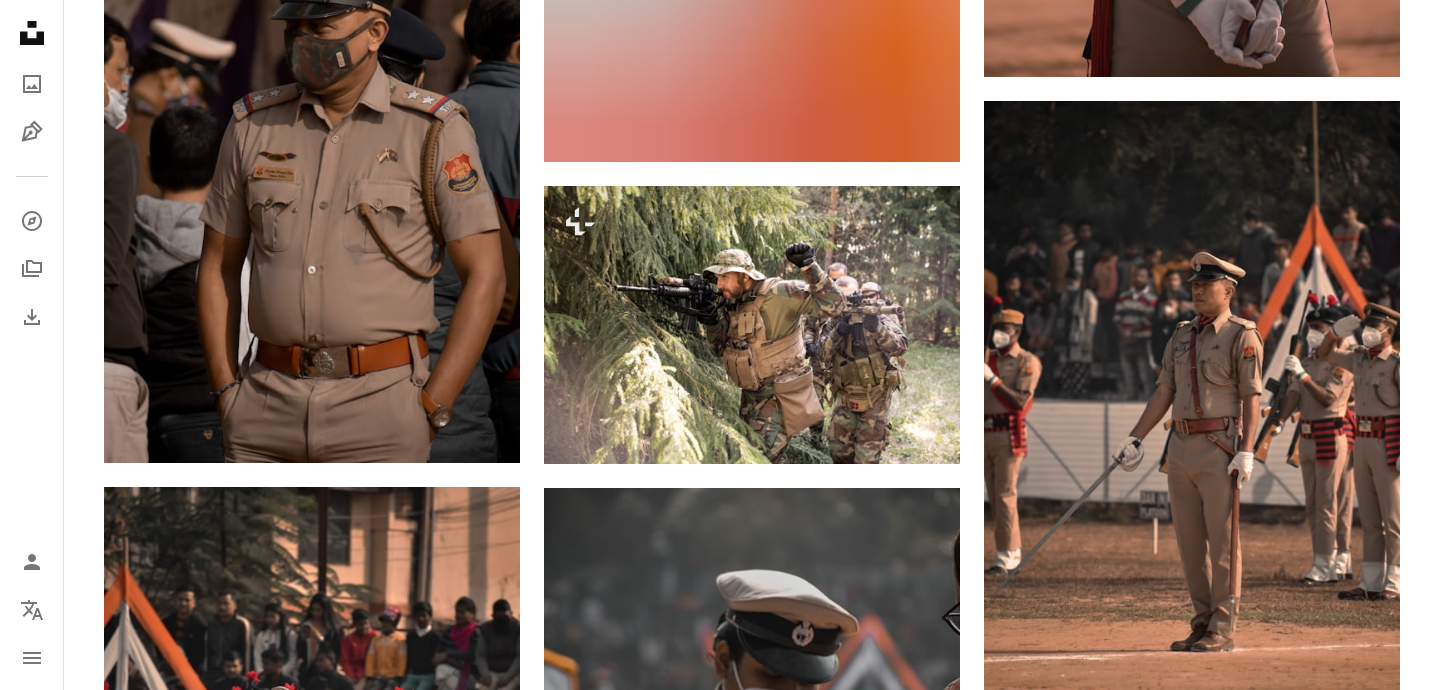 scroll, scrollTop: 0, scrollLeft: 0, axis: both 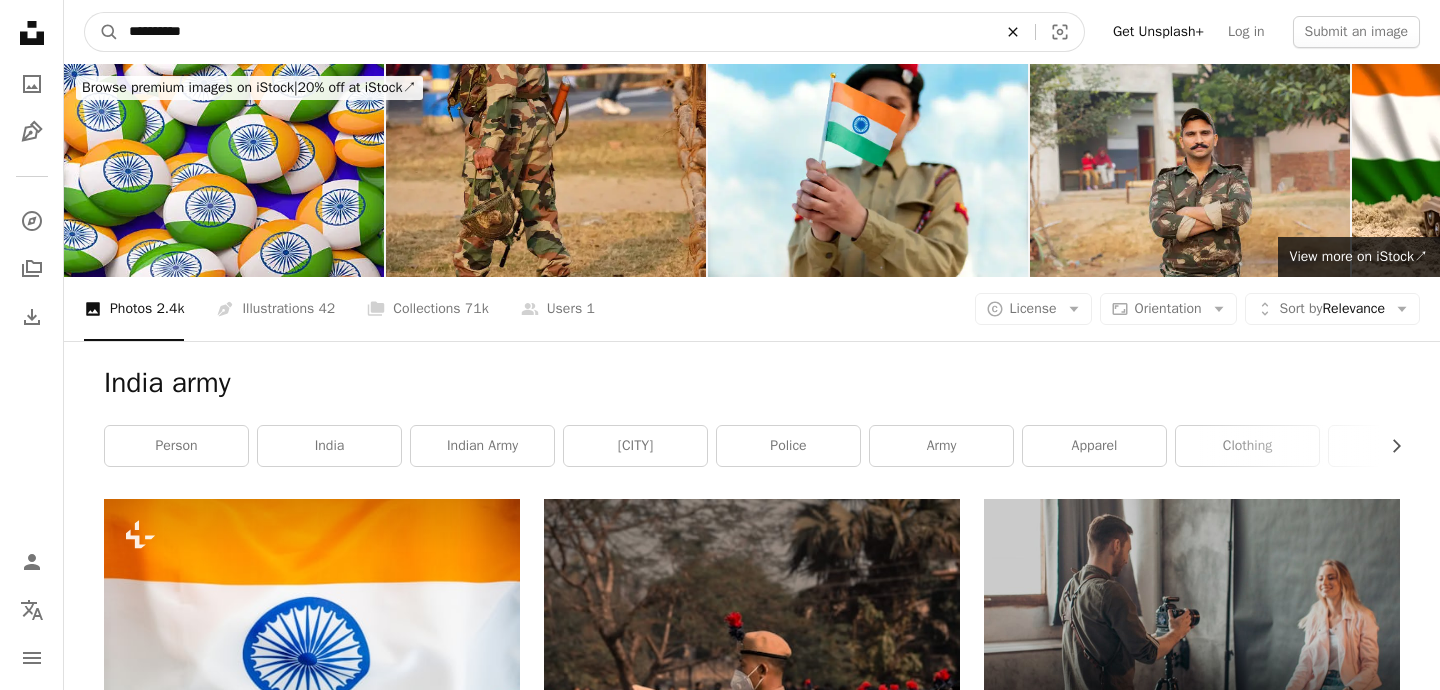 click on "An X shape" at bounding box center (1013, 32) 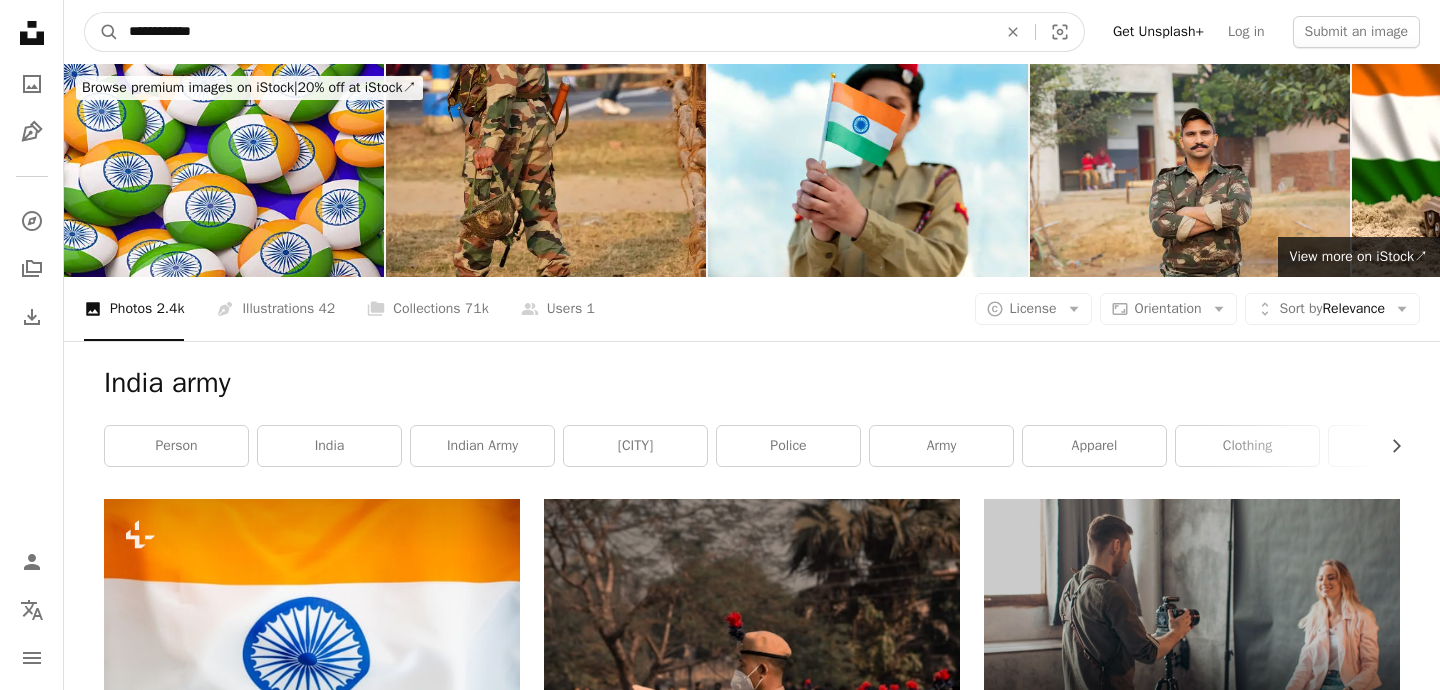 click on "A magnifying glass" at bounding box center (102, 32) 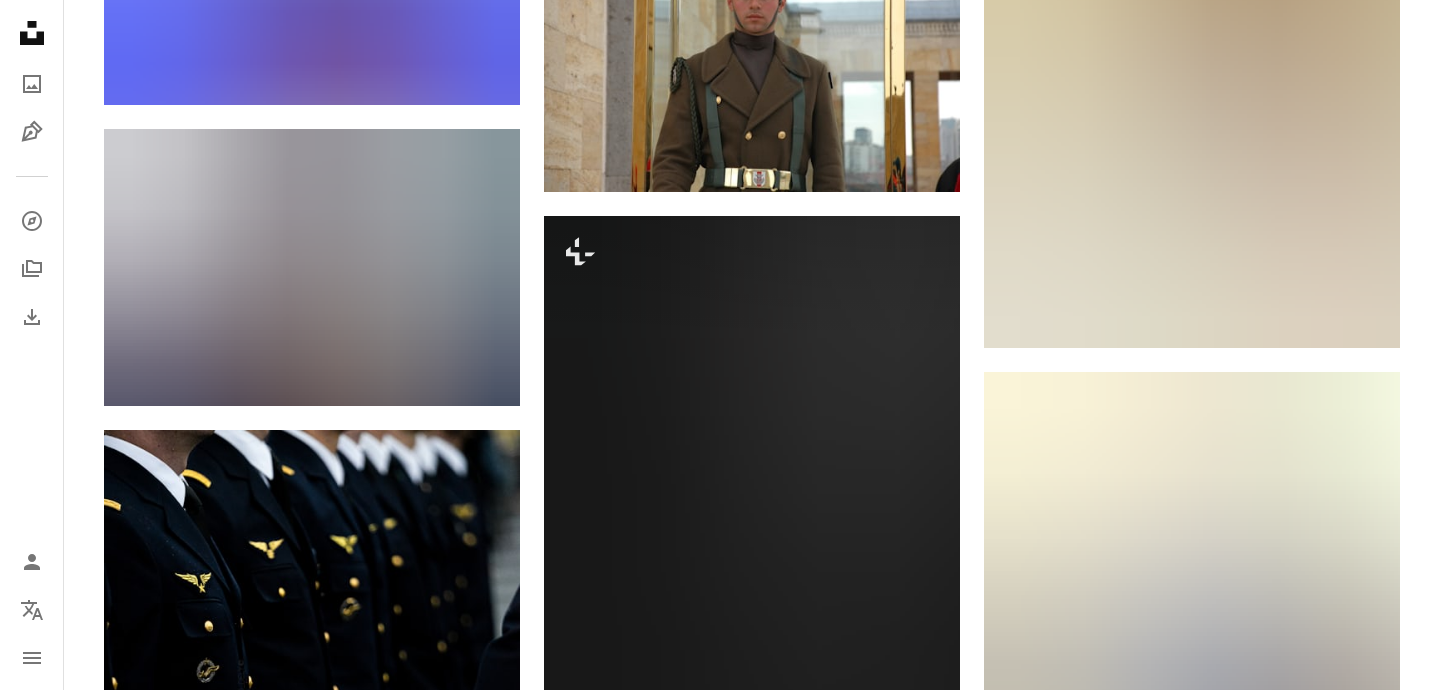 scroll, scrollTop: 0, scrollLeft: 0, axis: both 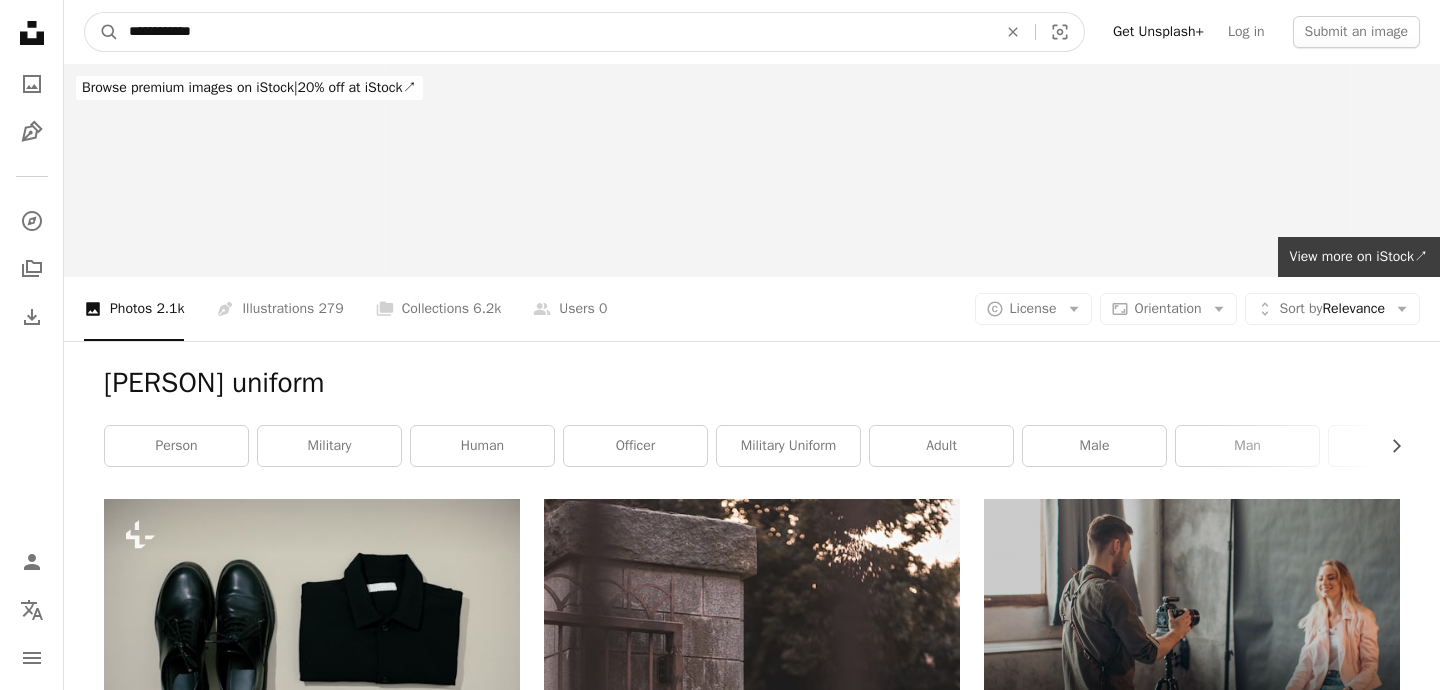click on "**********" at bounding box center (555, 32) 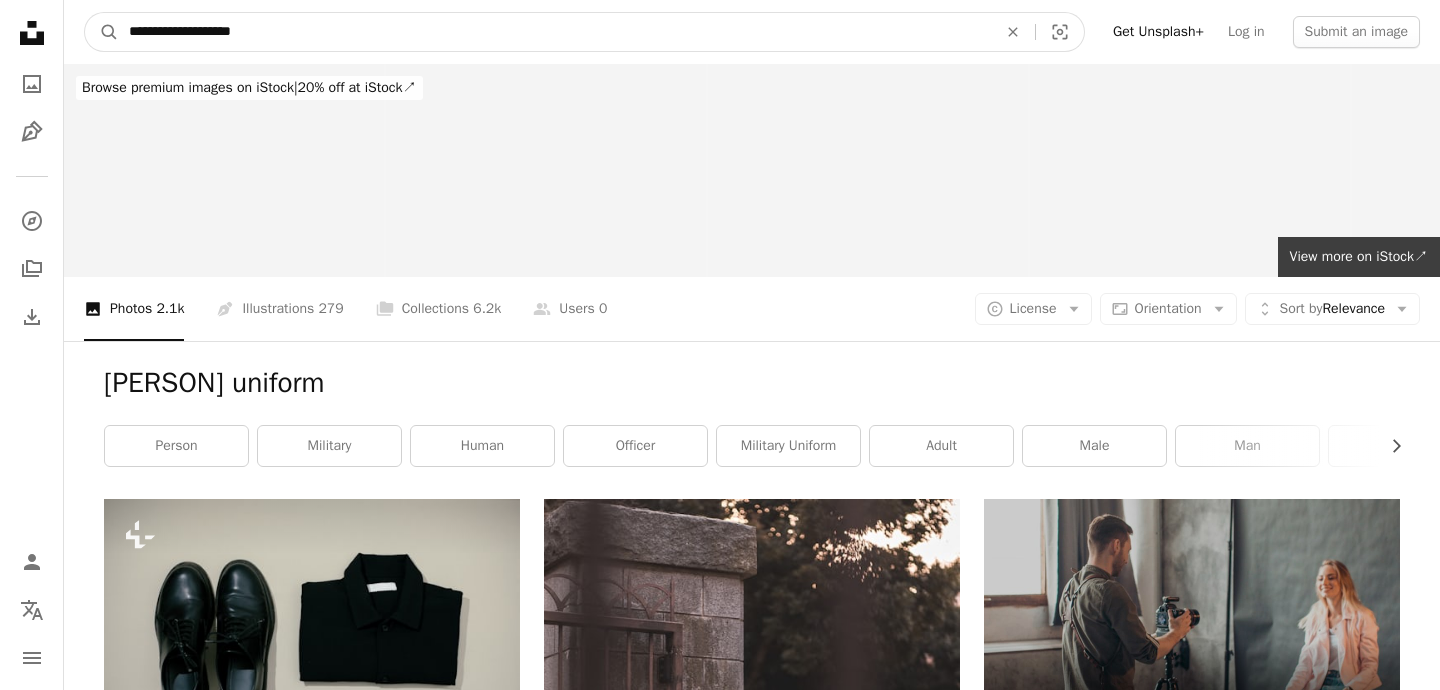 type on "**********" 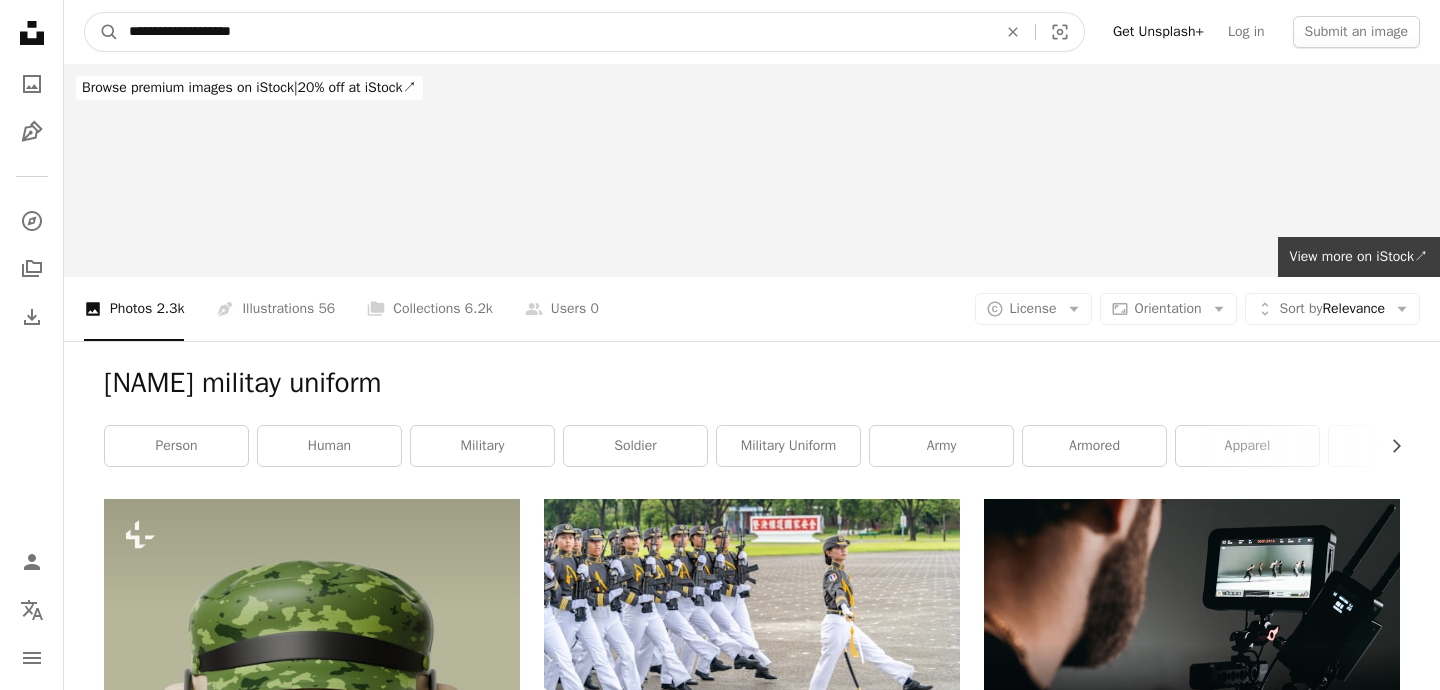 click on "**********" at bounding box center [555, 32] 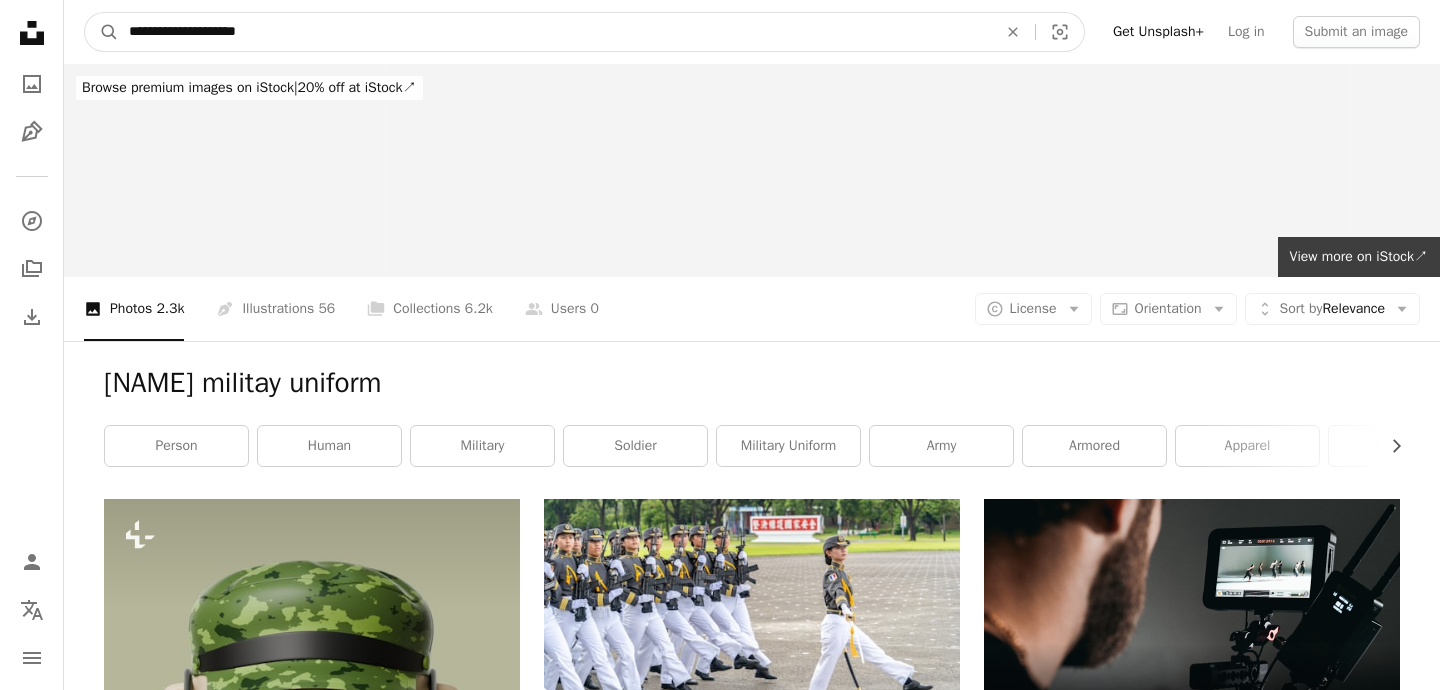 click on "A magnifying glass" at bounding box center (102, 32) 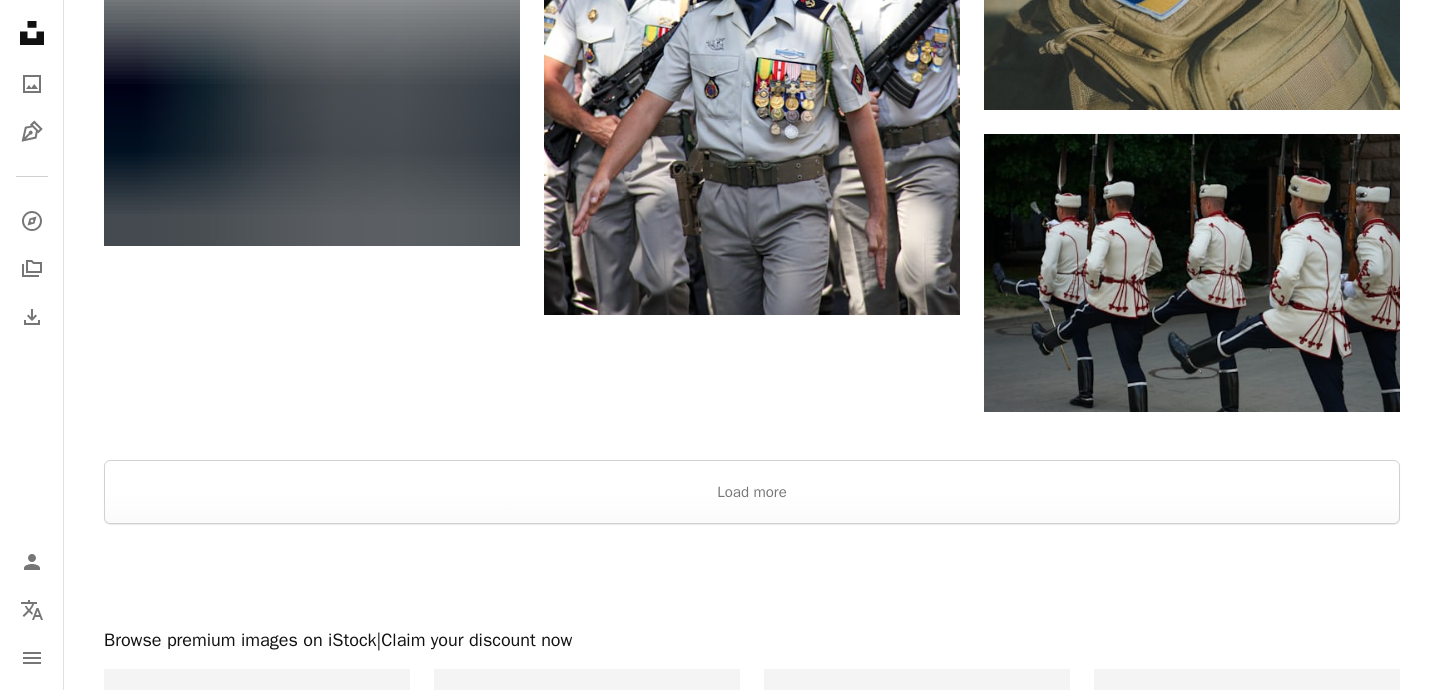 scroll, scrollTop: 3266, scrollLeft: 0, axis: vertical 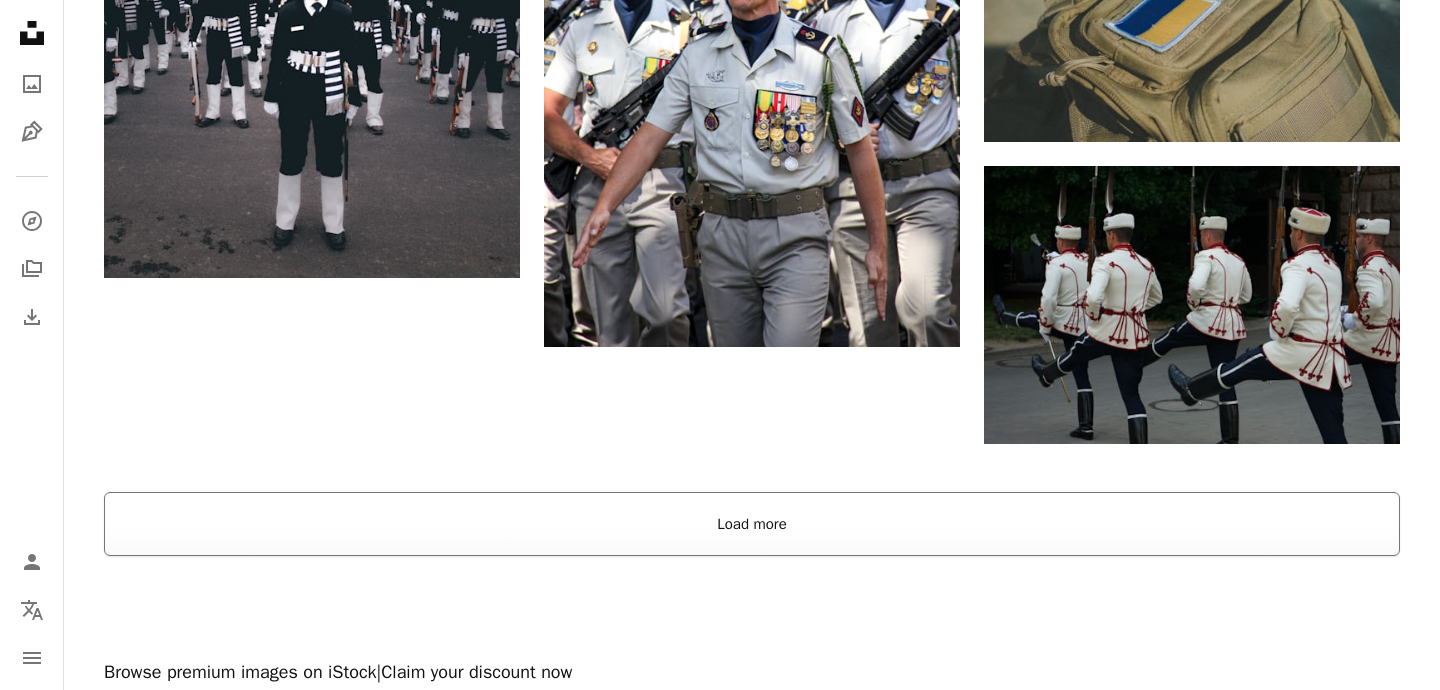 click on "Load more" at bounding box center [752, 524] 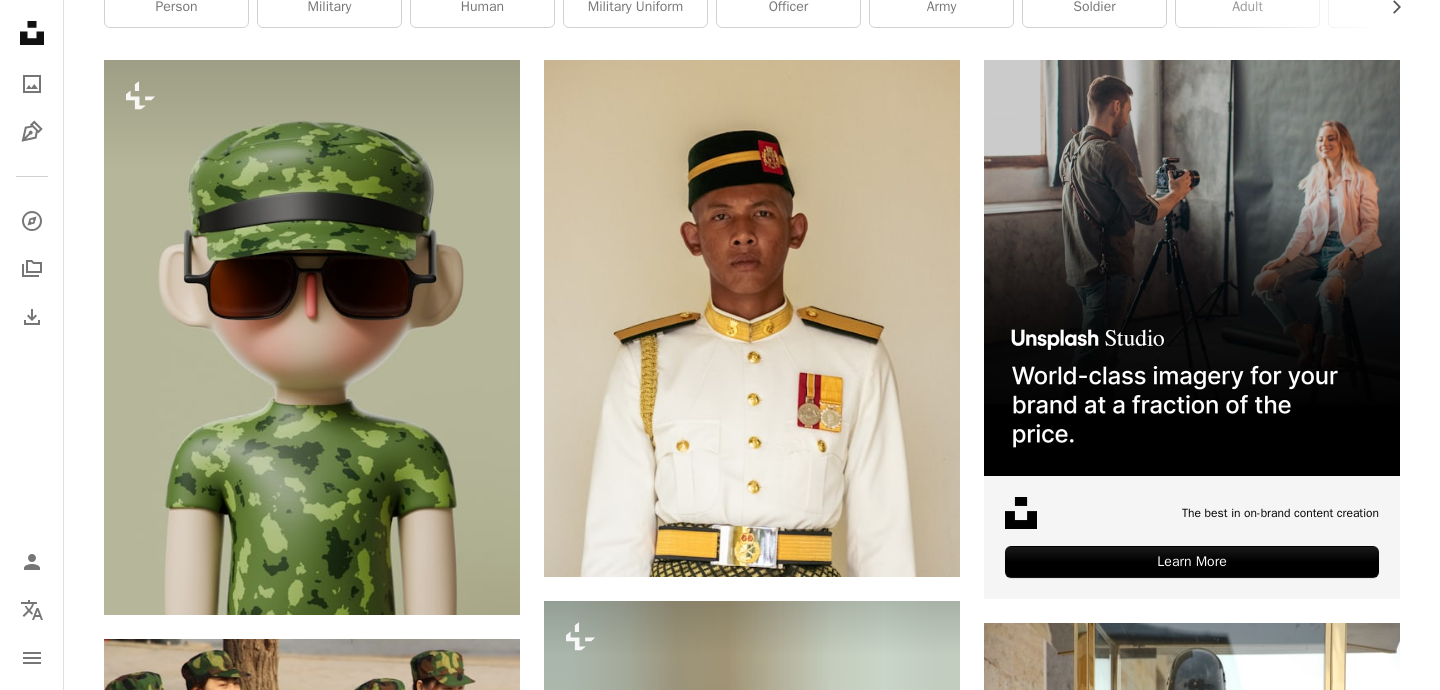 scroll, scrollTop: 0, scrollLeft: 0, axis: both 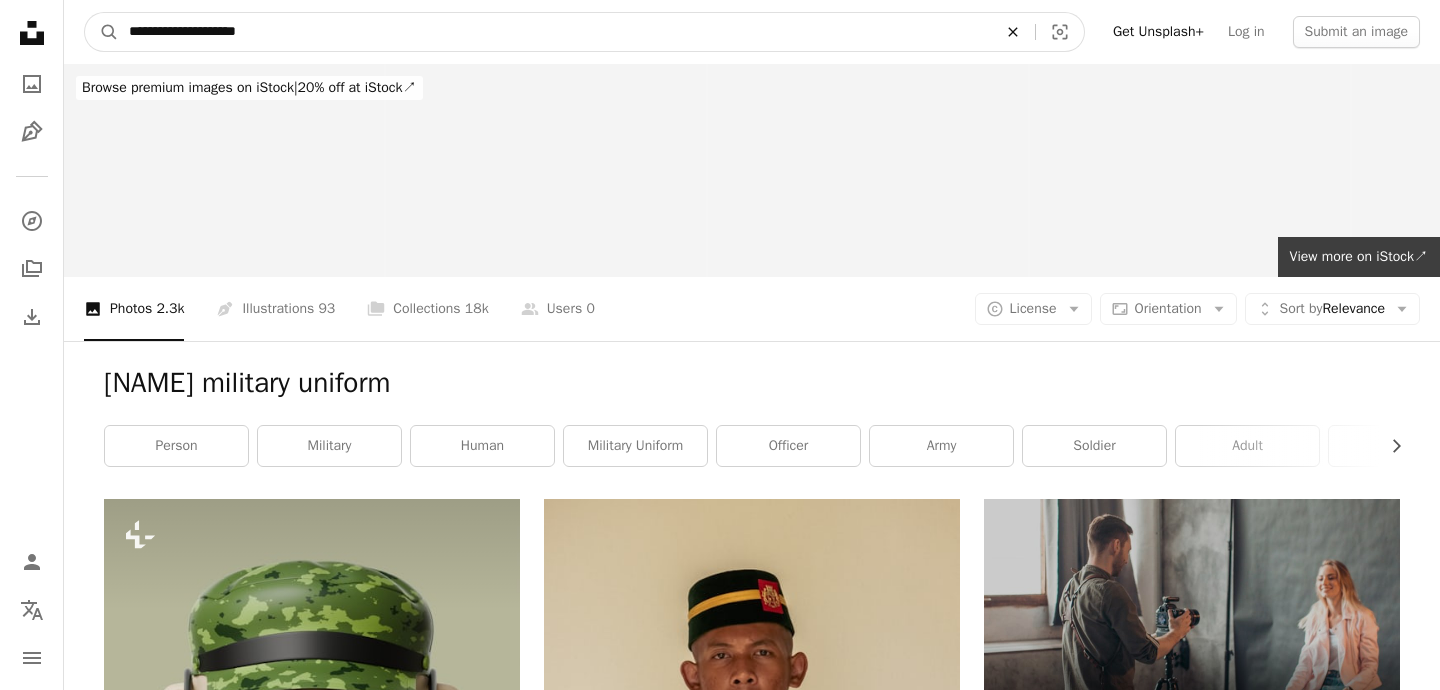 click on "An X shape" at bounding box center (1013, 32) 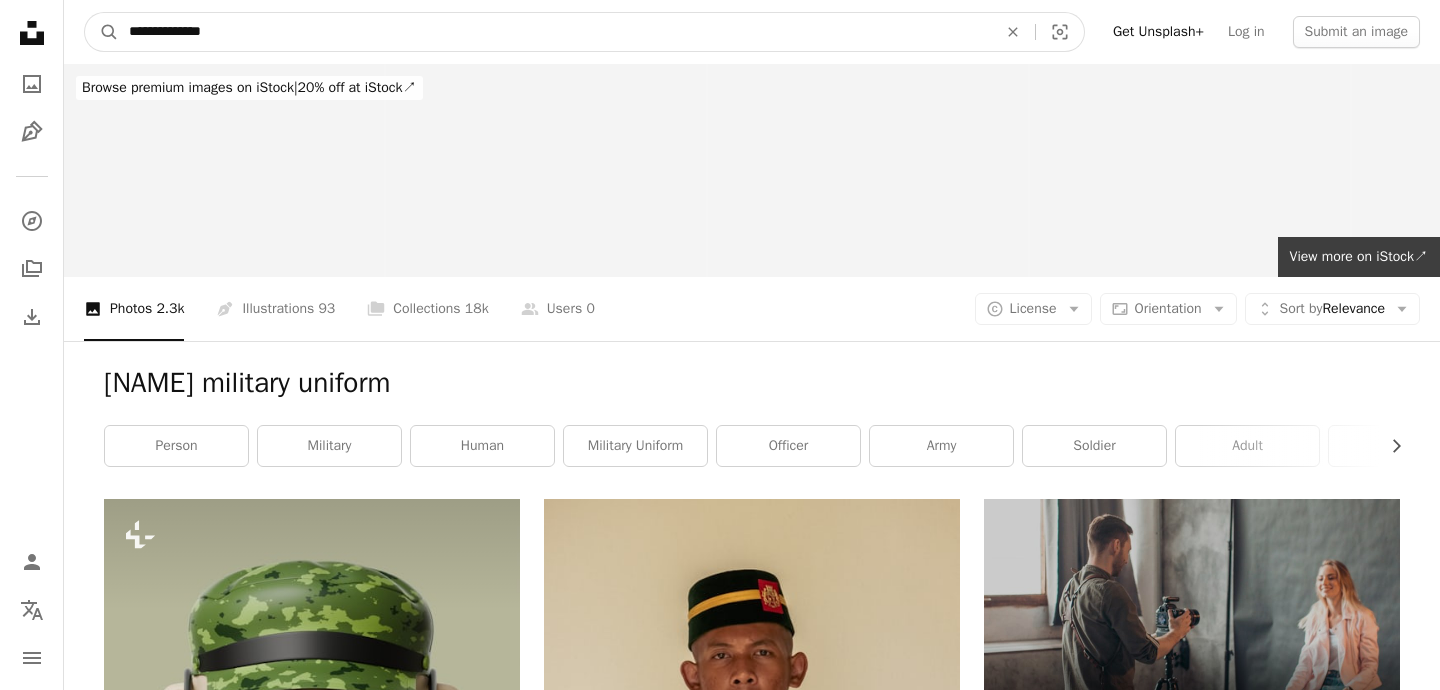 click on "A magnifying glass" at bounding box center (102, 32) 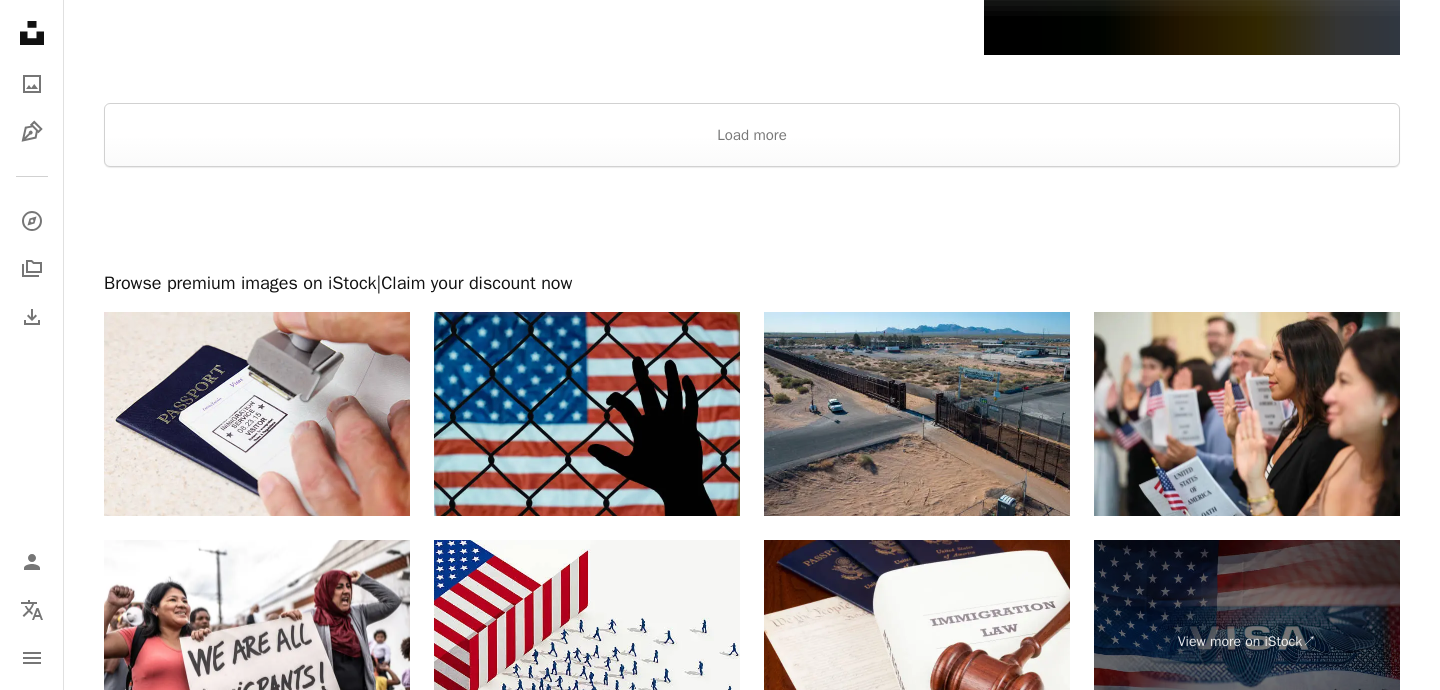 scroll, scrollTop: 3824, scrollLeft: 0, axis: vertical 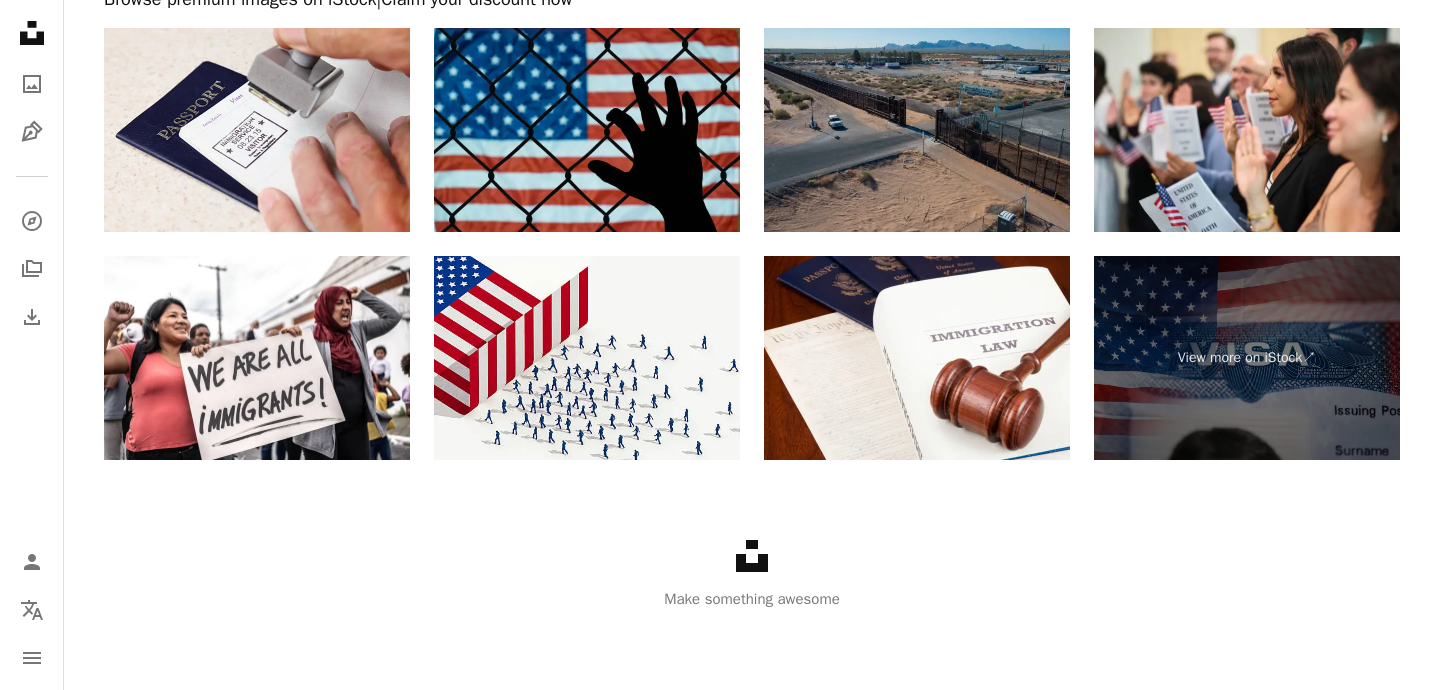 click at bounding box center (917, 130) 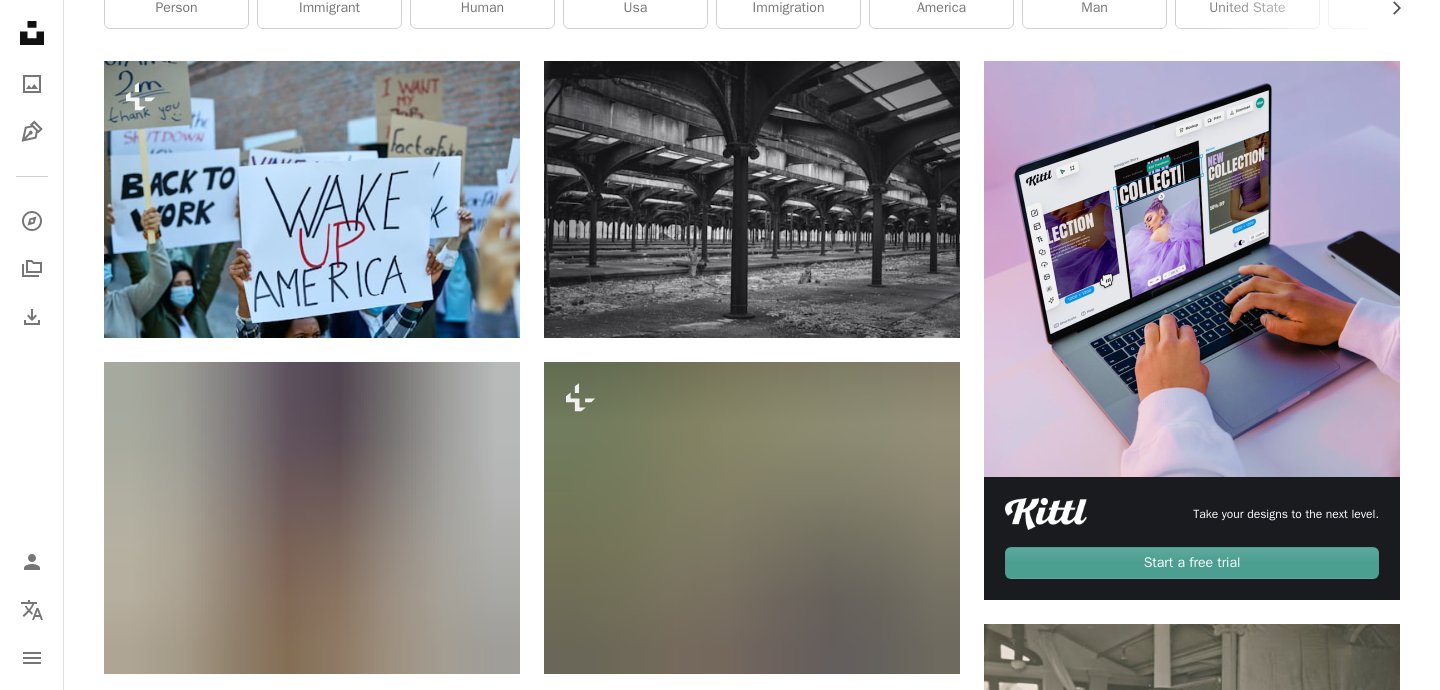 scroll, scrollTop: 0, scrollLeft: 0, axis: both 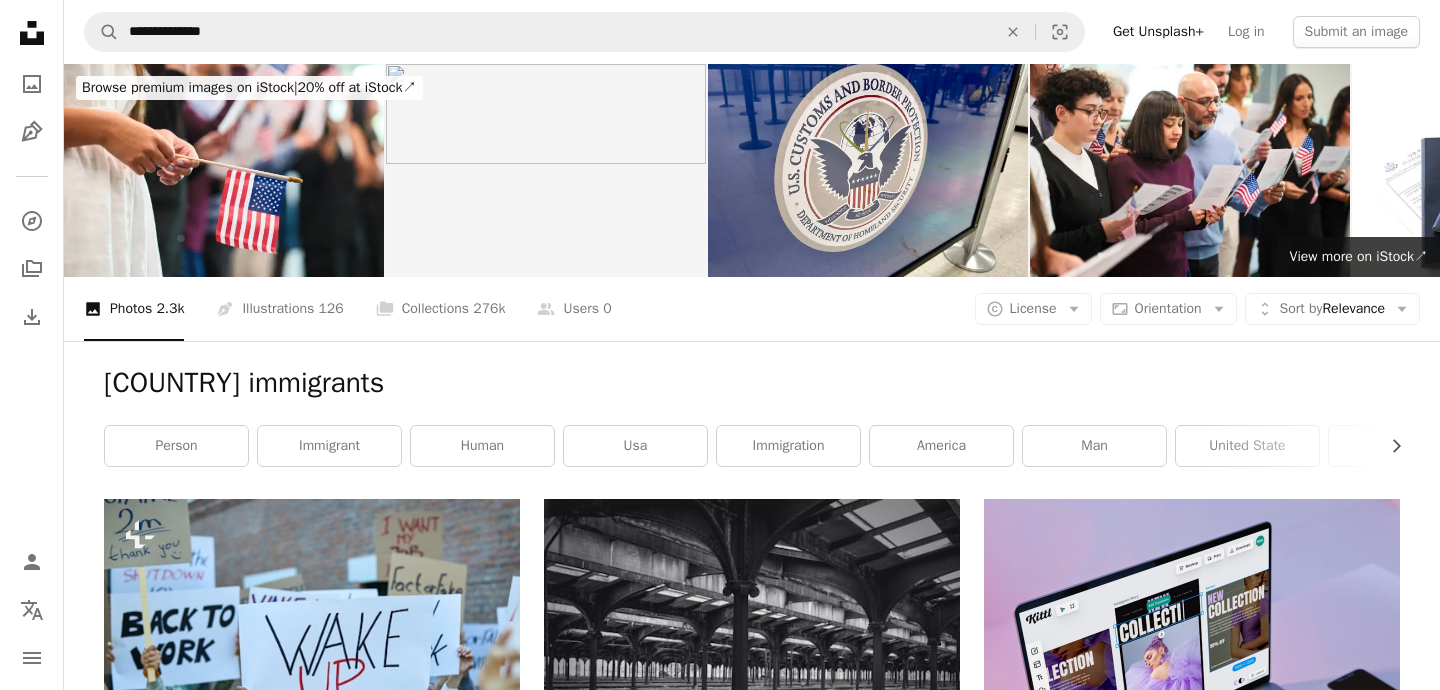 click on "**********" at bounding box center (752, 32) 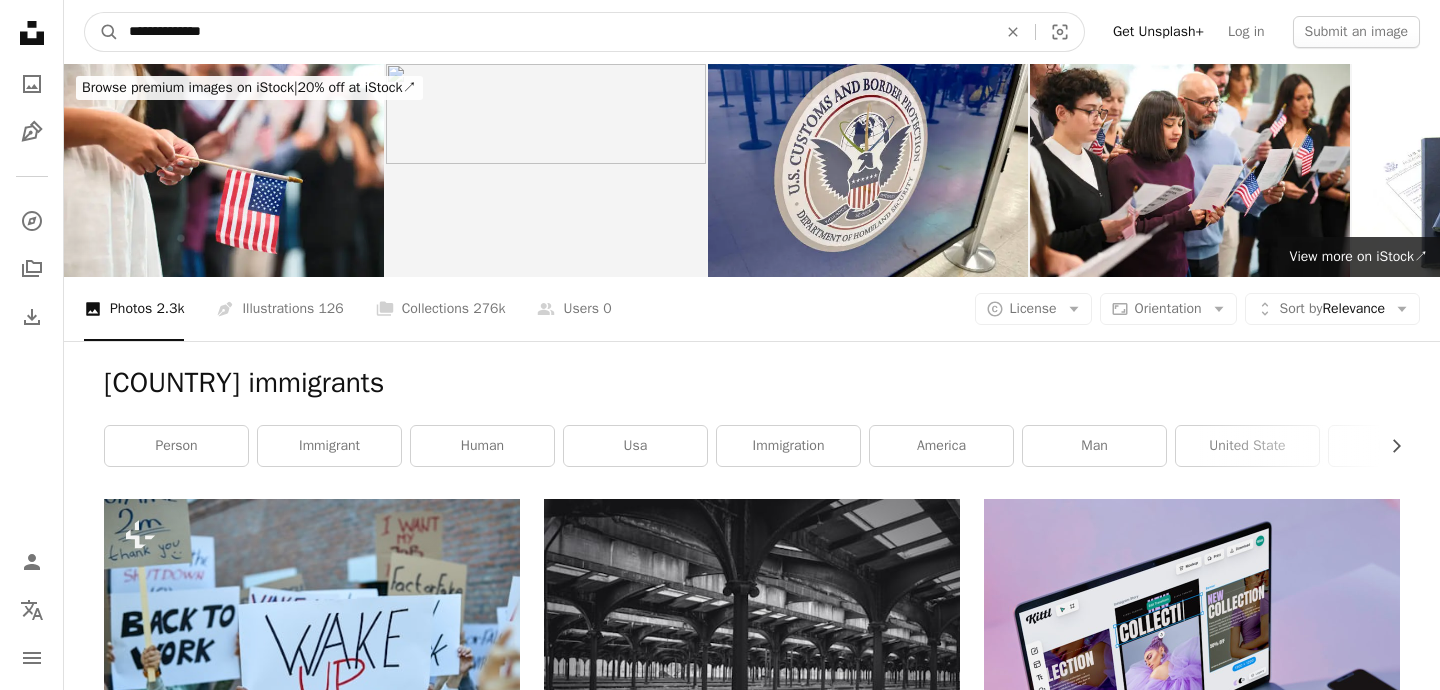 click on "**********" at bounding box center (555, 32) 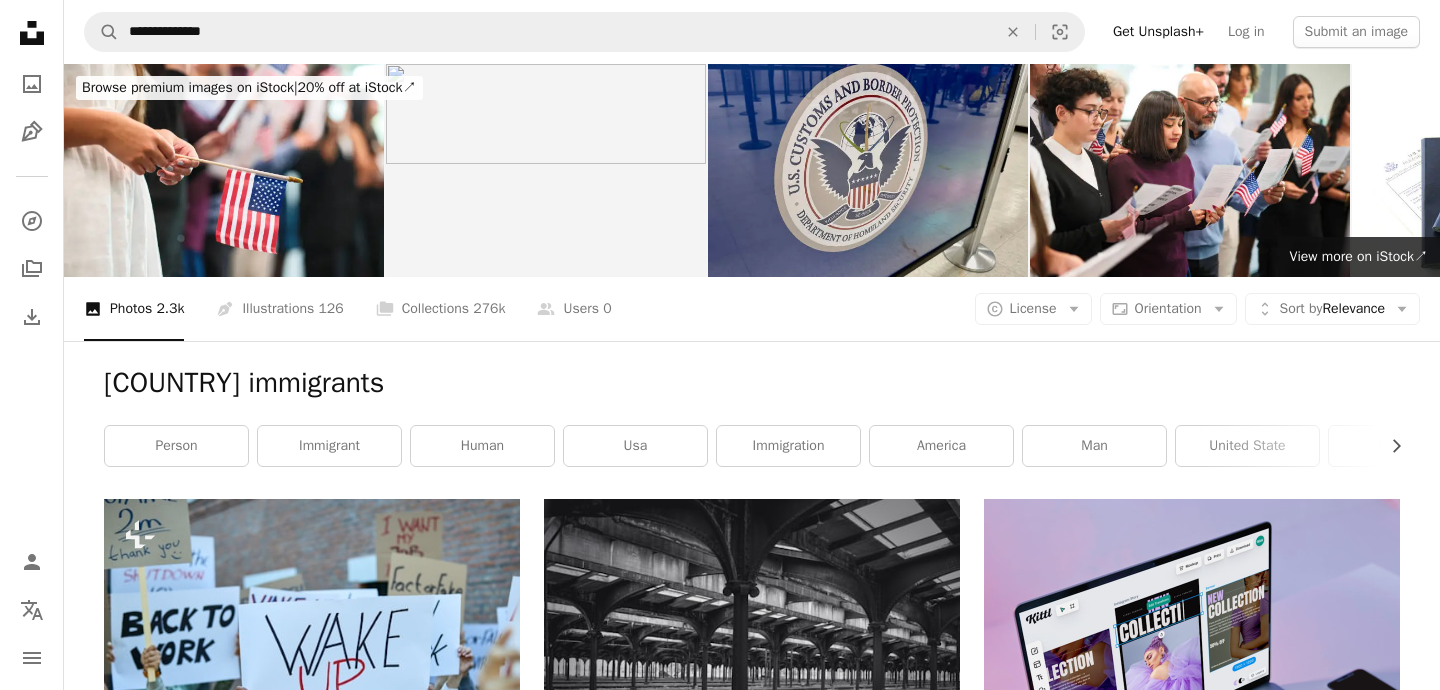 click at bounding box center (868, 170) 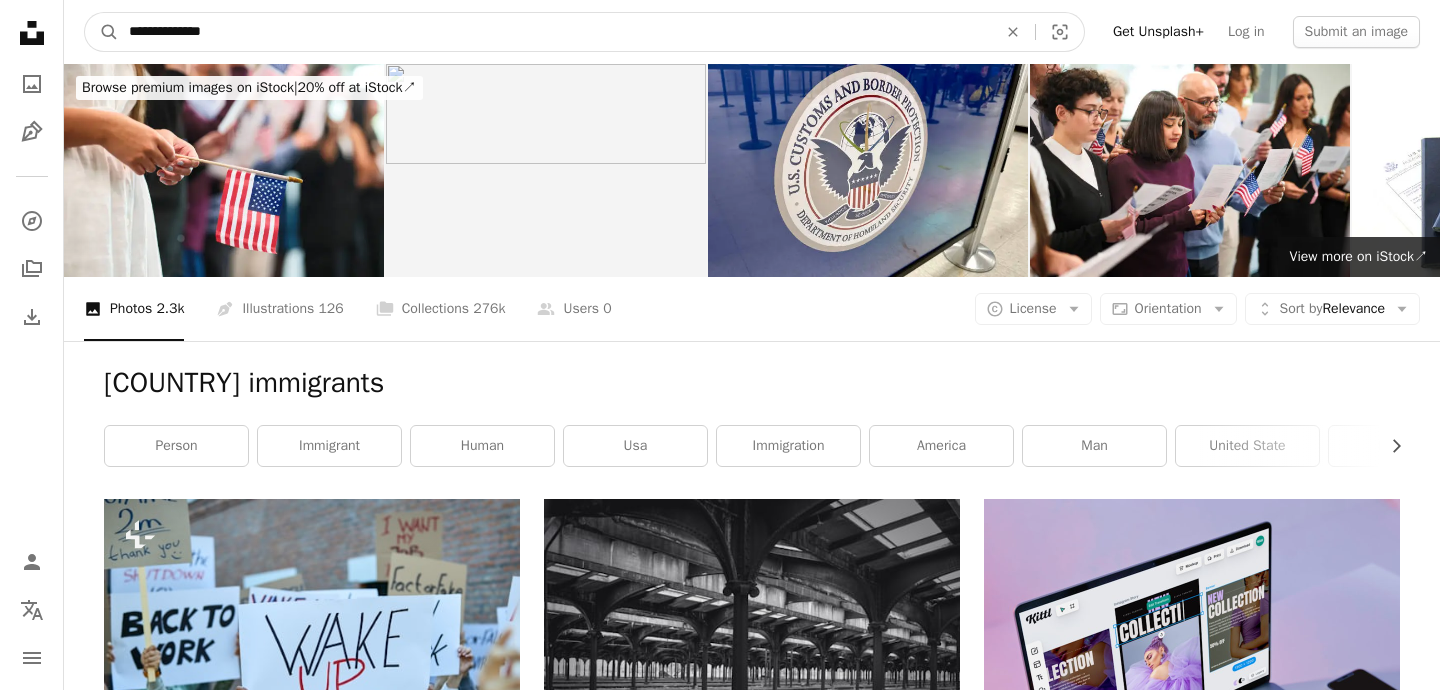 click on "**********" at bounding box center (555, 32) 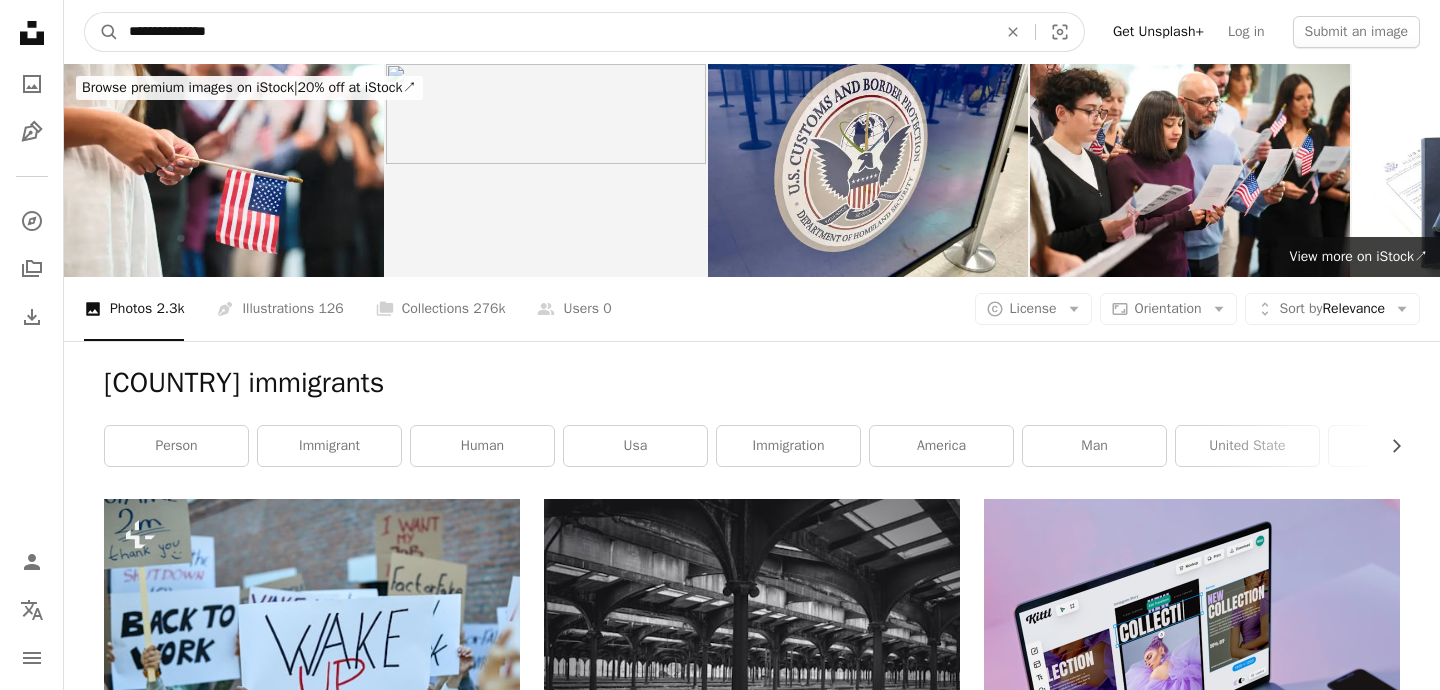 click on "A magnifying glass" at bounding box center (102, 32) 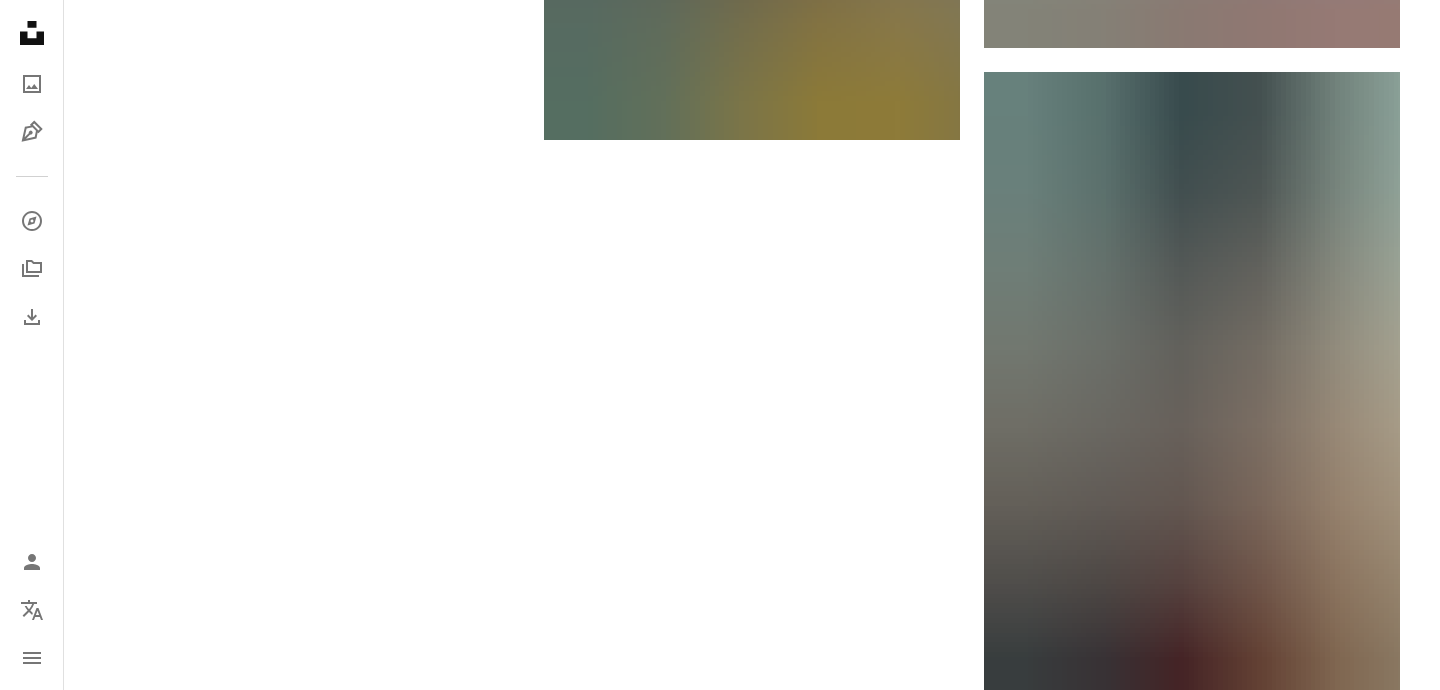 scroll, scrollTop: 3396, scrollLeft: 0, axis: vertical 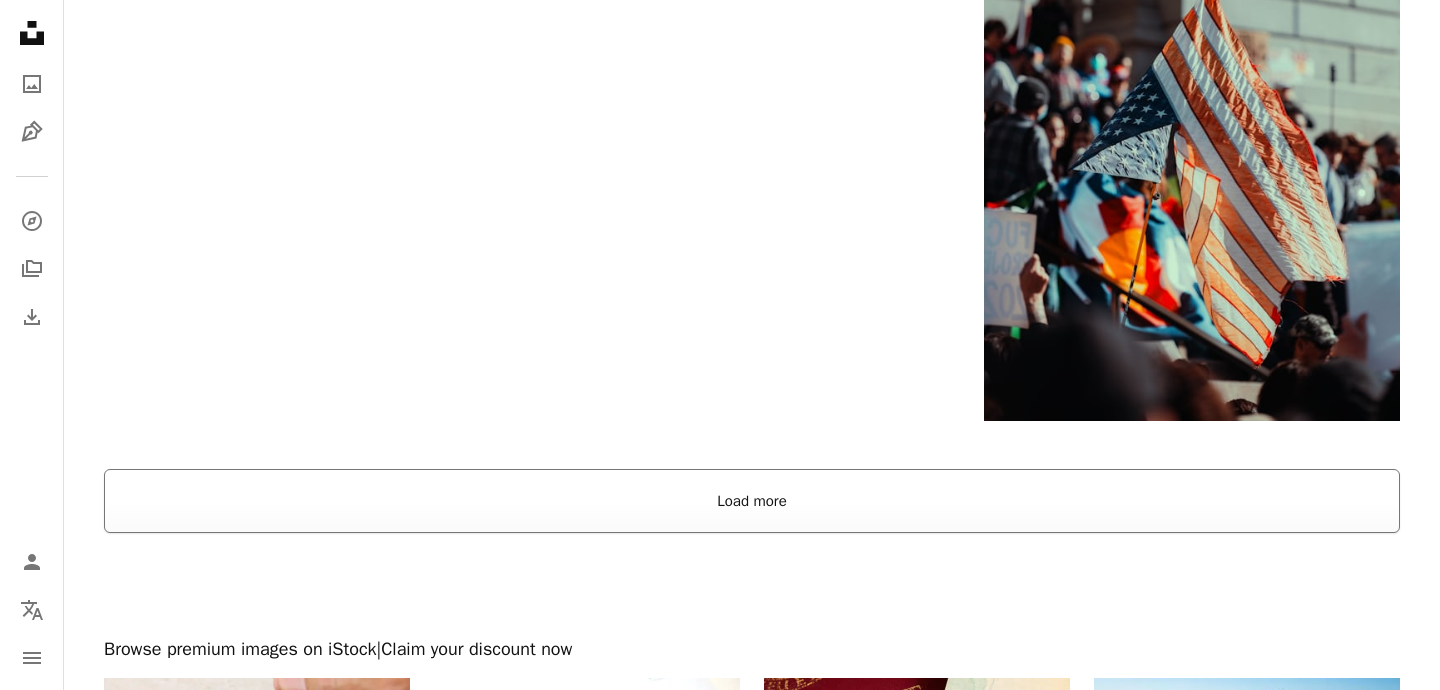 click on "Load more" at bounding box center [752, 501] 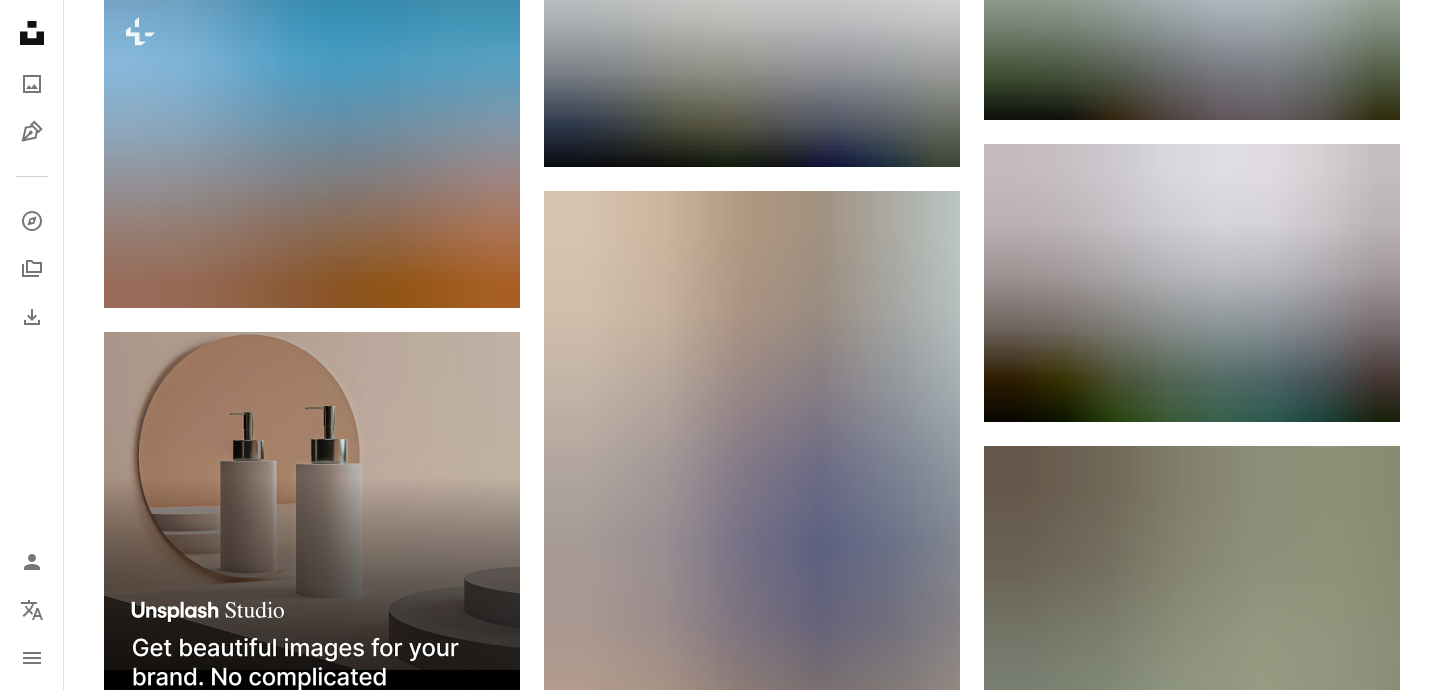 scroll, scrollTop: 4060, scrollLeft: 0, axis: vertical 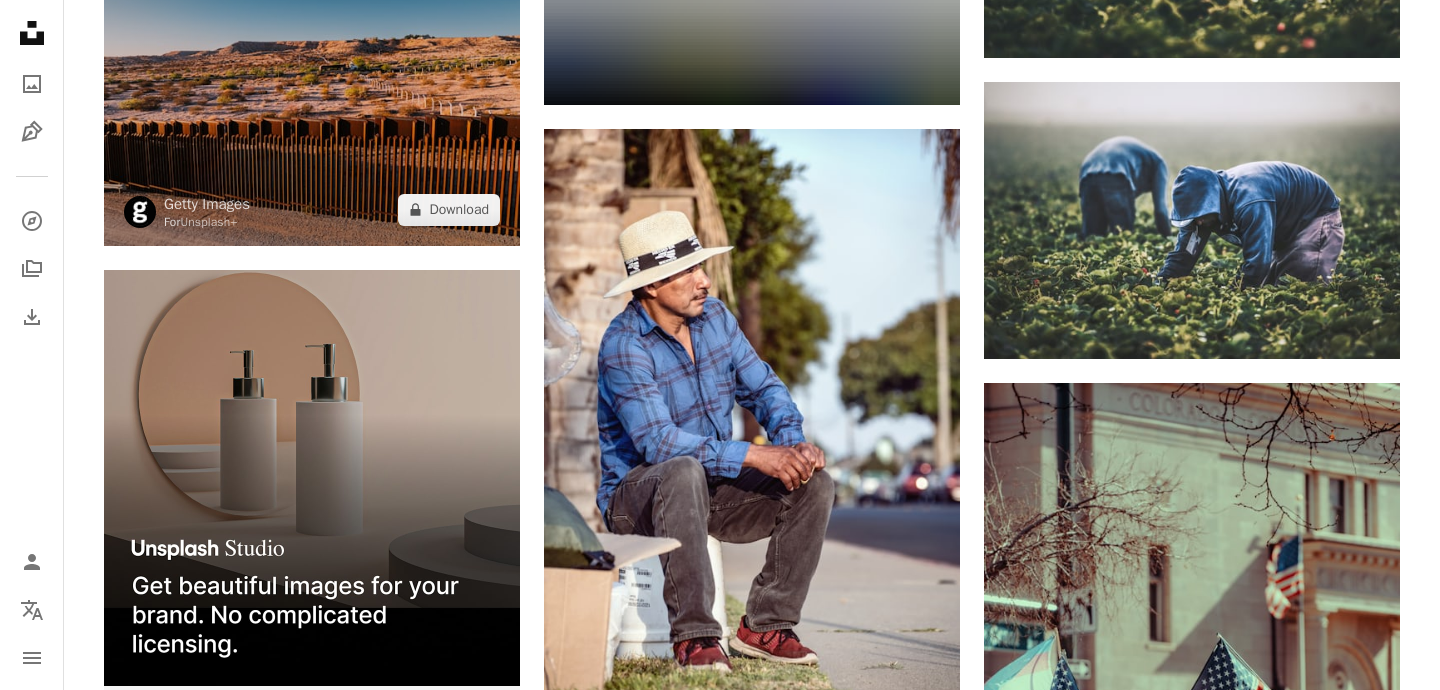 click at bounding box center [312, 89] 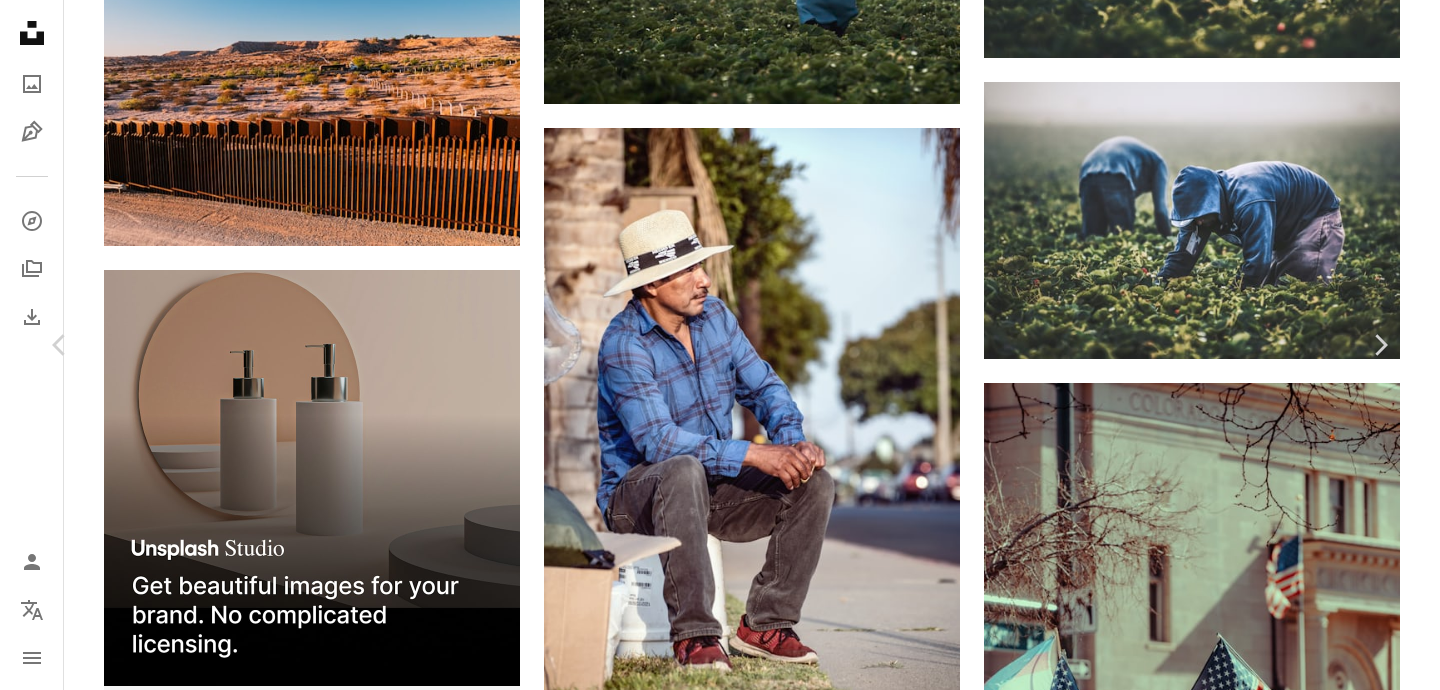 click on "A lock Download" at bounding box center (1233, 3101) 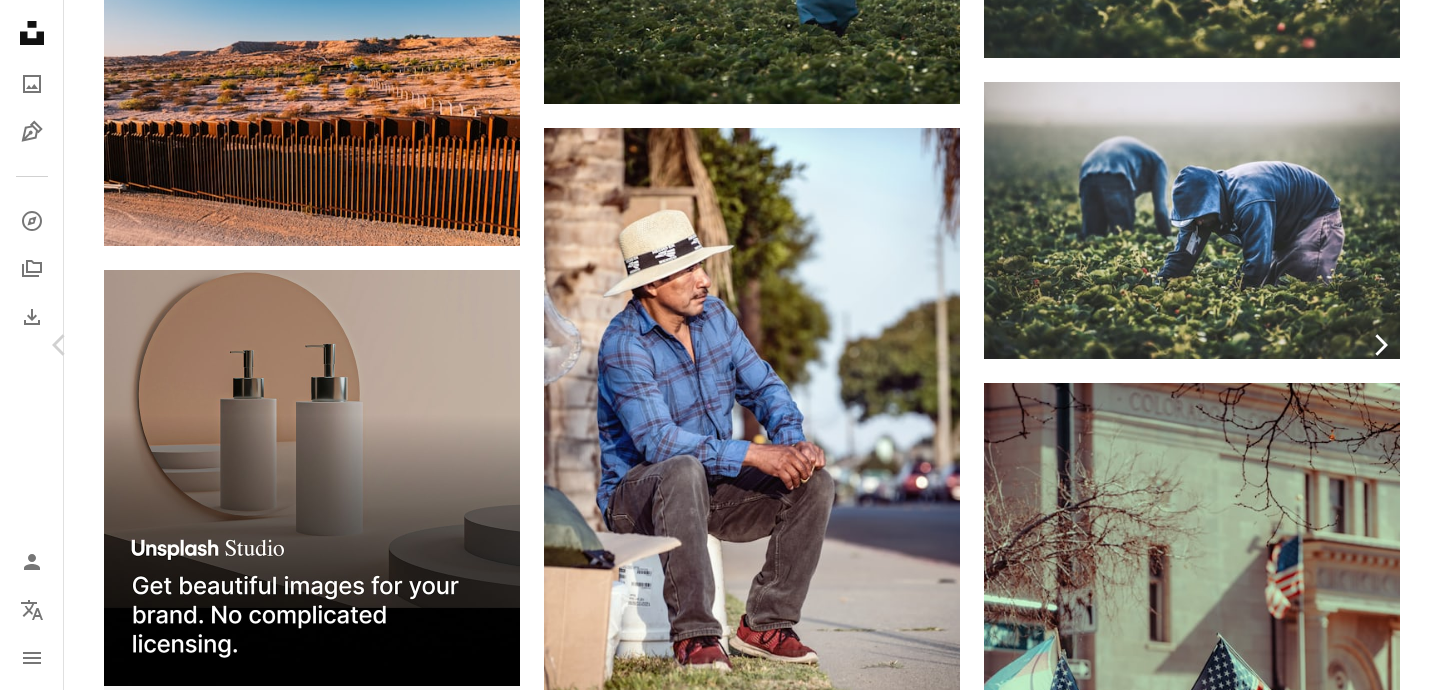 scroll, scrollTop: 129, scrollLeft: 0, axis: vertical 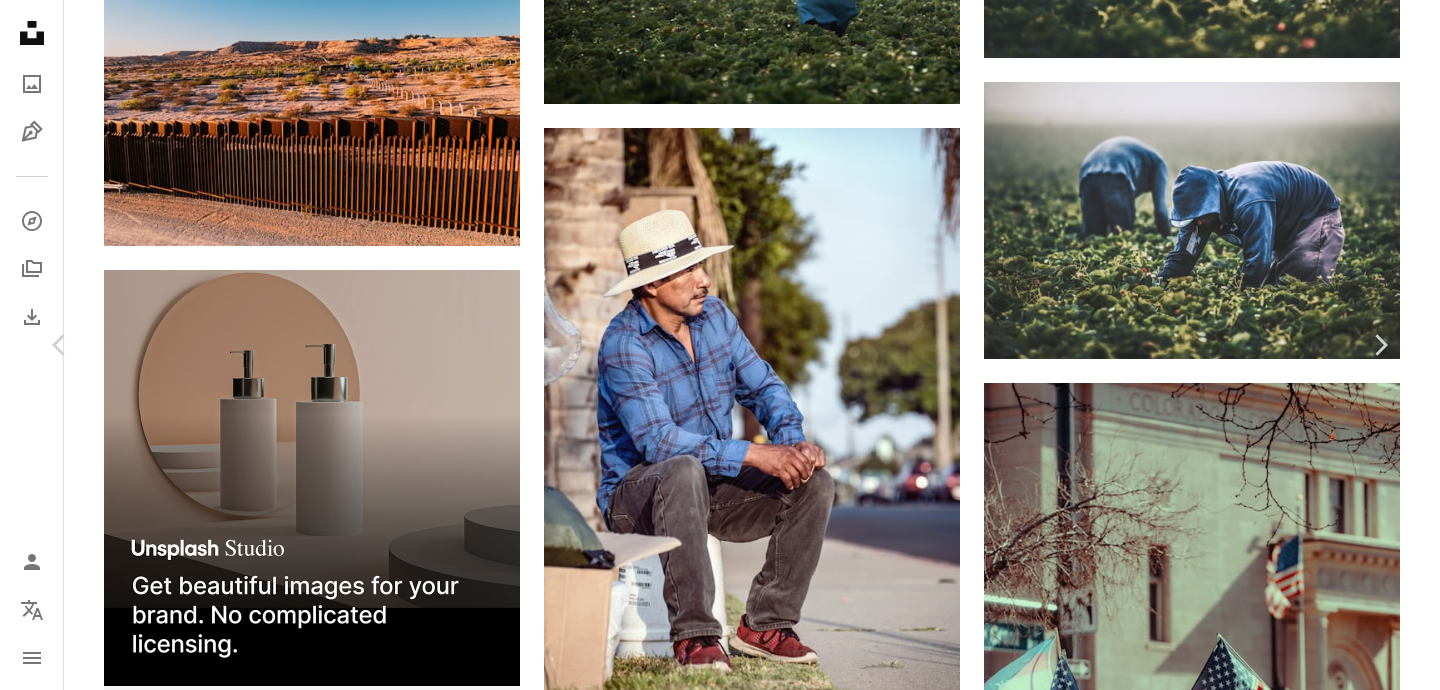 click on "An X shape" at bounding box center [20, 20] 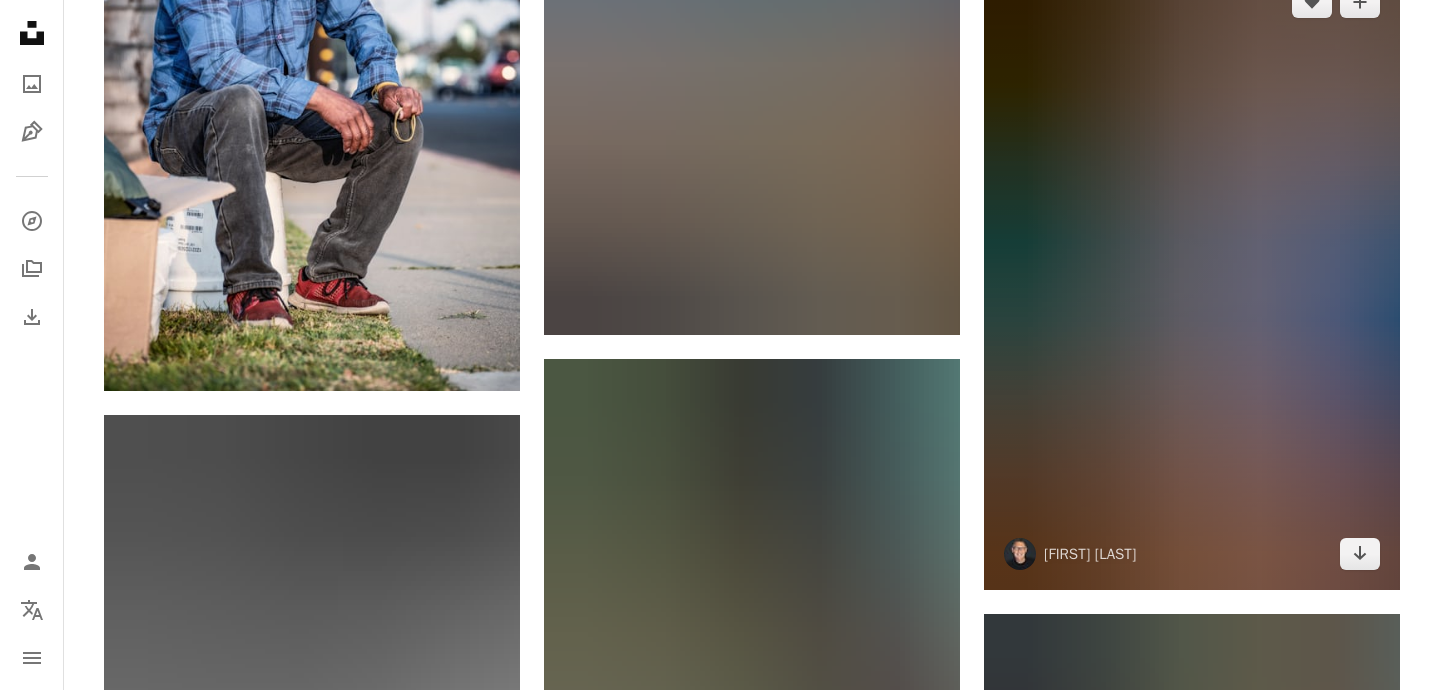 scroll, scrollTop: 5398, scrollLeft: 0, axis: vertical 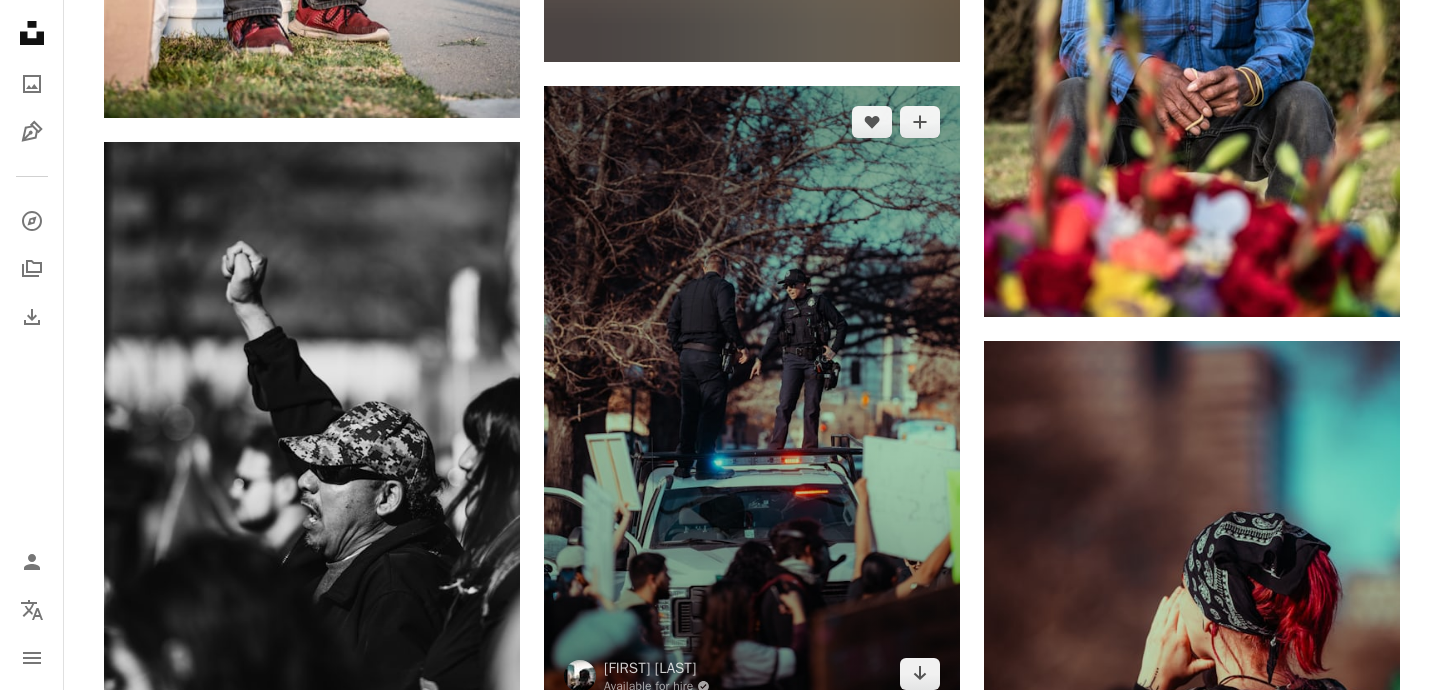 click at bounding box center (752, 398) 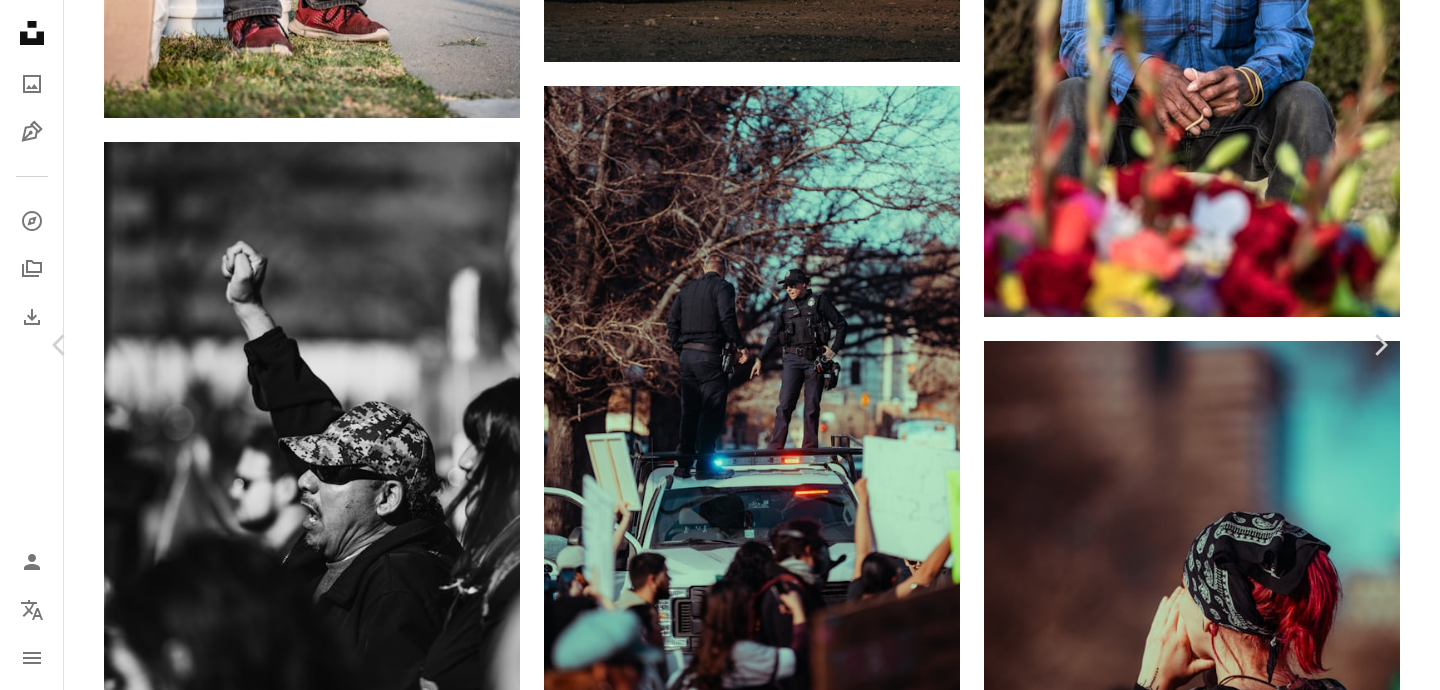 click on "Download free" at bounding box center (1195, 5708) 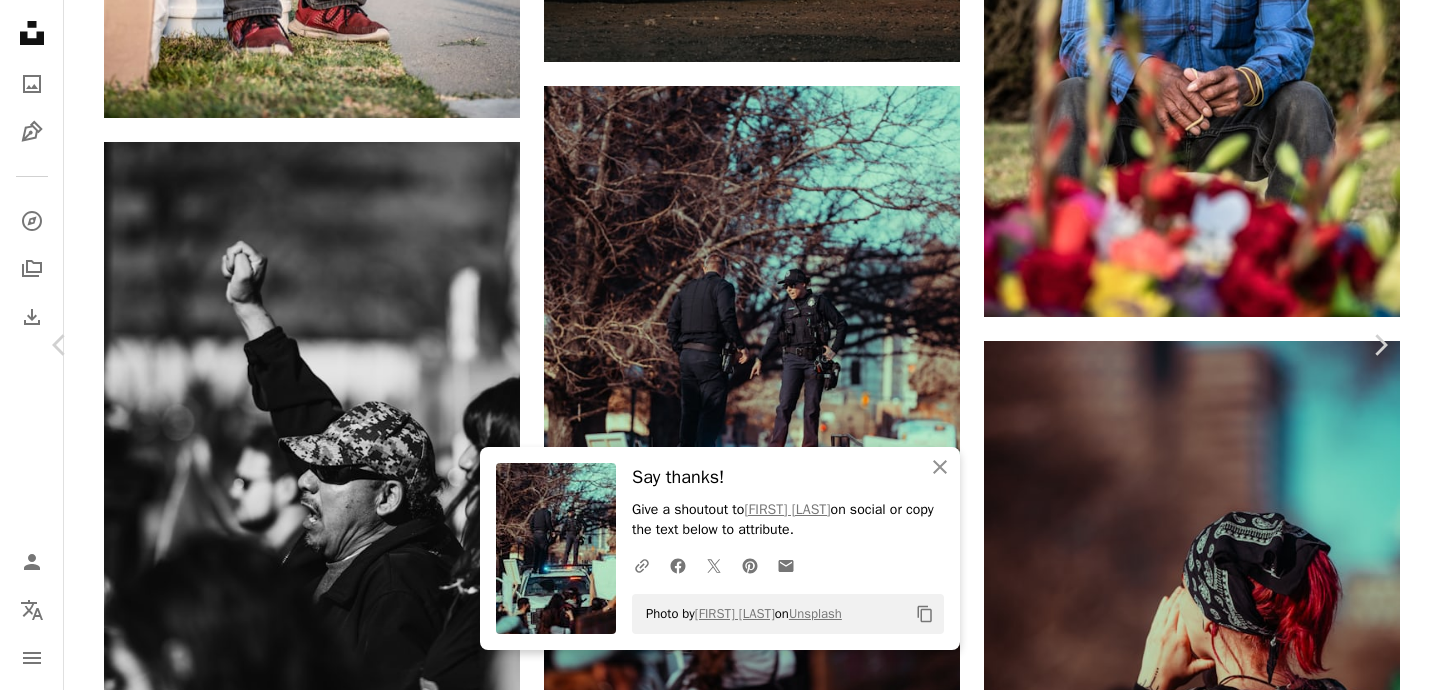 click on "An X shape Chevron left Chevron right An X shape Close Say thanks! Give a shoutout to  Colin Lloyd  on social or copy the text below to attribute. A URL sharing icon (chains) Facebook icon X (formerly Twitter) icon Pinterest icon An envelope Photo by  Colin Lloyd  on  Unsplash
Copy content Colin Lloyd Available for hire A checkmark inside of a circle A heart A plus sign Download free Chevron down Zoom in Views 9,321 Downloads 29 A forward-right arrow Share Info icon Info More Actions A map marker Denver, CO, USA Calendar outlined Published on  March 3, 2025 Camera NIKON CORPORATION, NIKON Z 9 Safety Free to use under the  Unsplash License donald trump ice police protest politics colorado elon musk denver documentation political mexican flag activism denver colorado deportation photojournalism trump protest immigration protest woman man human Creative Commons images Browse premium related images on iStock  |  Save 20% with code UNSPLASH20 View more on iStock  ↗ Related images A heart A plus sign For" at bounding box center (720, 6006) 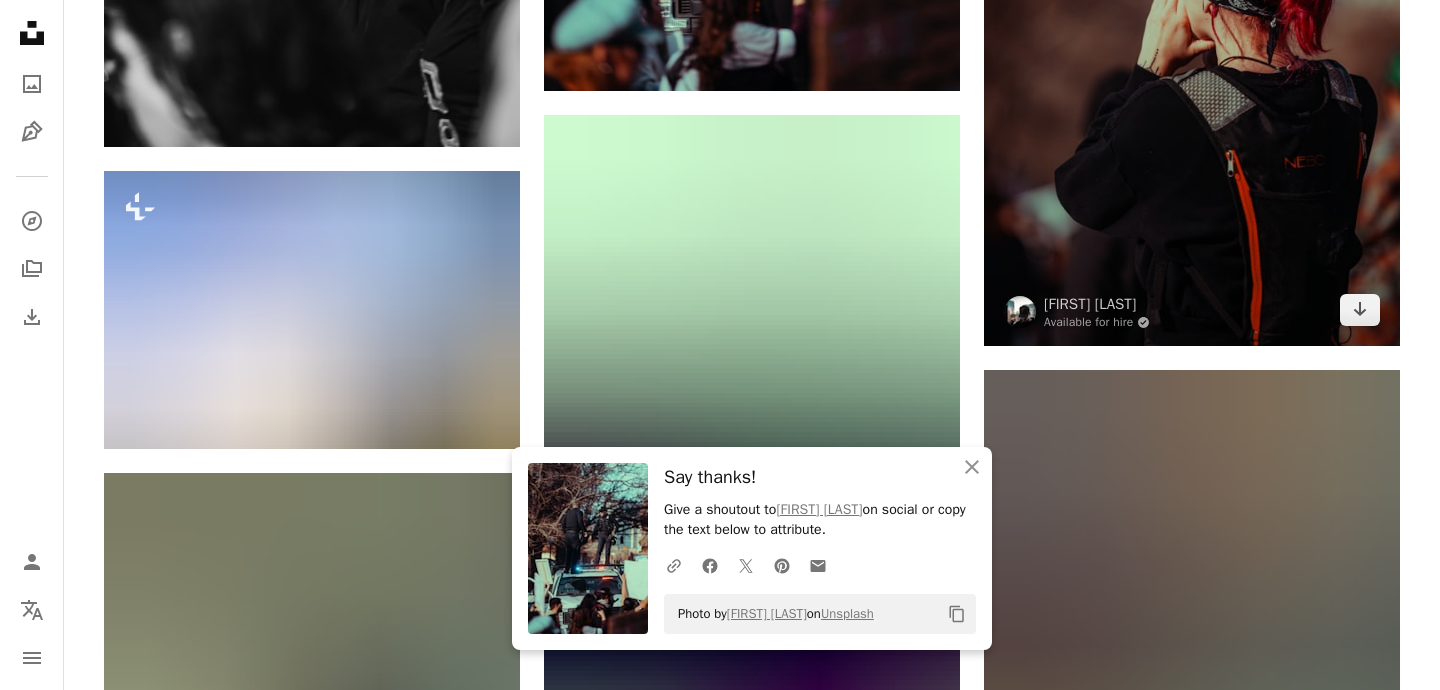 scroll, scrollTop: 6129, scrollLeft: 0, axis: vertical 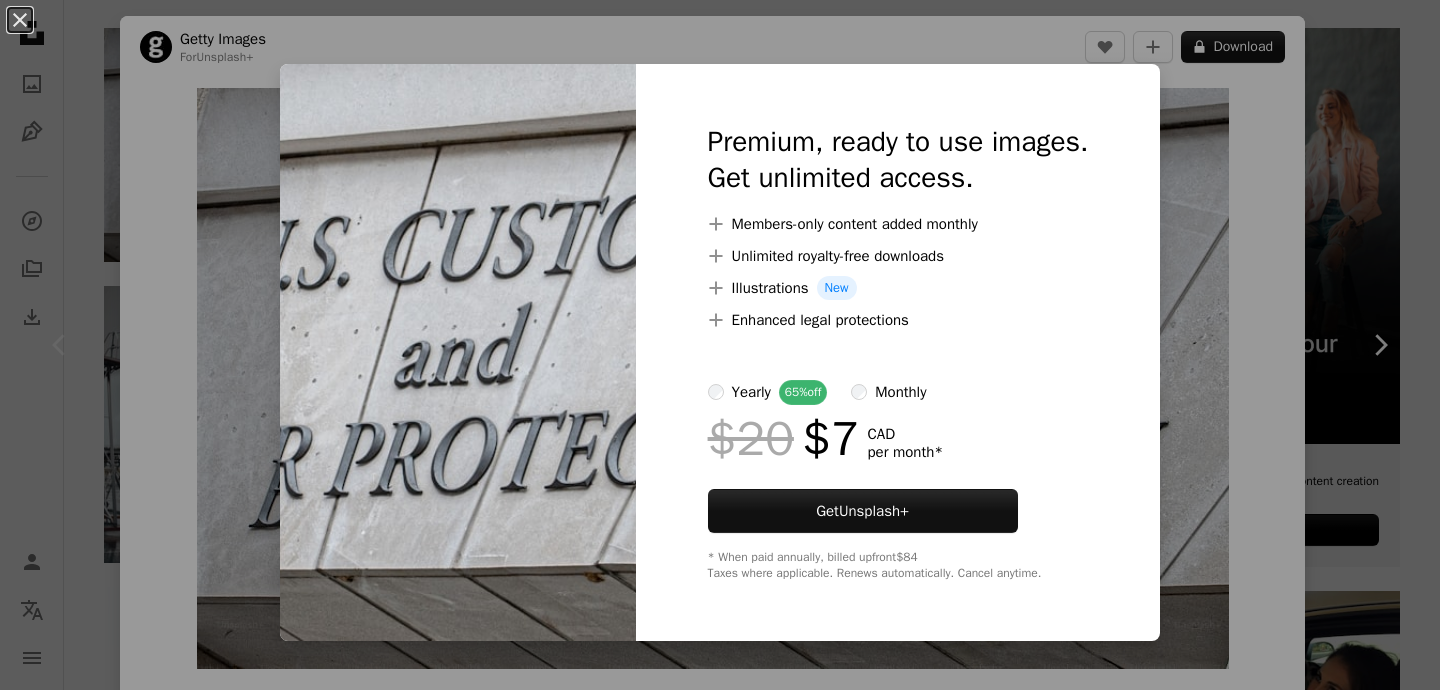 click on "An X shape Premium, ready to use images. Get unlimited access. A plus sign Members-only content added monthly A plus sign Unlimited royalty-free downloads A plus sign Illustrations  New A plus sign Enhanced legal protections yearly 65%  off monthly $20   $7 CAD per month * Get  Unsplash+ * When paid annually, billed upfront  $84 Taxes where applicable. Renews automatically. Cancel anytime." at bounding box center [720, 345] 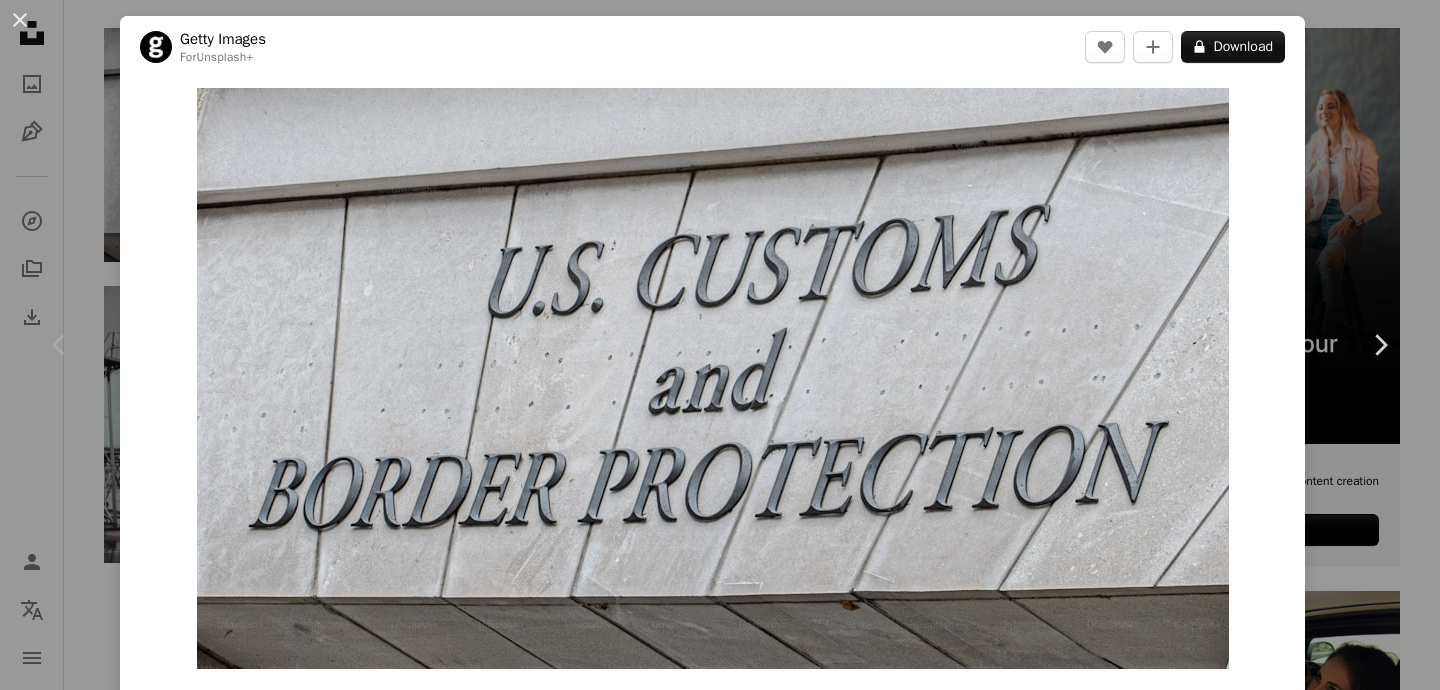 click on "An X shape Chevron left Chevron right An X shape Close Say thanks! Give a shoutout to Maël BALLAND on social or copy the text below to attribute. A URL sharing icon (chains) Facebook icon X (formerly Twitter) icon Pinterest icon An envelope Photo by Maël BALLAND on Unsplash Copy content Mika Baumeister Available for hire A checkmark inside of a circle A heart A plus sign Download free Chevron down Zoom in Views 14,284 Downloads 302 A forward-right arrow Share Info icon Info More Actions Bonn, [COUNTRY], protest "Fridays for Future" Calendar outlined Published on March 19, 2025 Camera NIKON CORPORATION, NIKON D7500 Safety Licensed under the Unsplash+ License office travel photography law university [COUNTRY] security safety california outdoors sign crime symbol government fence unity organization horizontal campus protection Creative Commons images Related images Plus sign for Unsplash+ A heart A plus sign Getty Images For Unsplash+ A lock Download Plus sign for Unsplash+ A heart A plus sign Getty Images For Unsplash+ A lock Download Plus sign for Unsplash+ A heart A plus sign Karolina Grabowska For Unsplash+ A lock Download Plus sign for Unsplash+ A heart A plus sign Getty Images For Unsplash+ A lock Download Plus sign for Unsplash+ A heart A plus sign Getty Images For Unsplash+ A lock Download Plus sign for Unsplash+ A heart A plus sign Getty Images For Unsplash+ A lock Download For" at bounding box center [720, 345] 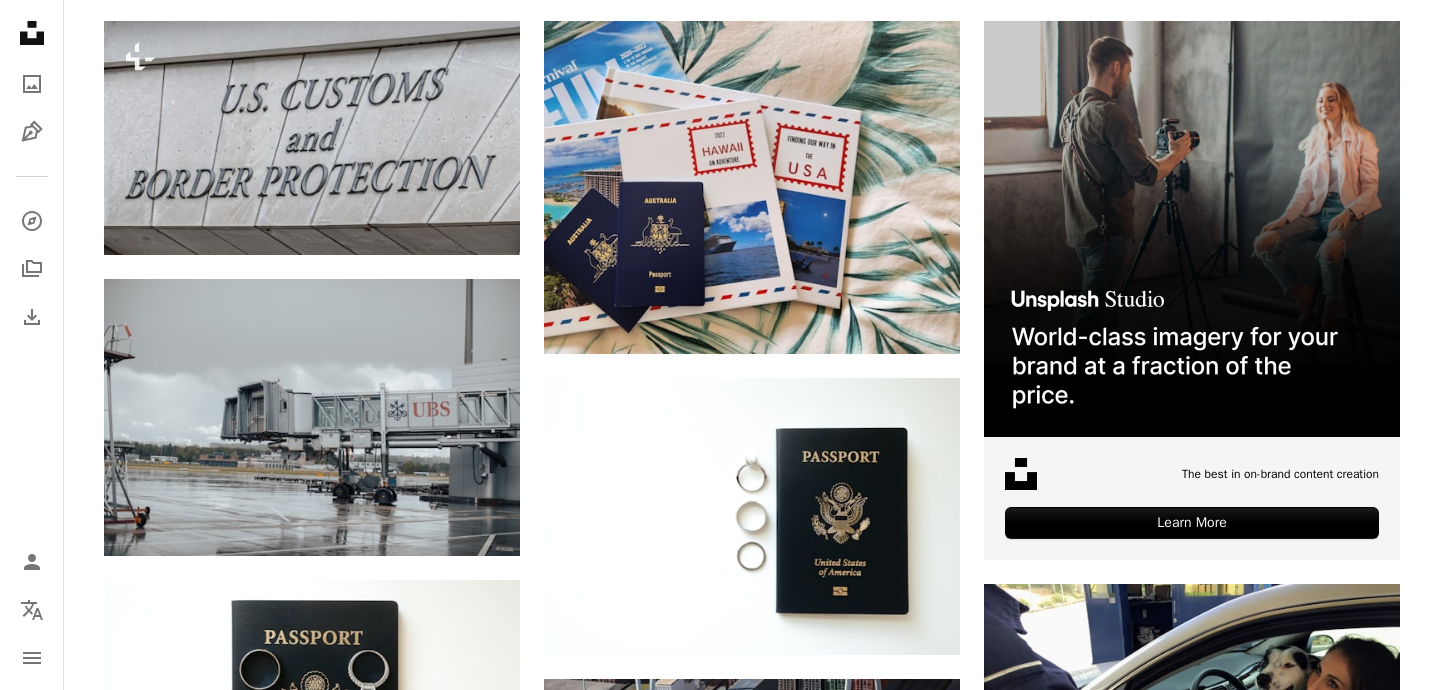 scroll, scrollTop: 0, scrollLeft: 0, axis: both 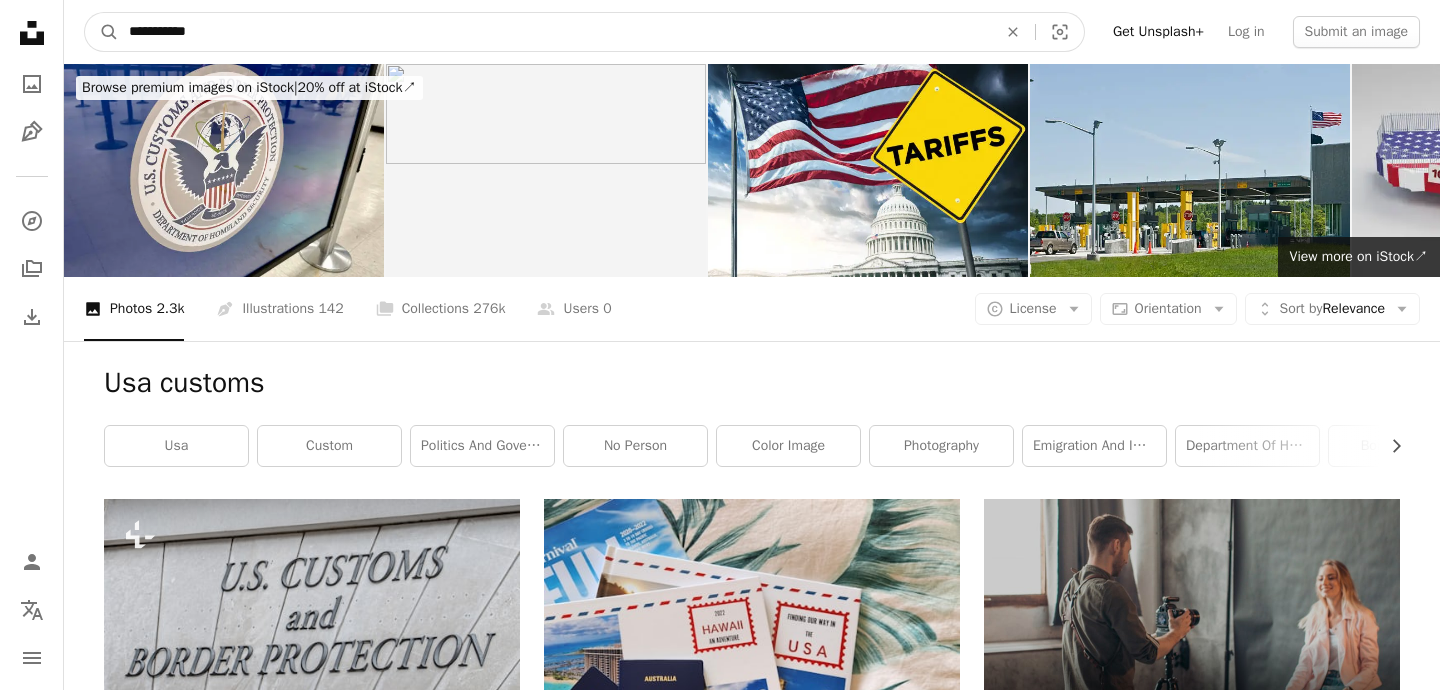 drag, startPoint x: 161, startPoint y: 35, endPoint x: 371, endPoint y: 47, distance: 210.34258 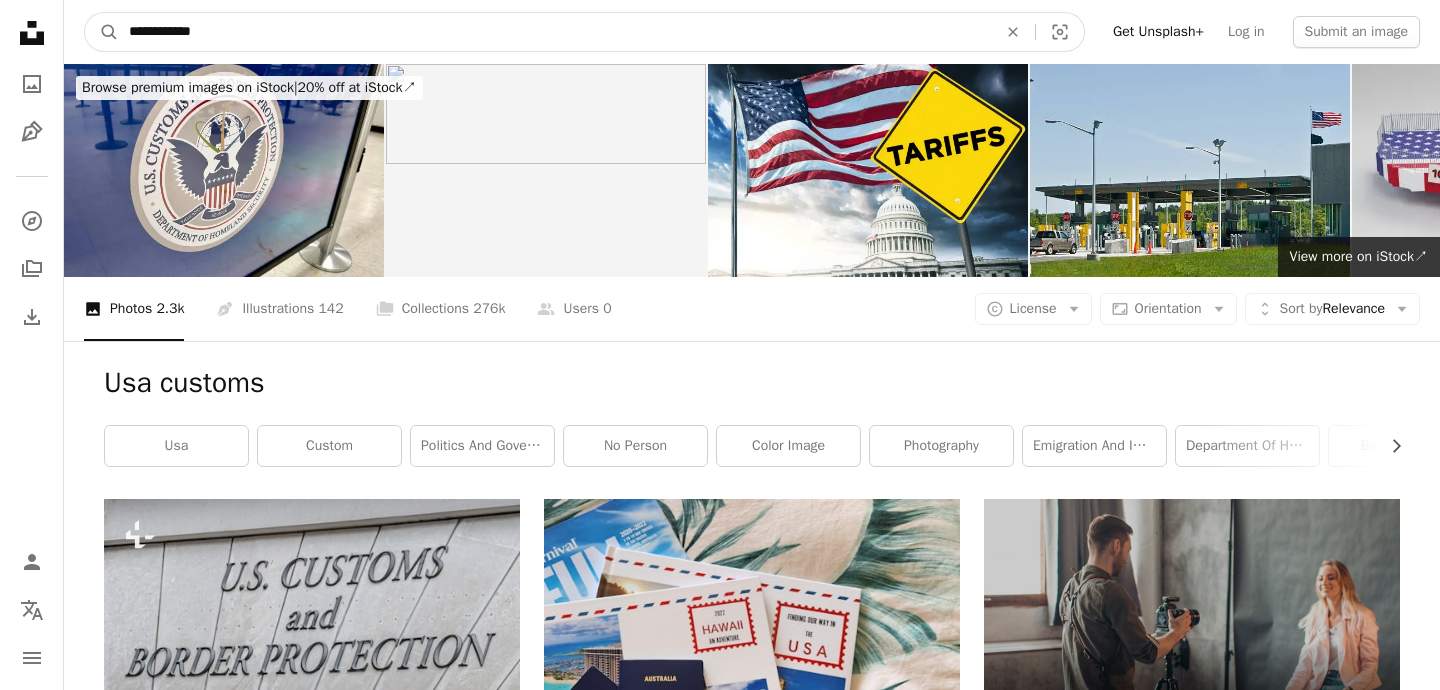 click on "A magnifying glass" at bounding box center (102, 32) 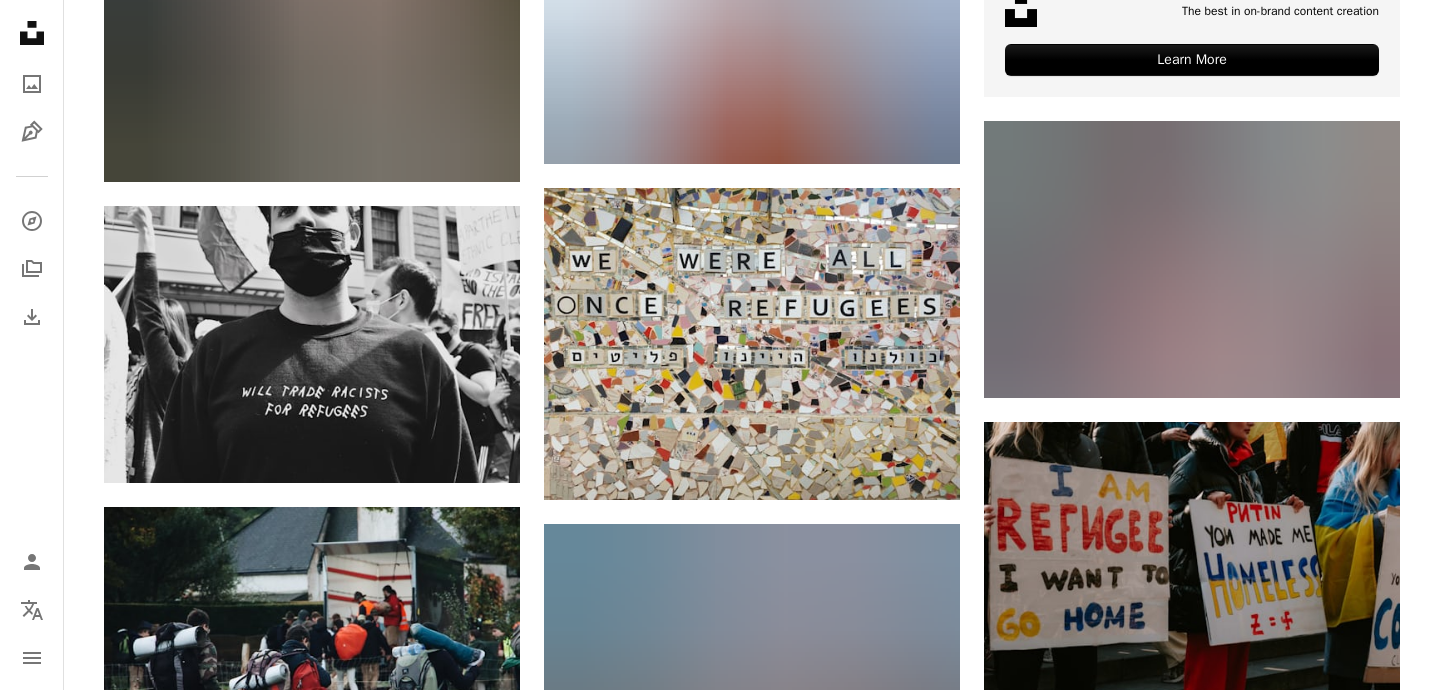 scroll, scrollTop: 1091, scrollLeft: 0, axis: vertical 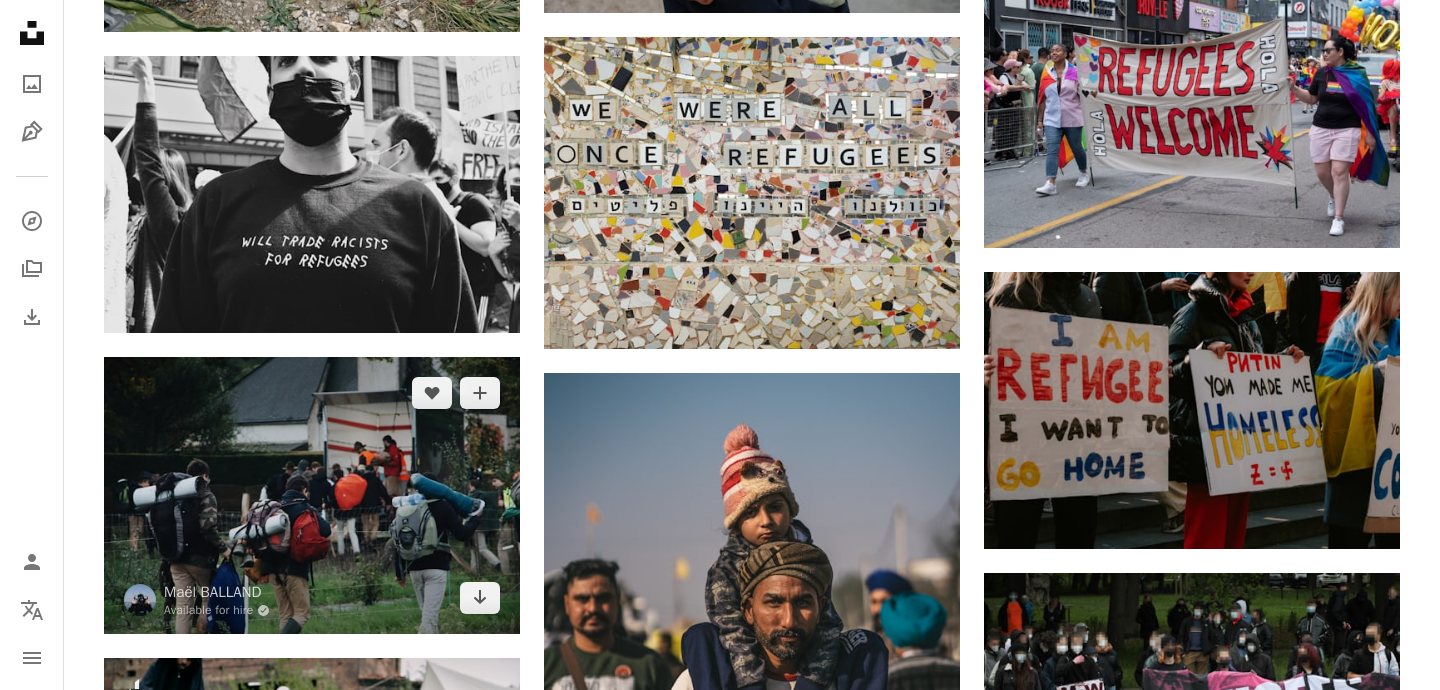 click at bounding box center [312, 495] 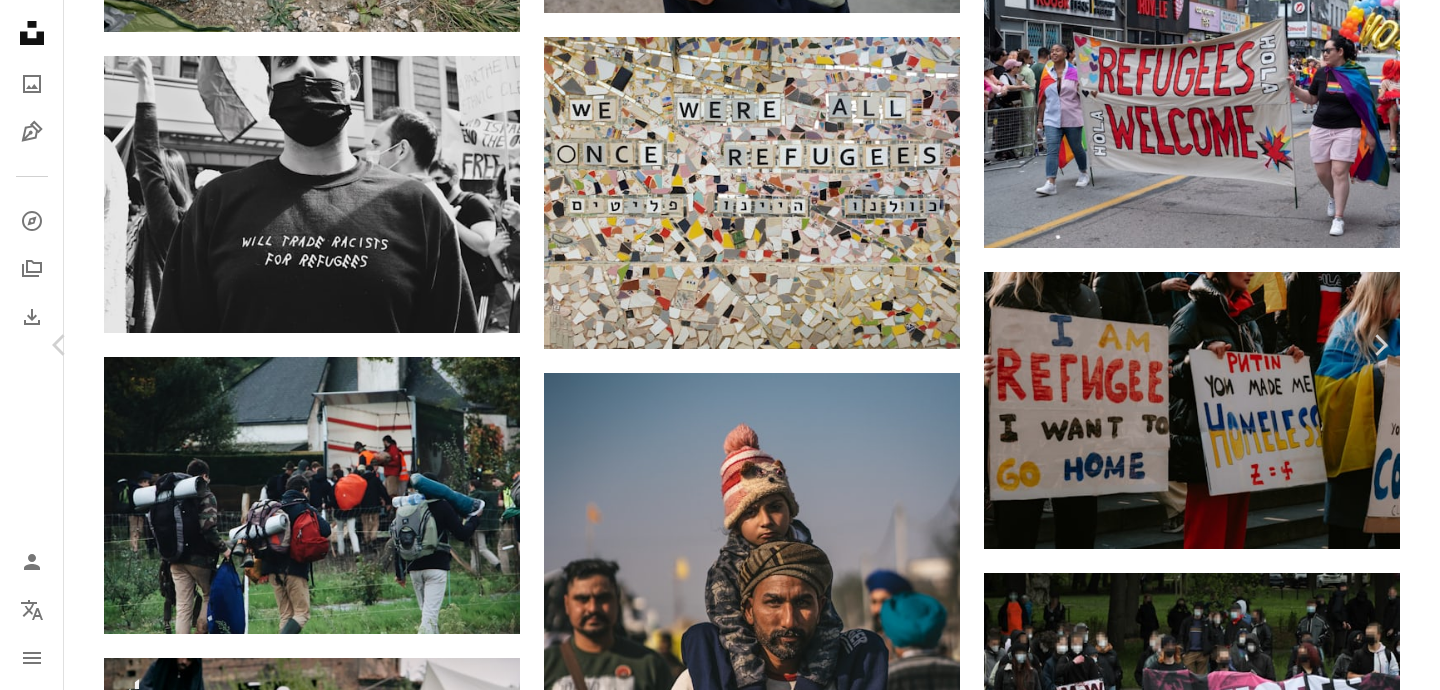 click on "Download free" at bounding box center [1195, 3280] 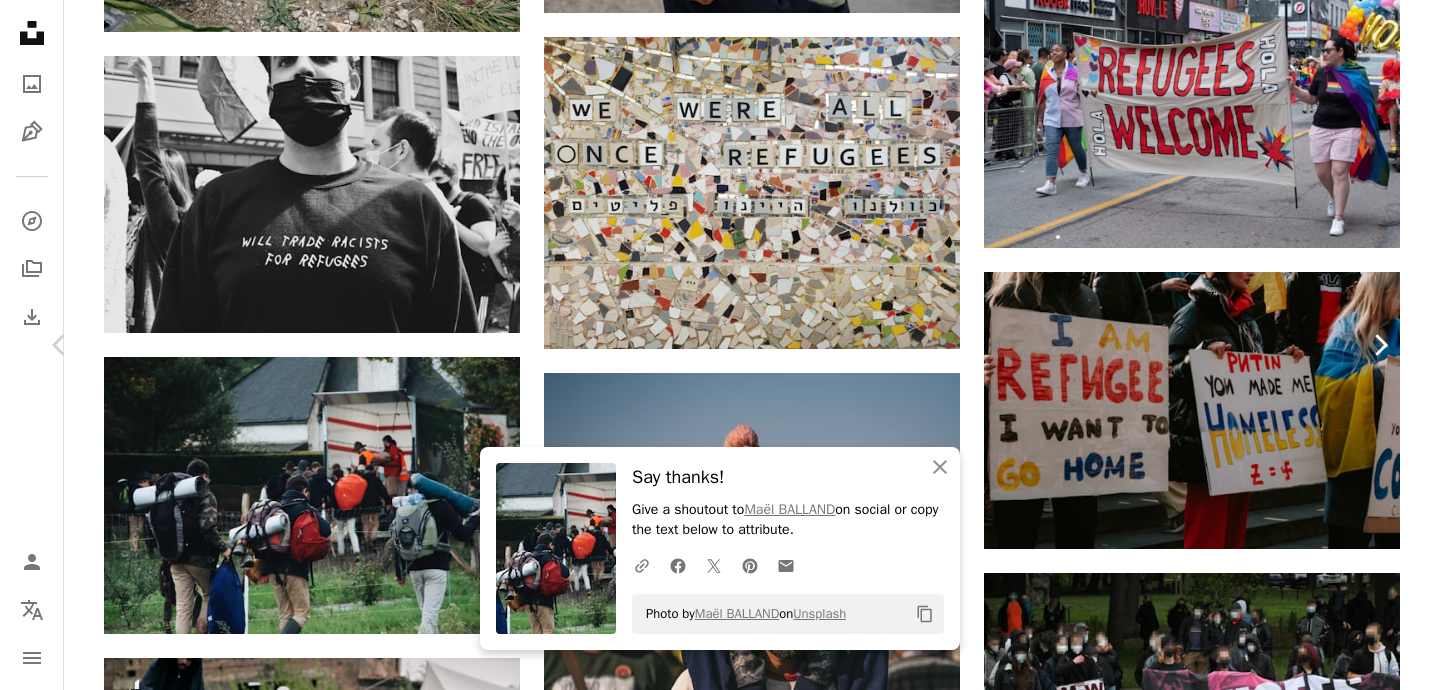 click on "Chevron right" at bounding box center (1380, 345) 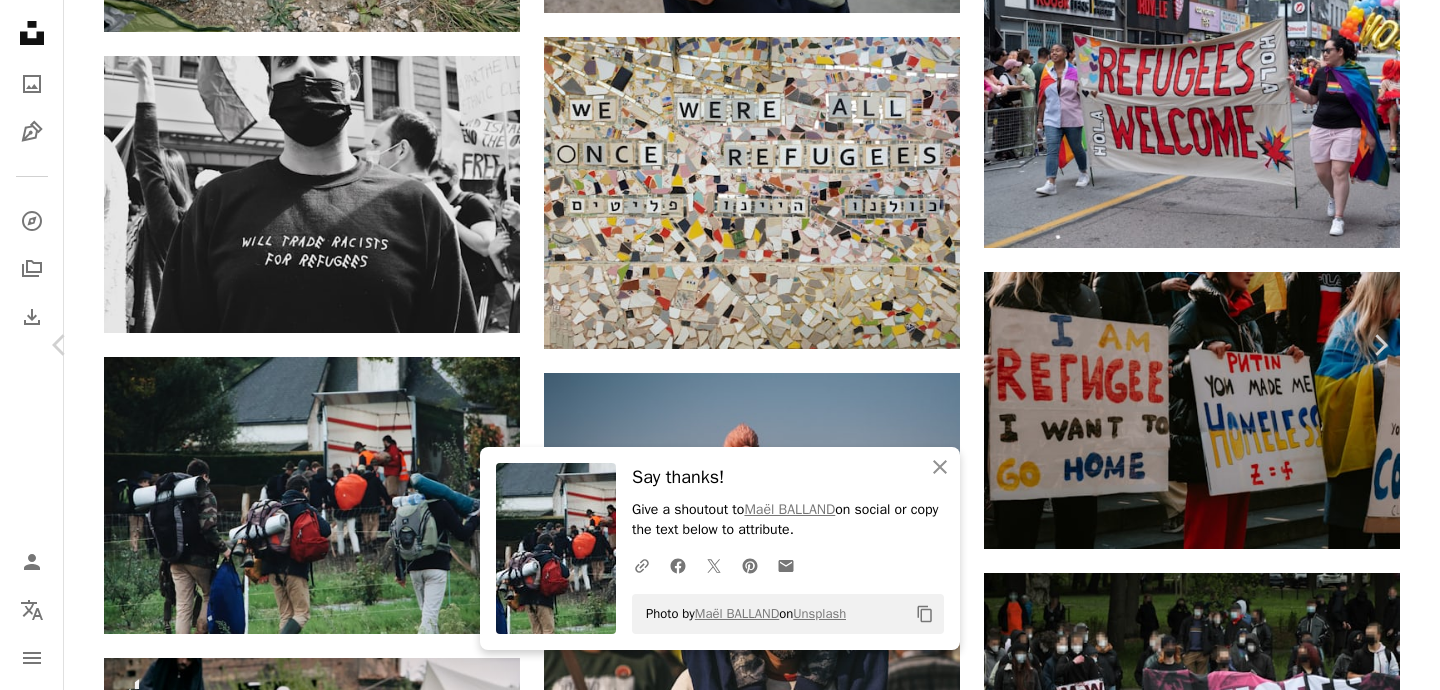 click on "An X shape Chevron left Chevron right An X shape Close Say thanks! Give a shoutout to  Maël BALLAND  on social or copy the text below to attribute. A URL sharing icon (chains) Facebook icon X (formerly Twitter) icon Pinterest icon An envelope Photo by  Maël BALLAND  on  Unsplash
Copy content Mika Baumeister Available for hire A checkmark inside of a circle A heart A plus sign Download free Chevron down Zoom in Views 14,284 Downloads 302 A forward-right arrow Share Info icon Info More Actions Bonn, Germany, protest "Fridays for Future" Calendar outlined Published on  February 19, 2025 Camera SONY, ILCE-7M3 Safety Free to use under the  Unsplash License germany dublin afghanistan syria refugees asylum refuge refugees welcome car woman girl man human people face female adult boy male vehicle Backgrounds Browse premium related images on iStock  |  Save 20% with code UNSPLASH20 View more on iStock  ↗ Related images A heart A plus sign Mika Baumeister Available for hire A checkmark inside of a circle ev" at bounding box center (720, 3578) 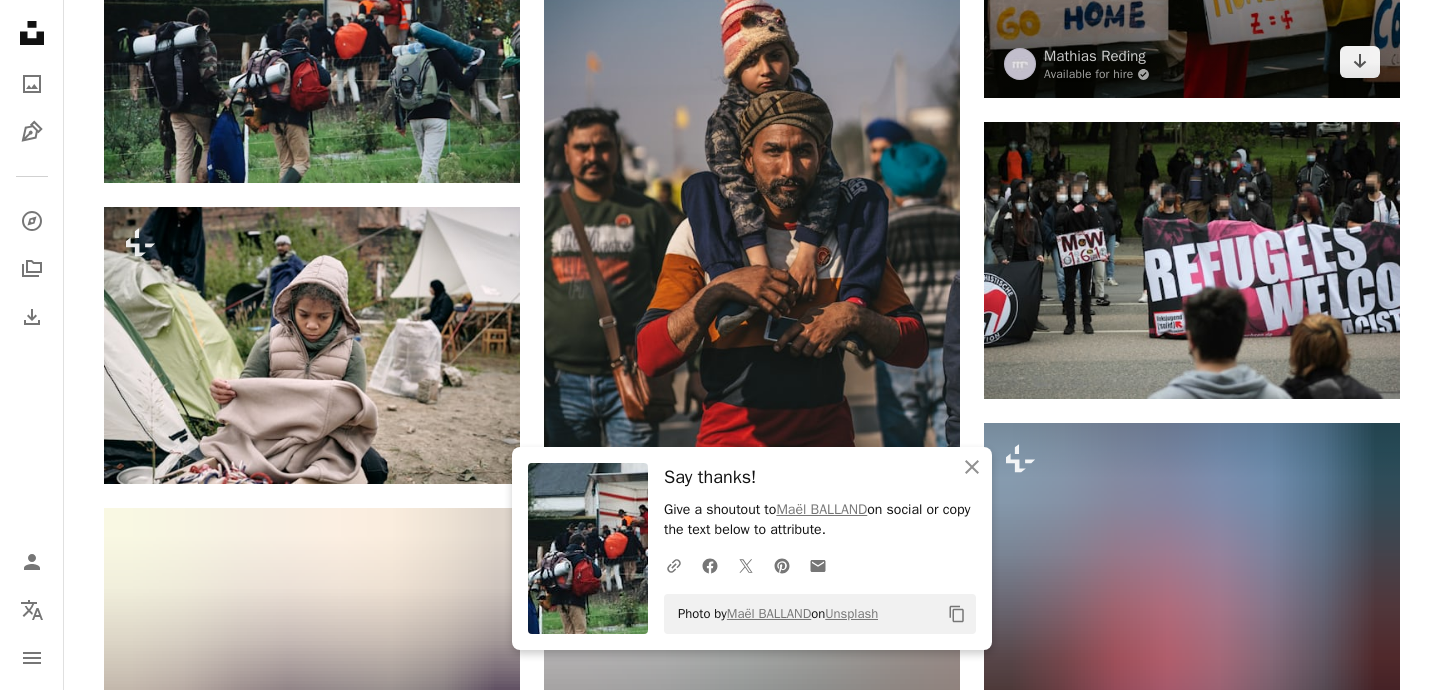 scroll, scrollTop: 1545, scrollLeft: 0, axis: vertical 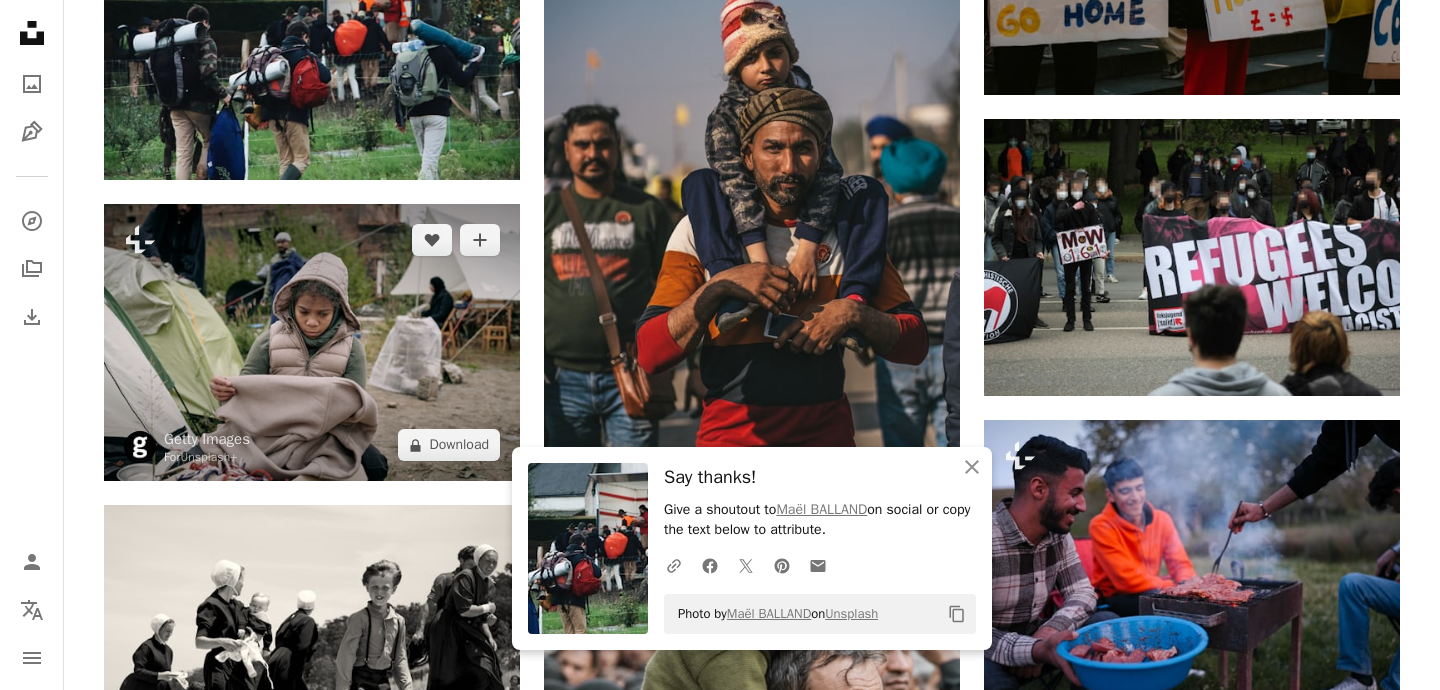click at bounding box center [312, 342] 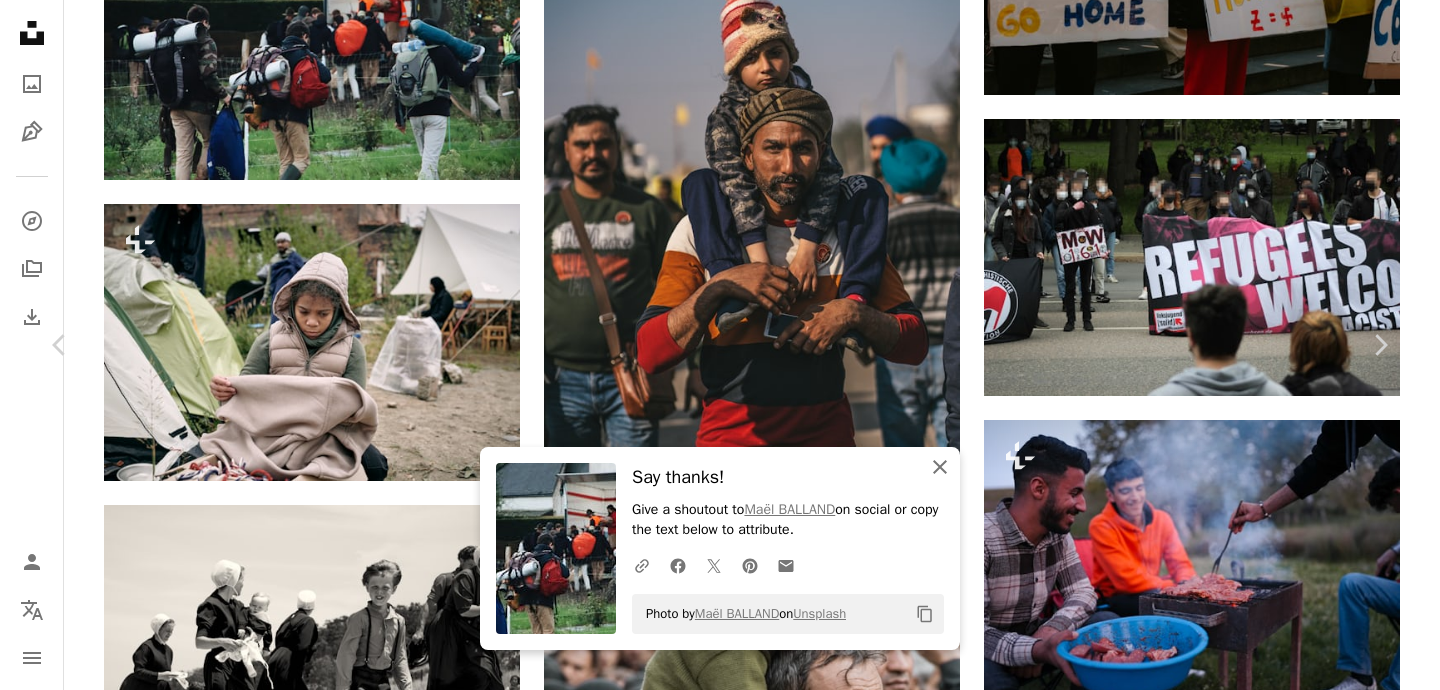 click on "An X shape" at bounding box center (940, 467) 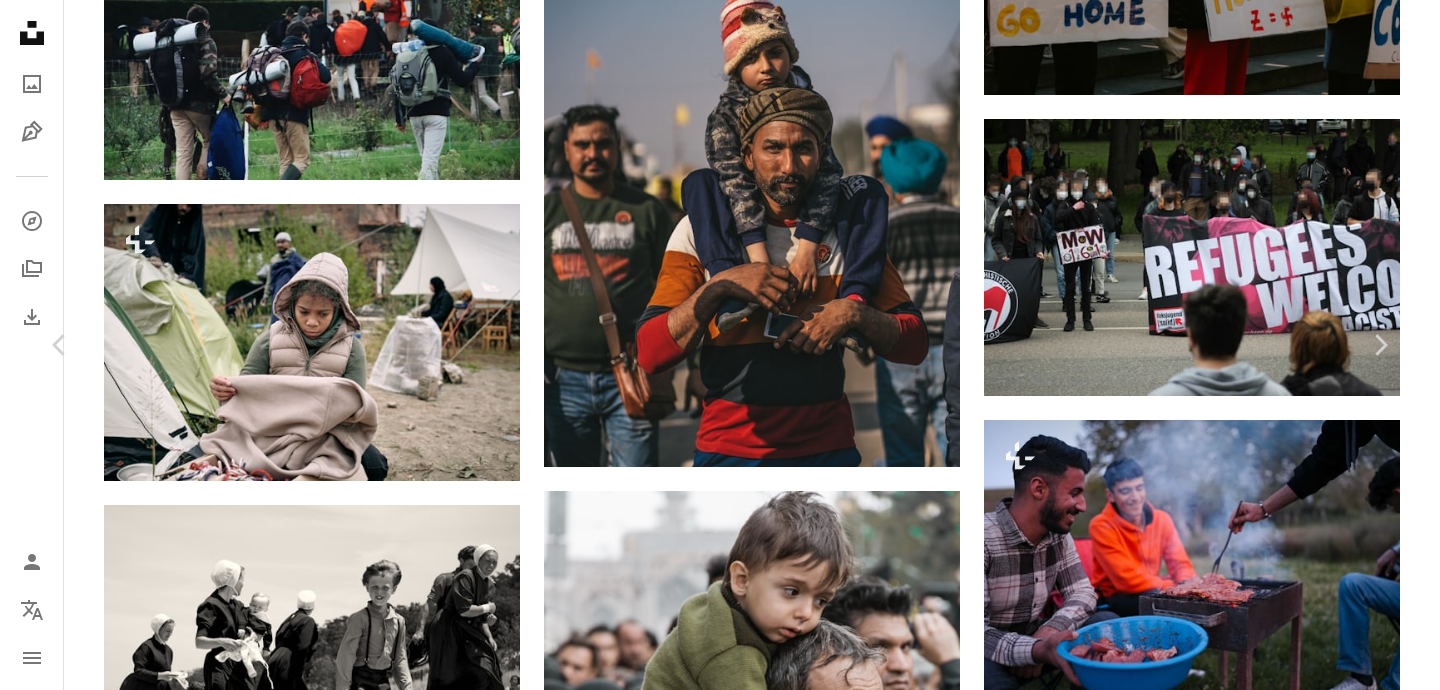 click on "An X shape Chevron left Chevron right Getty Images For  Unsplash+ A heart A plus sign A lock Download Zoom in A forward-right arrow Share More Actions Calendar outlined Published on  May 3, 2023 Safety Licensed under the  Unsplash+ License camping war sadness crime conflict tent horizontal childhood refugee sitting crisis day homelessness color image casual clothing distraught emigration and immigration Free images From this series Plus sign for Unsplash+ Related images Plus sign for Unsplash+ A heart A plus sign Getty Images For  Unsplash+ A lock Download Plus sign for Unsplash+ A heart A plus sign Getty Images For  Unsplash+ A lock Download Plus sign for Unsplash+ A heart A plus sign Getty Images For  Unsplash+ A lock Download Plus sign for Unsplash+ A heart A plus sign Yunus Tuğ For  Unsplash+ A lock Download Plus sign for Unsplash+ A heart A plus sign Anita Austvika For  Unsplash+ A lock Download Plus sign for Unsplash+ A heart A plus sign Levi Meir Clancy For  Unsplash+ A lock Download A heart For  For" at bounding box center [720, 3124] 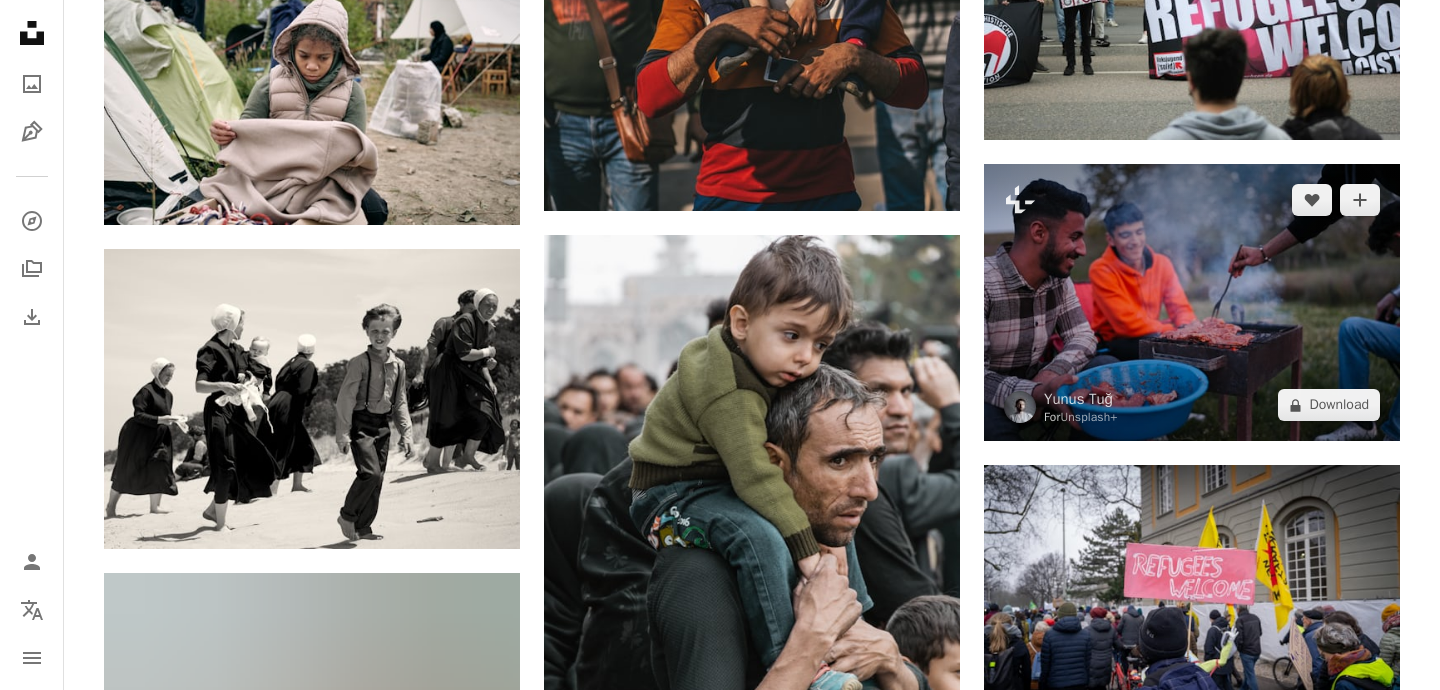 scroll, scrollTop: 1853, scrollLeft: 0, axis: vertical 